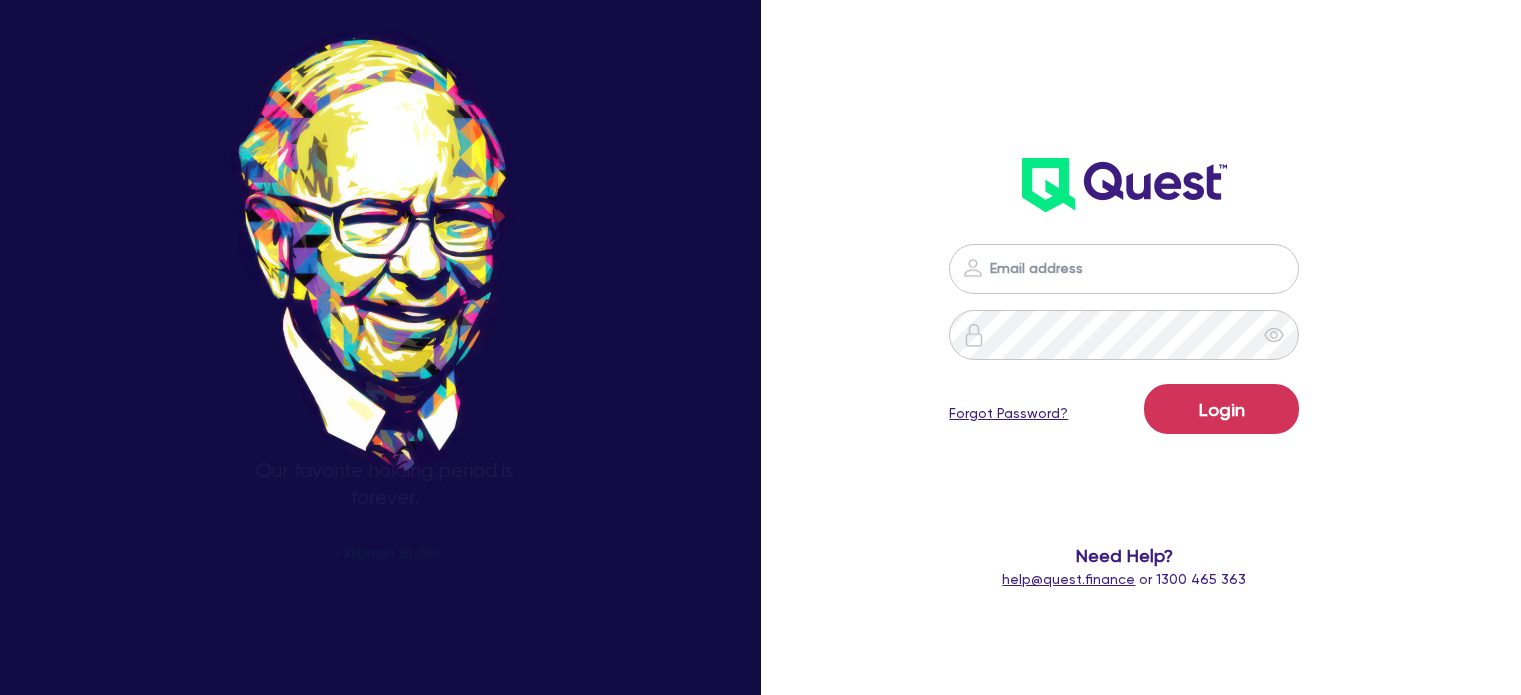 scroll, scrollTop: 0, scrollLeft: 0, axis: both 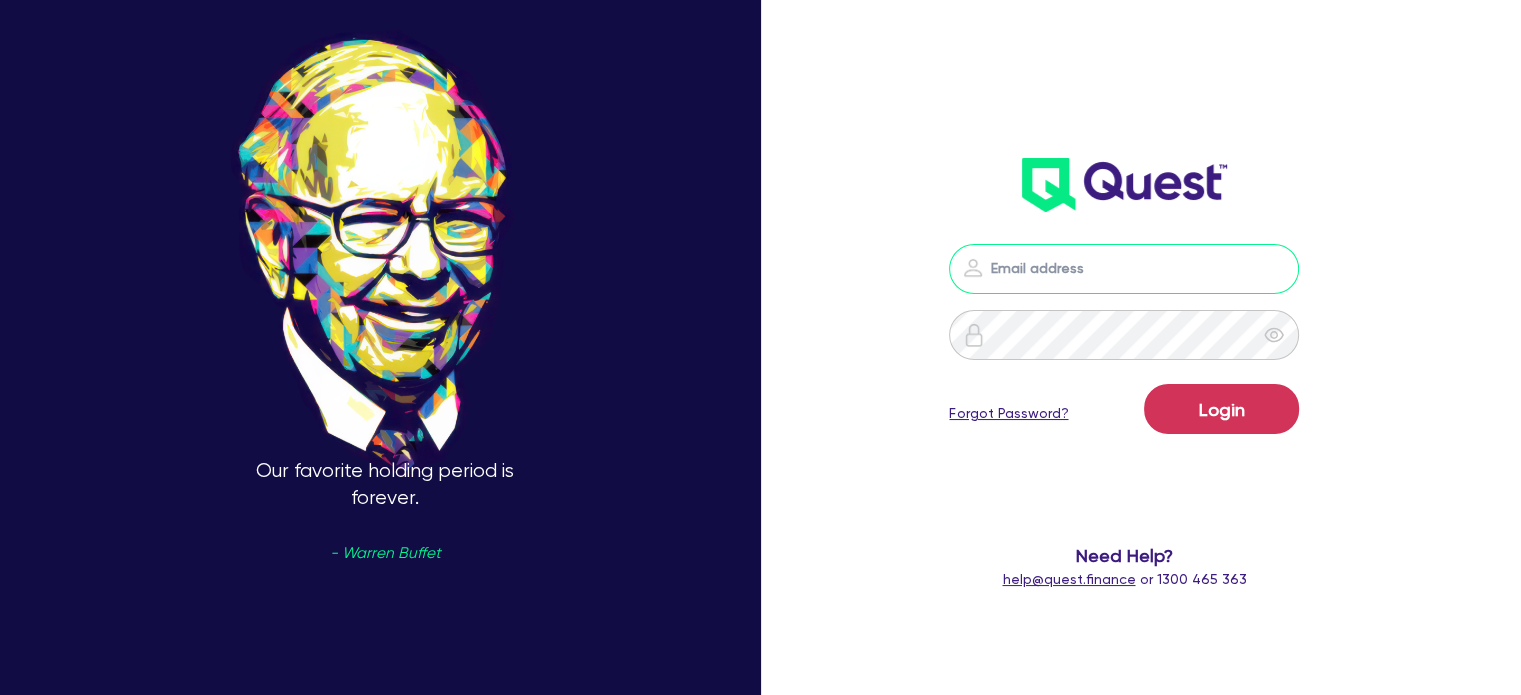 click at bounding box center [1124, 269] 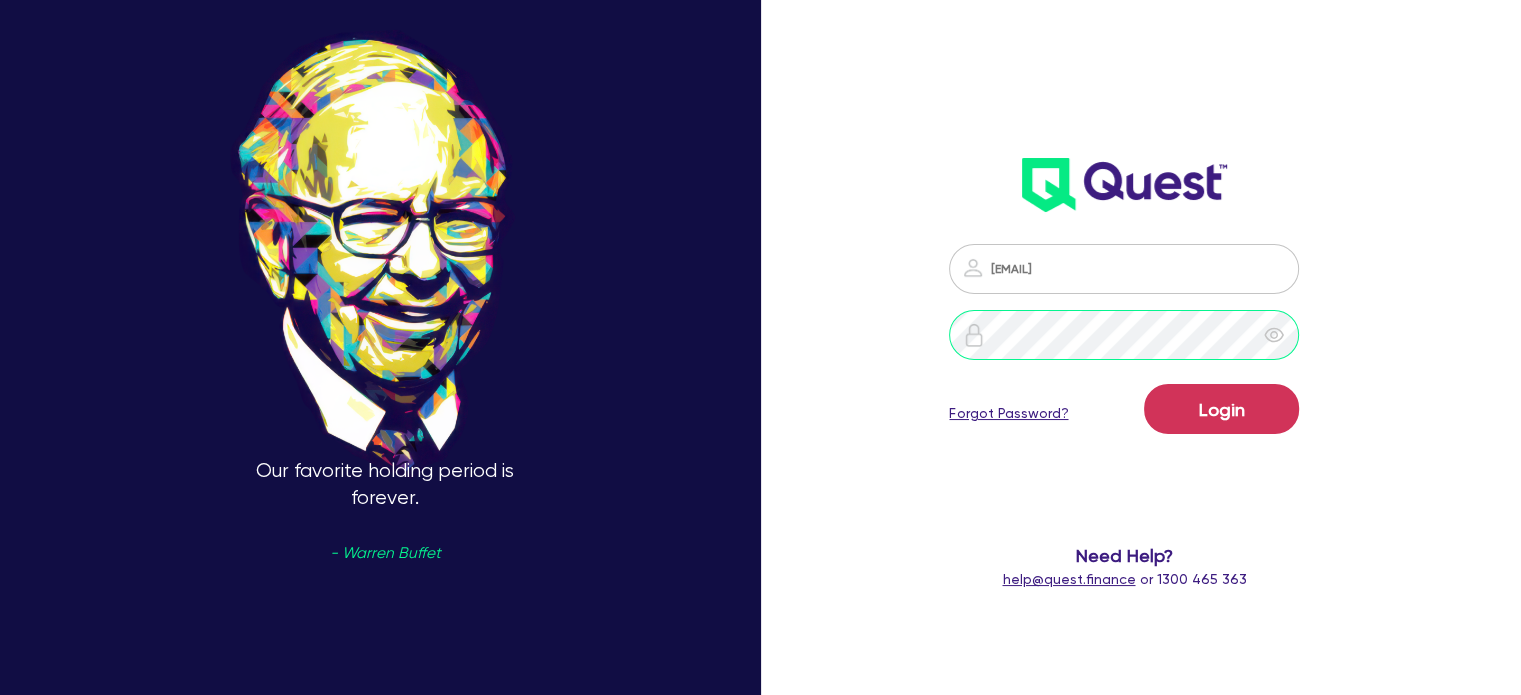 click on "Login" at bounding box center (1221, 409) 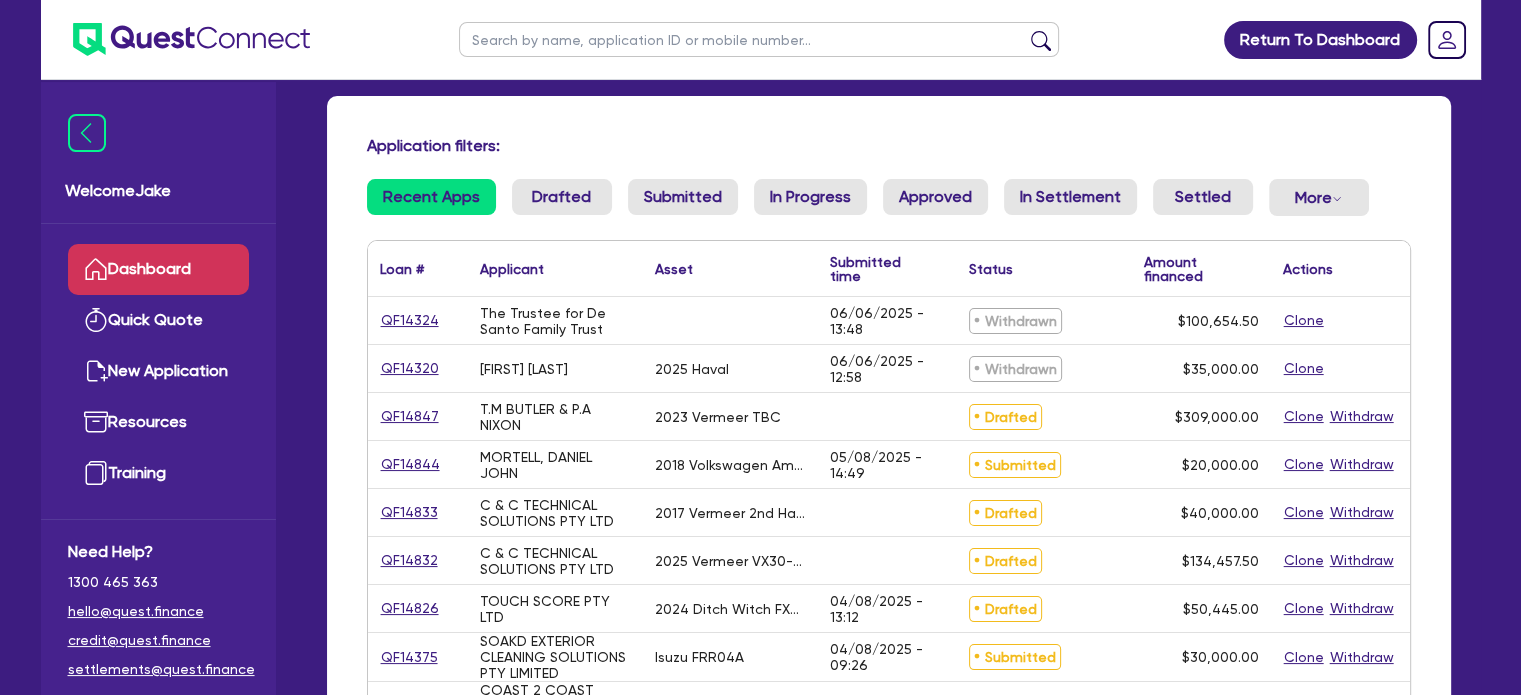 scroll, scrollTop: 95, scrollLeft: 0, axis: vertical 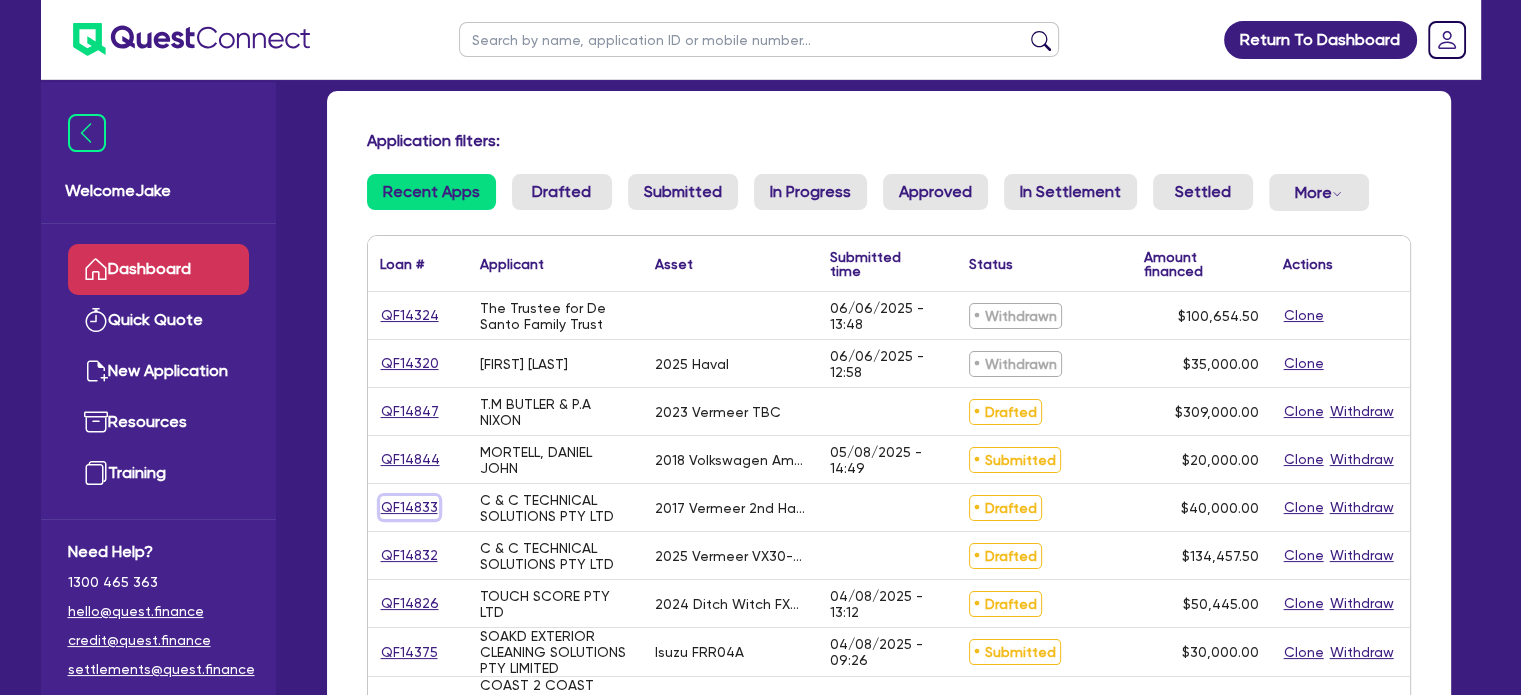 click on "QF14833" at bounding box center [409, 507] 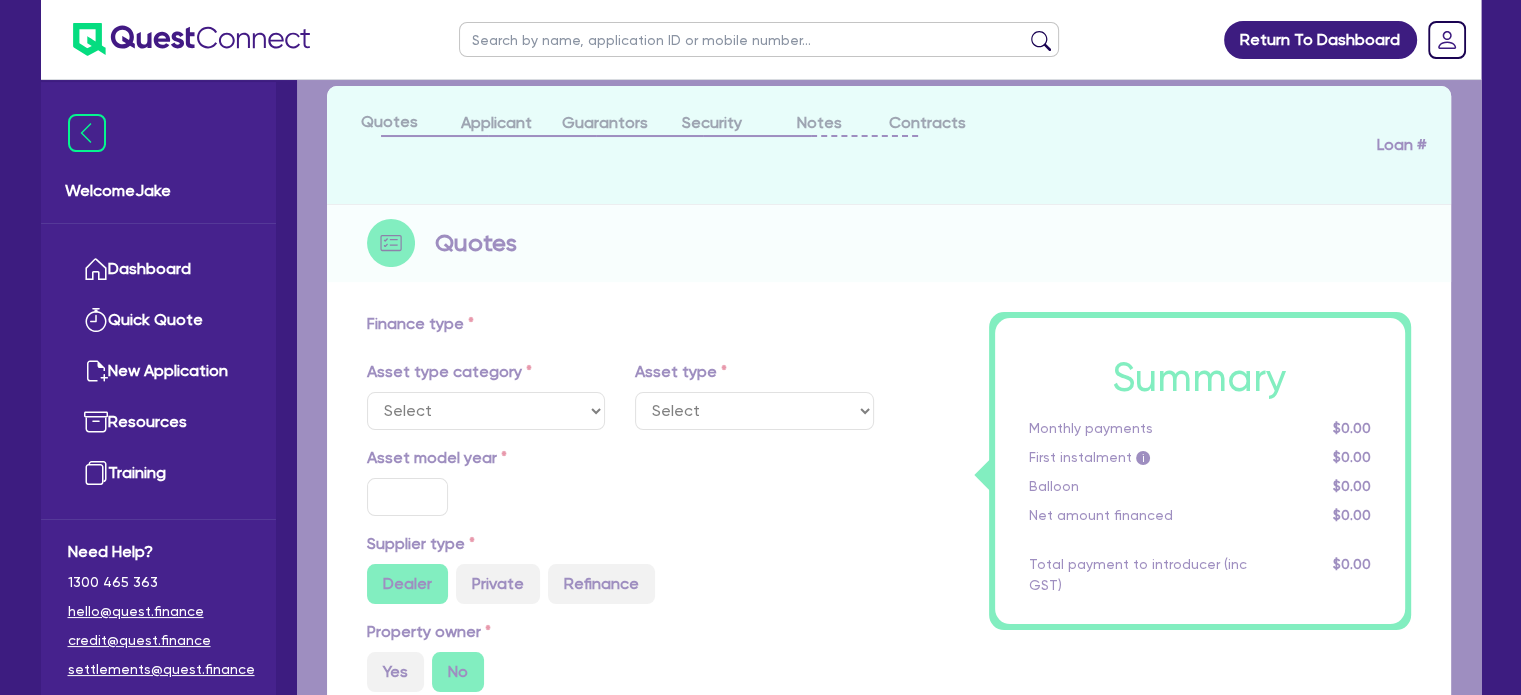 scroll, scrollTop: 0, scrollLeft: 0, axis: both 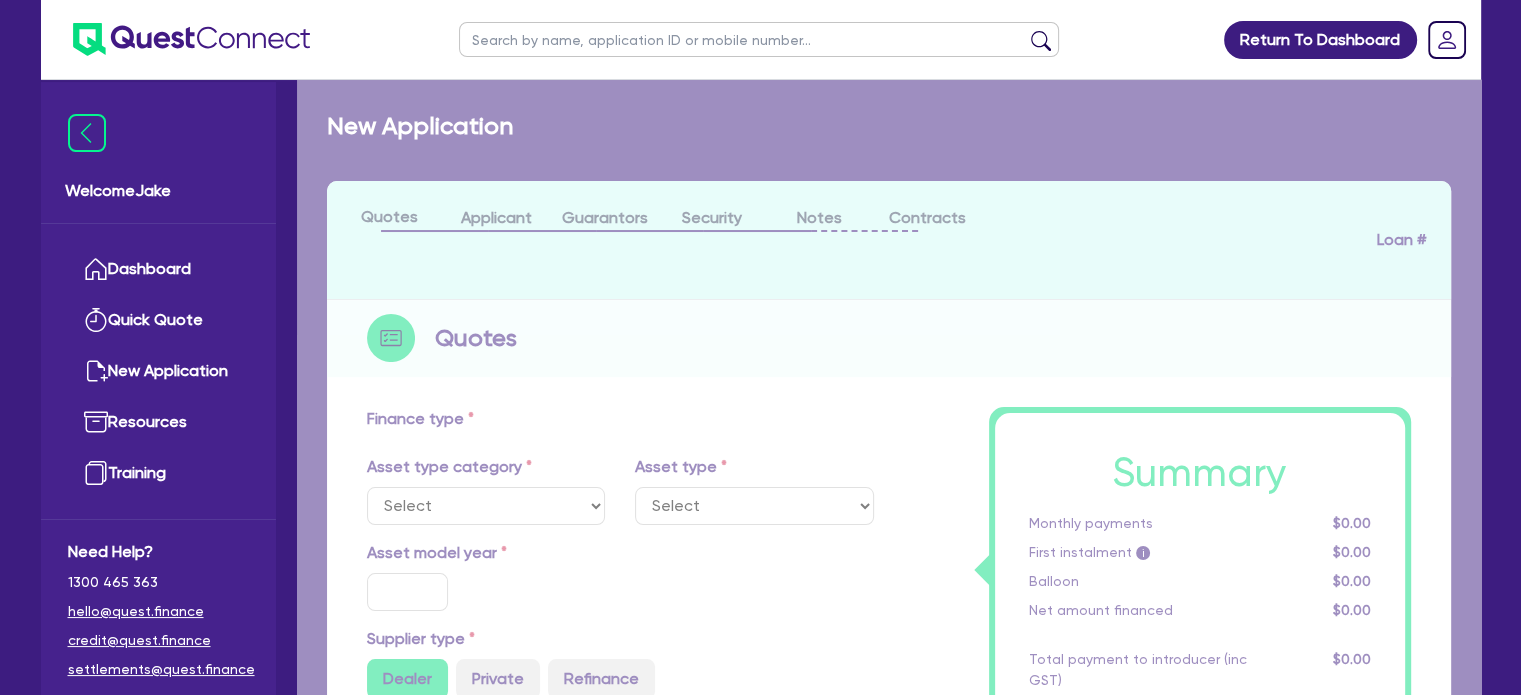 select on "PRIMARY_ASSETS" 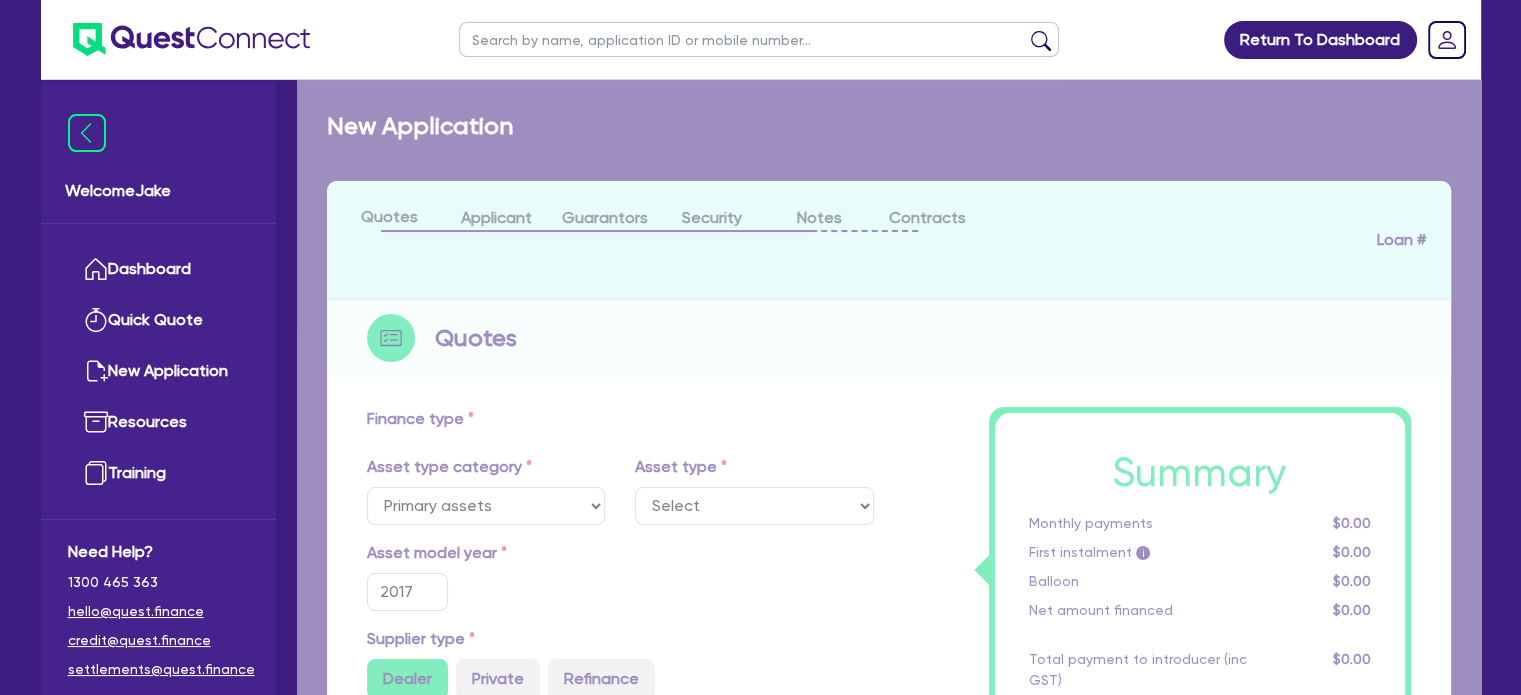 select on "YELLOW_GOODS_AND_EXCAVATORS" 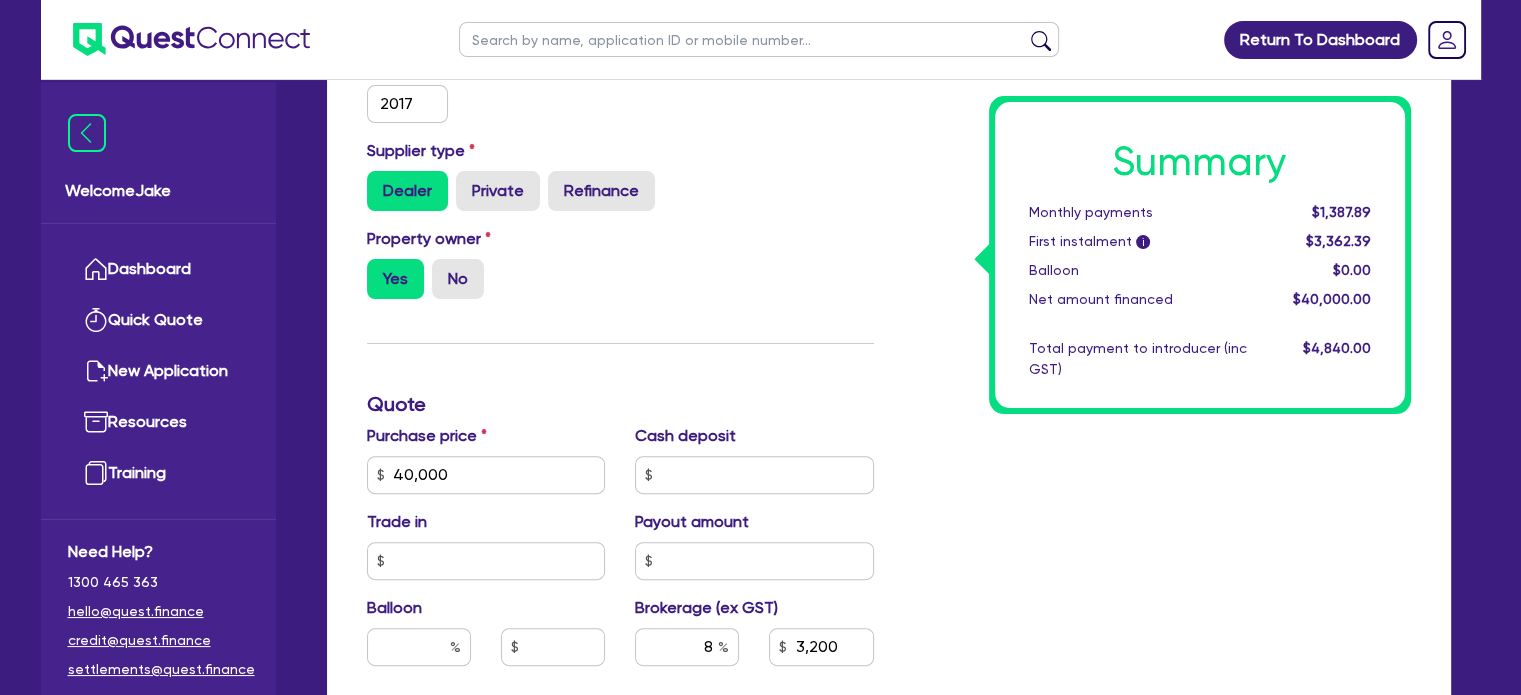 scroll, scrollTop: 0, scrollLeft: 0, axis: both 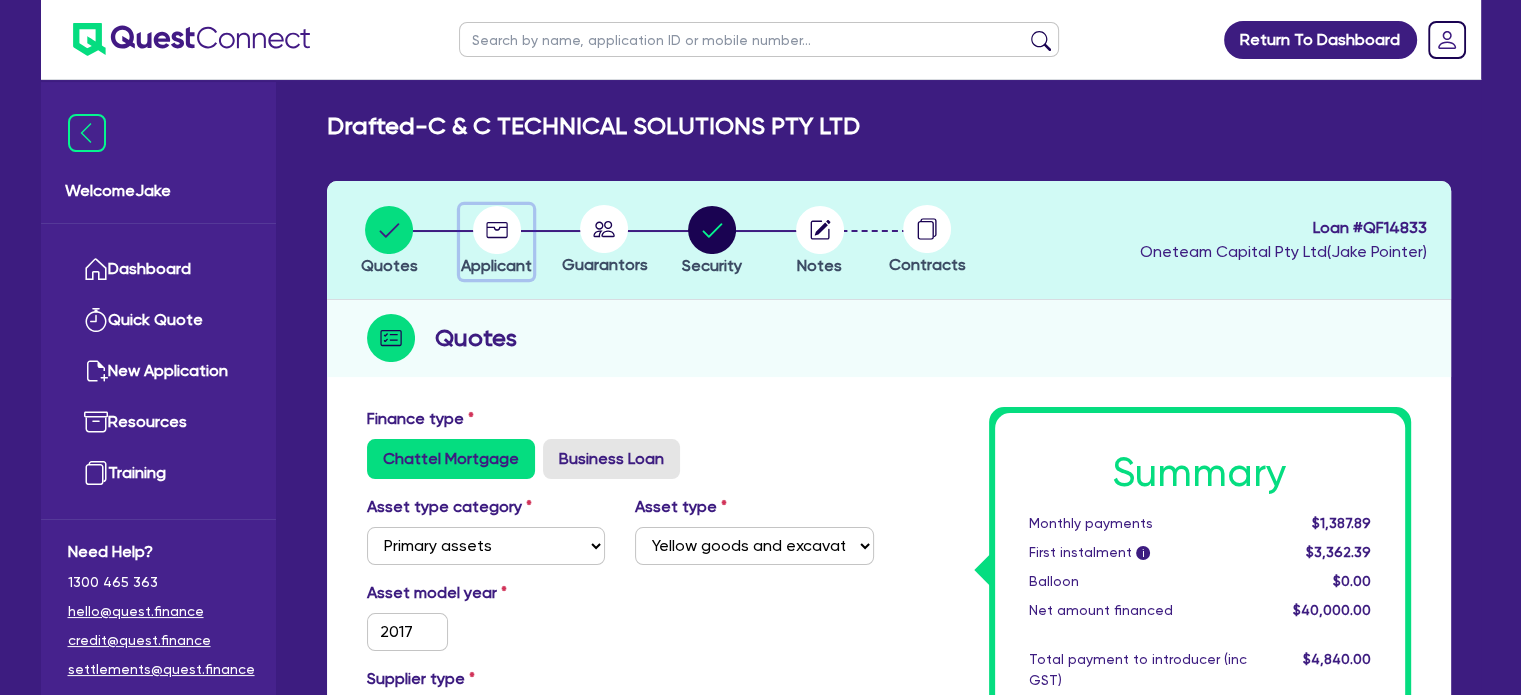 click 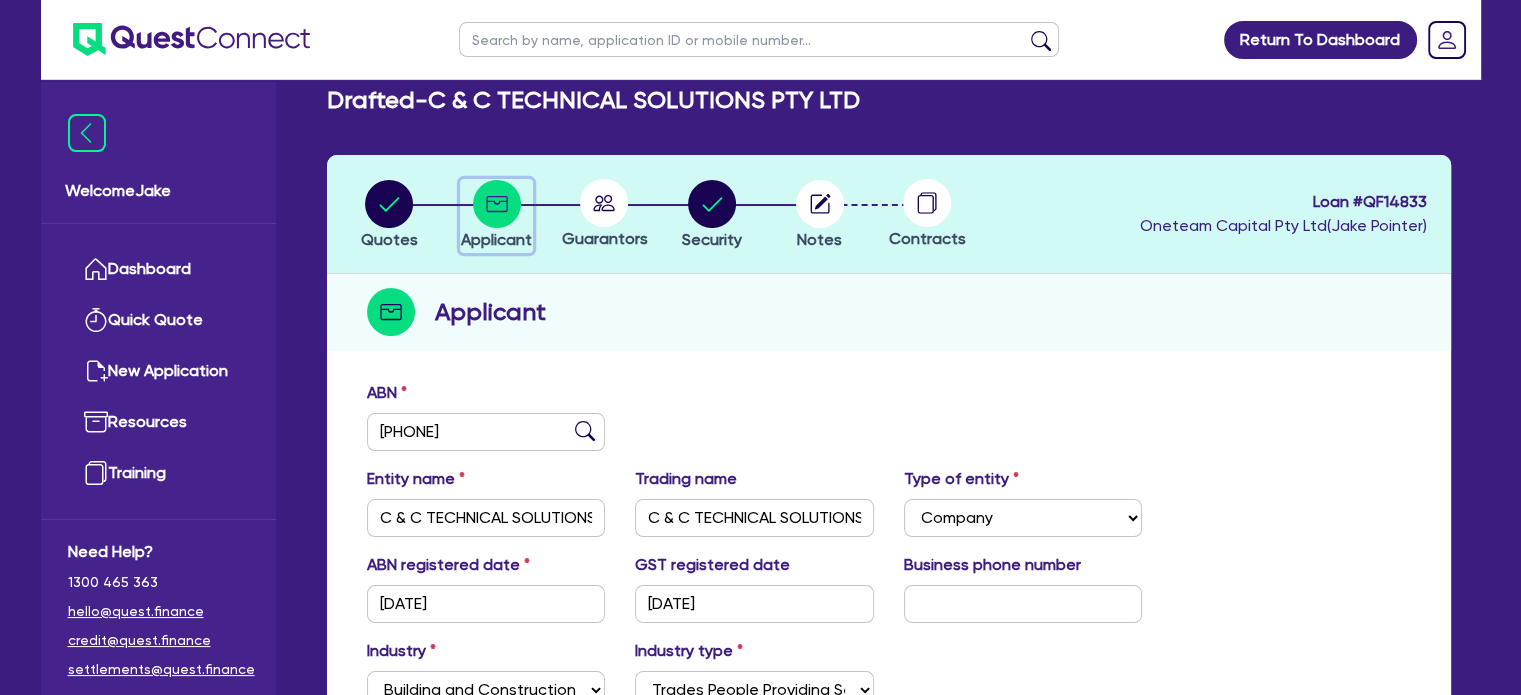 scroll, scrollTop: 20, scrollLeft: 0, axis: vertical 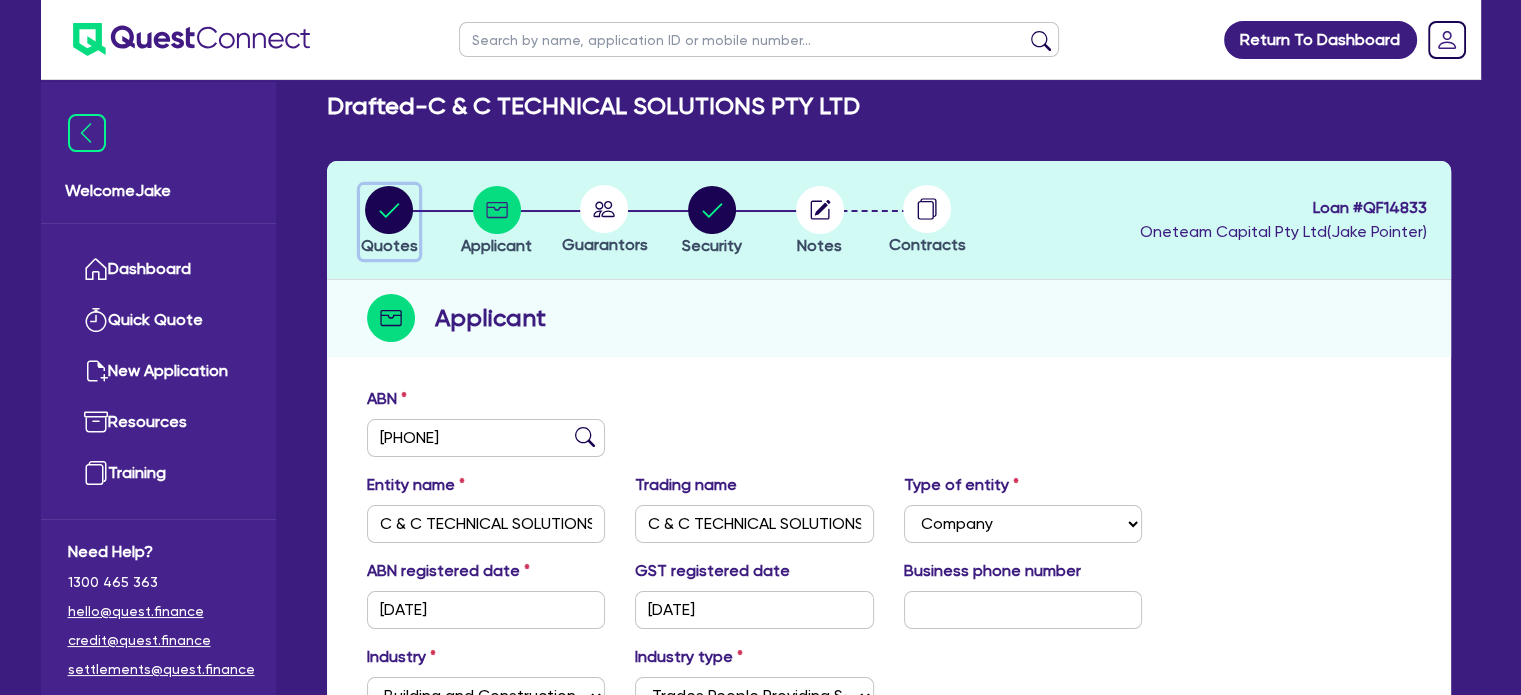 click 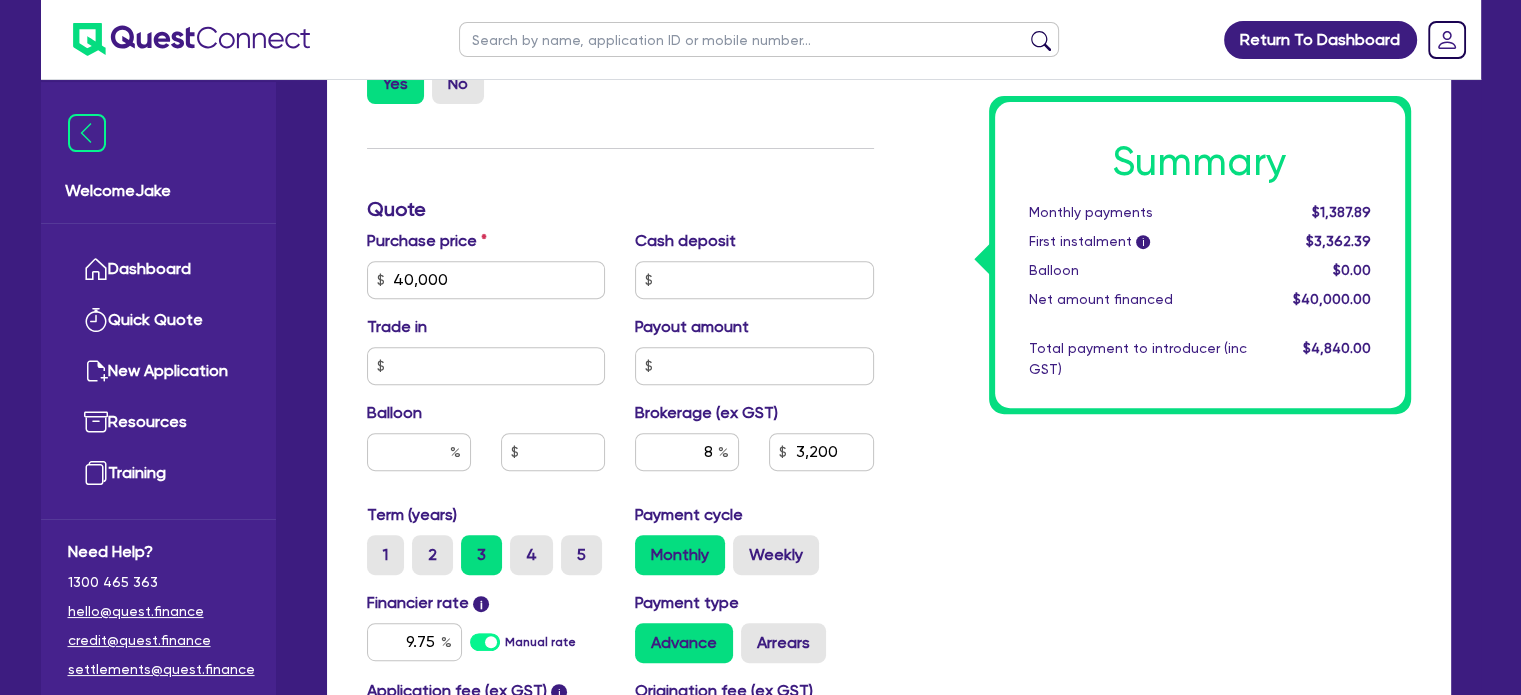 scroll, scrollTop: 722, scrollLeft: 0, axis: vertical 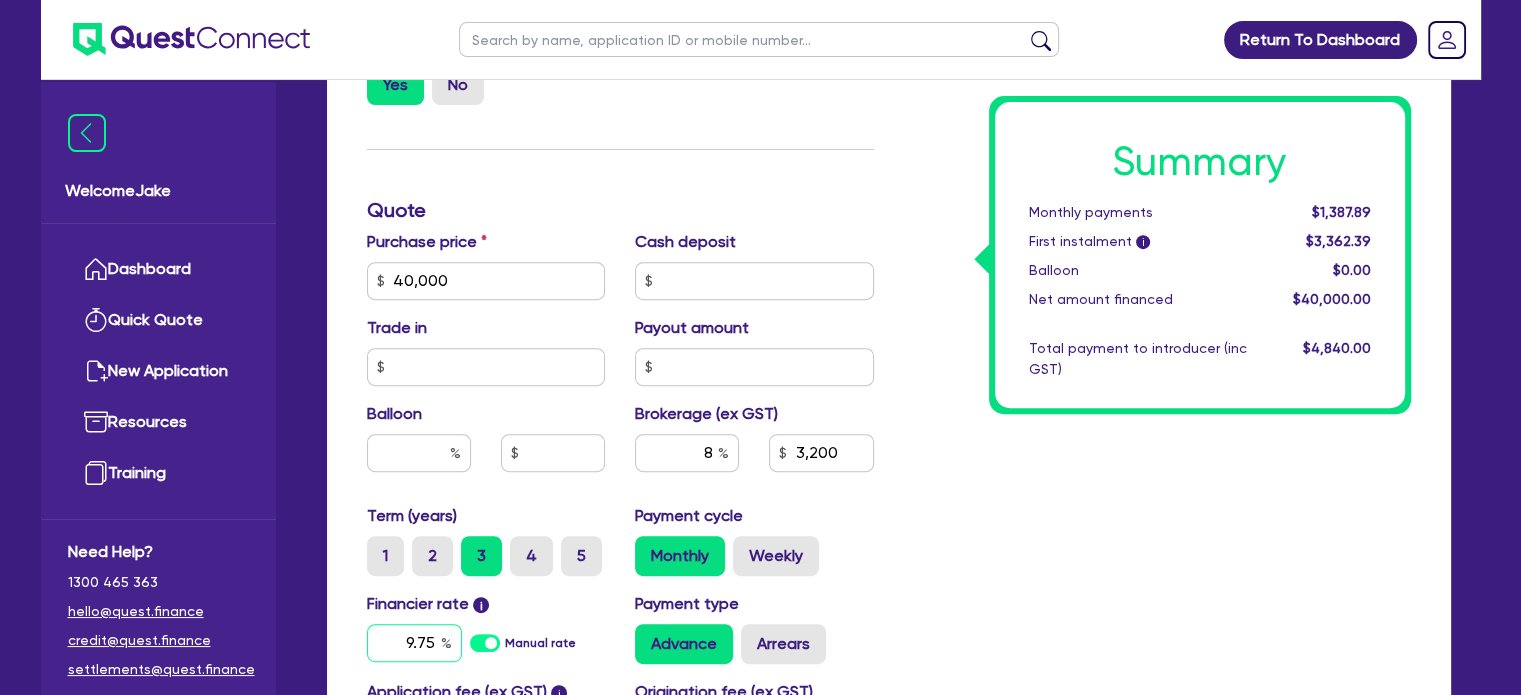 click on "9.75" at bounding box center [414, 643] 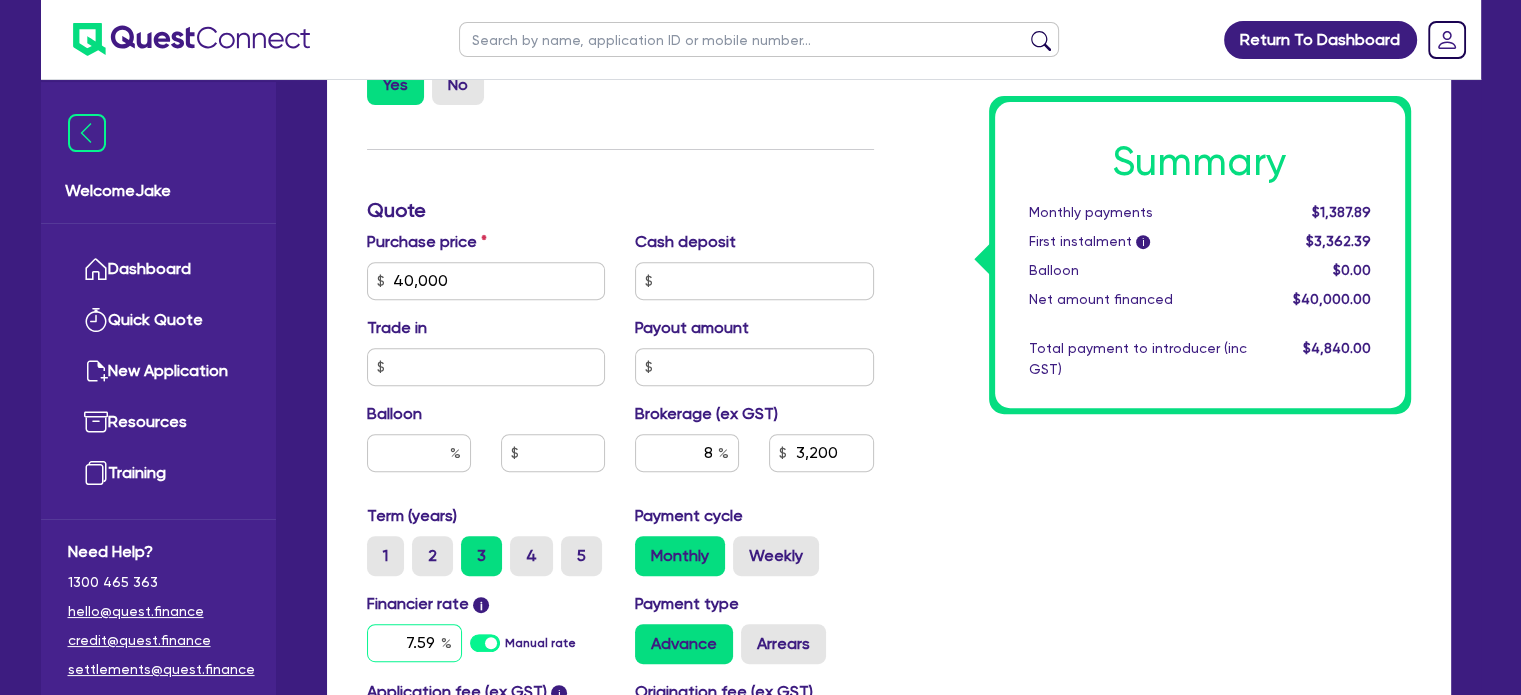 type on "7.59" 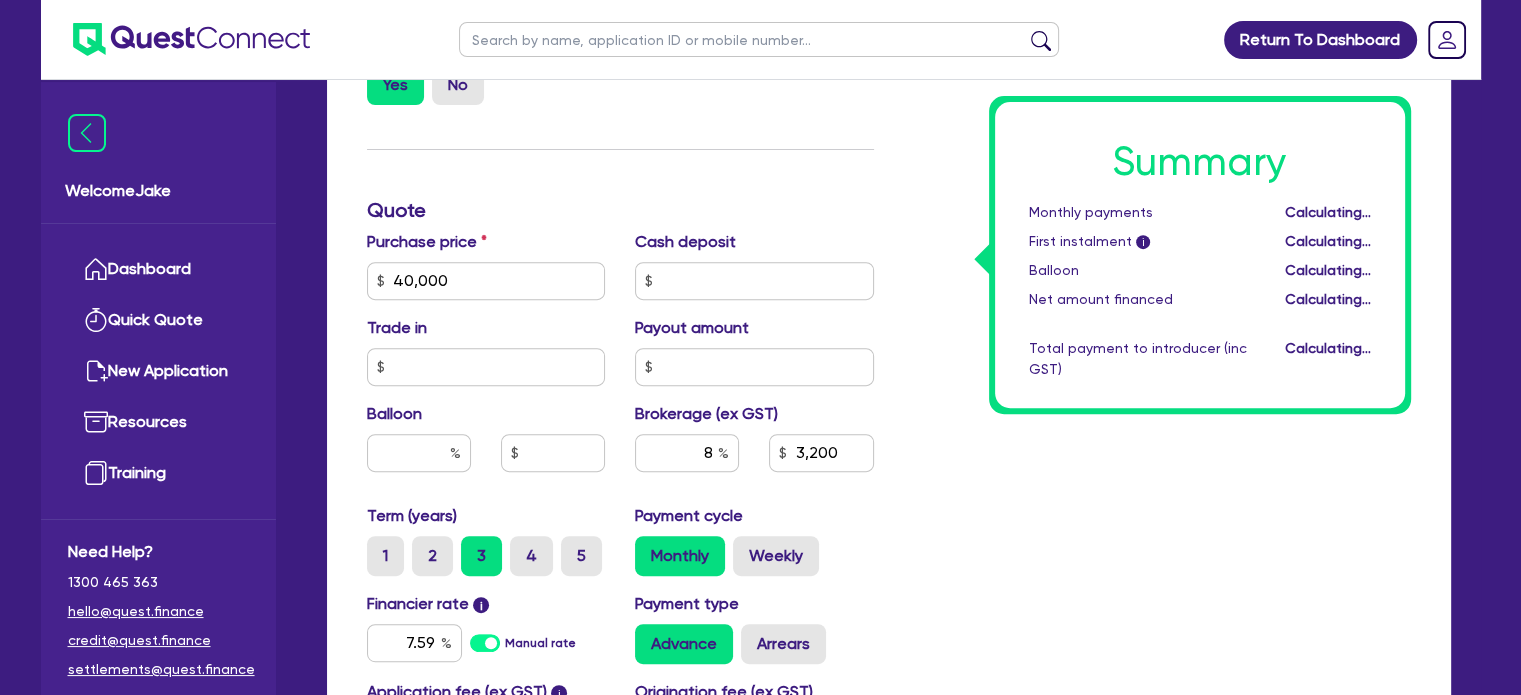 type on "40,000" 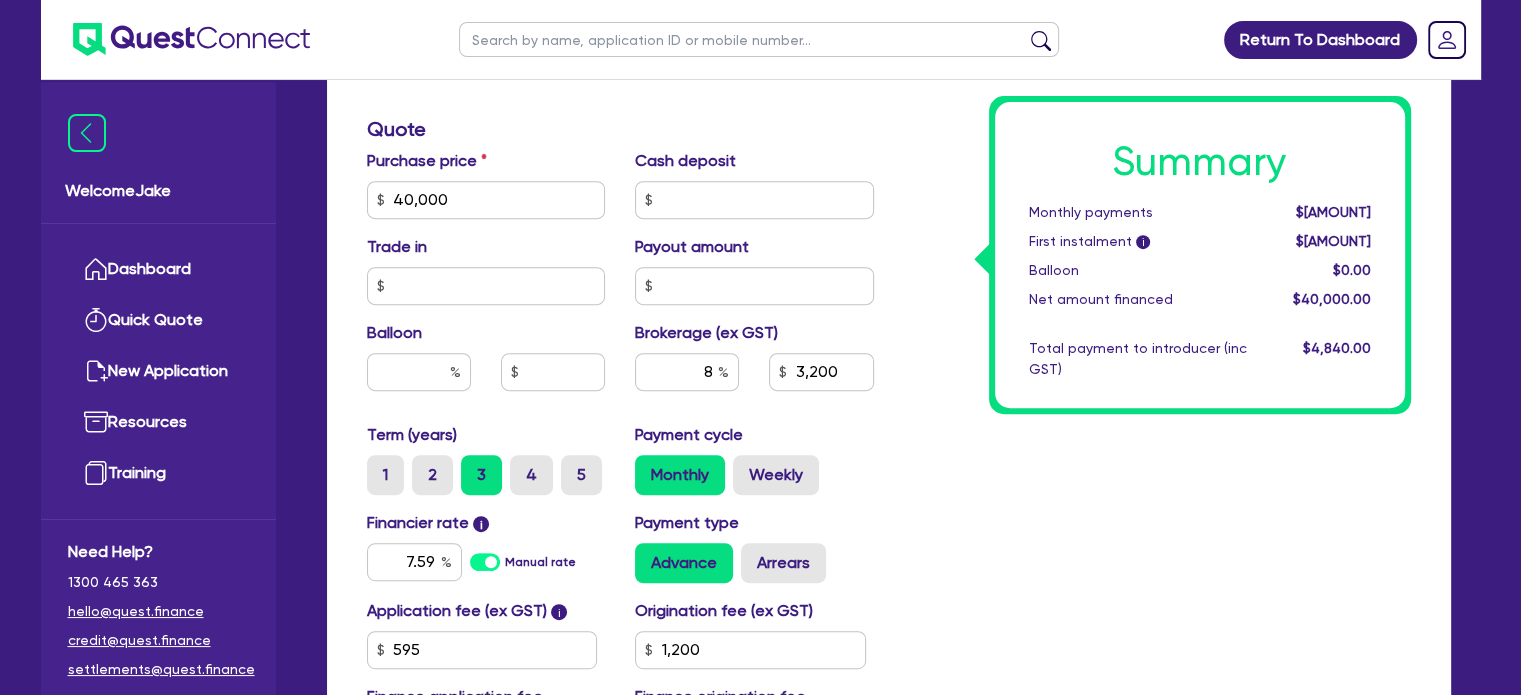 scroll, scrollTop: 708, scrollLeft: 0, axis: vertical 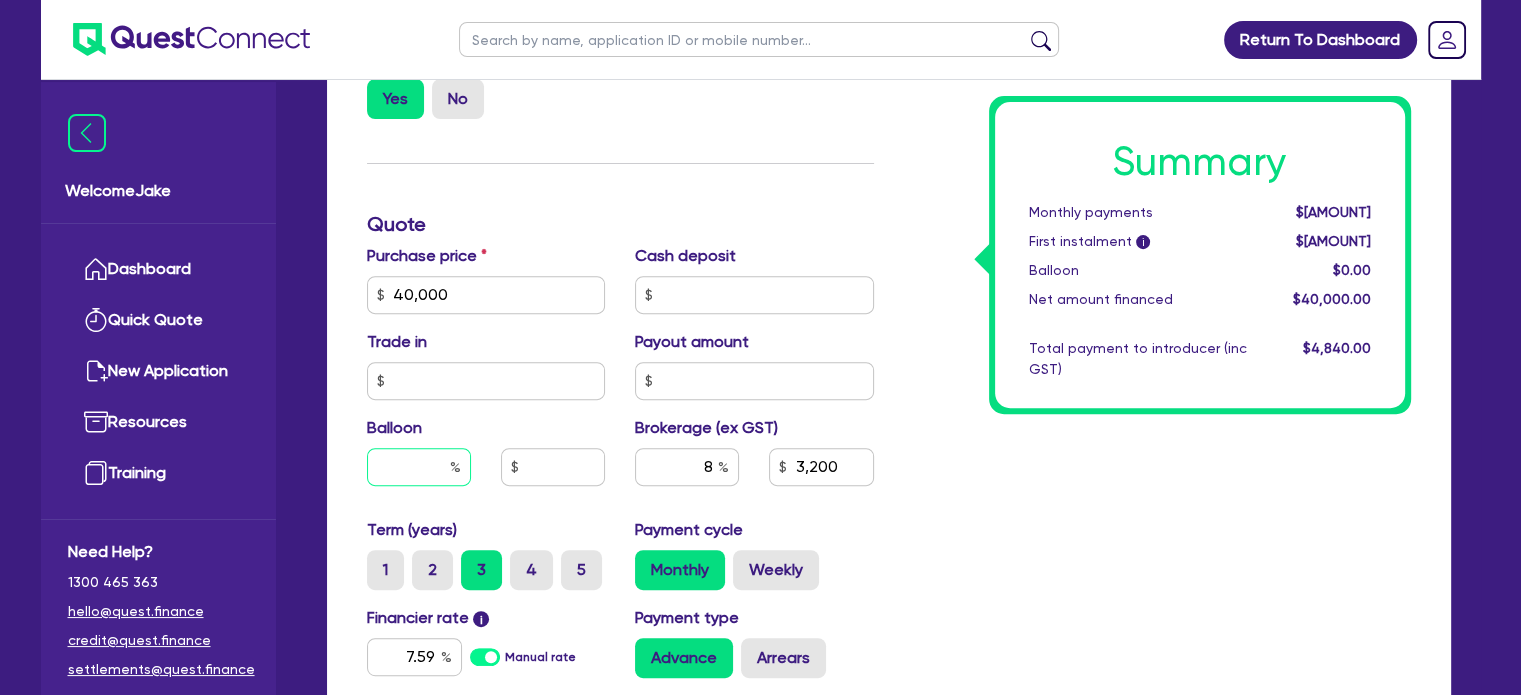 click at bounding box center [419, 467] 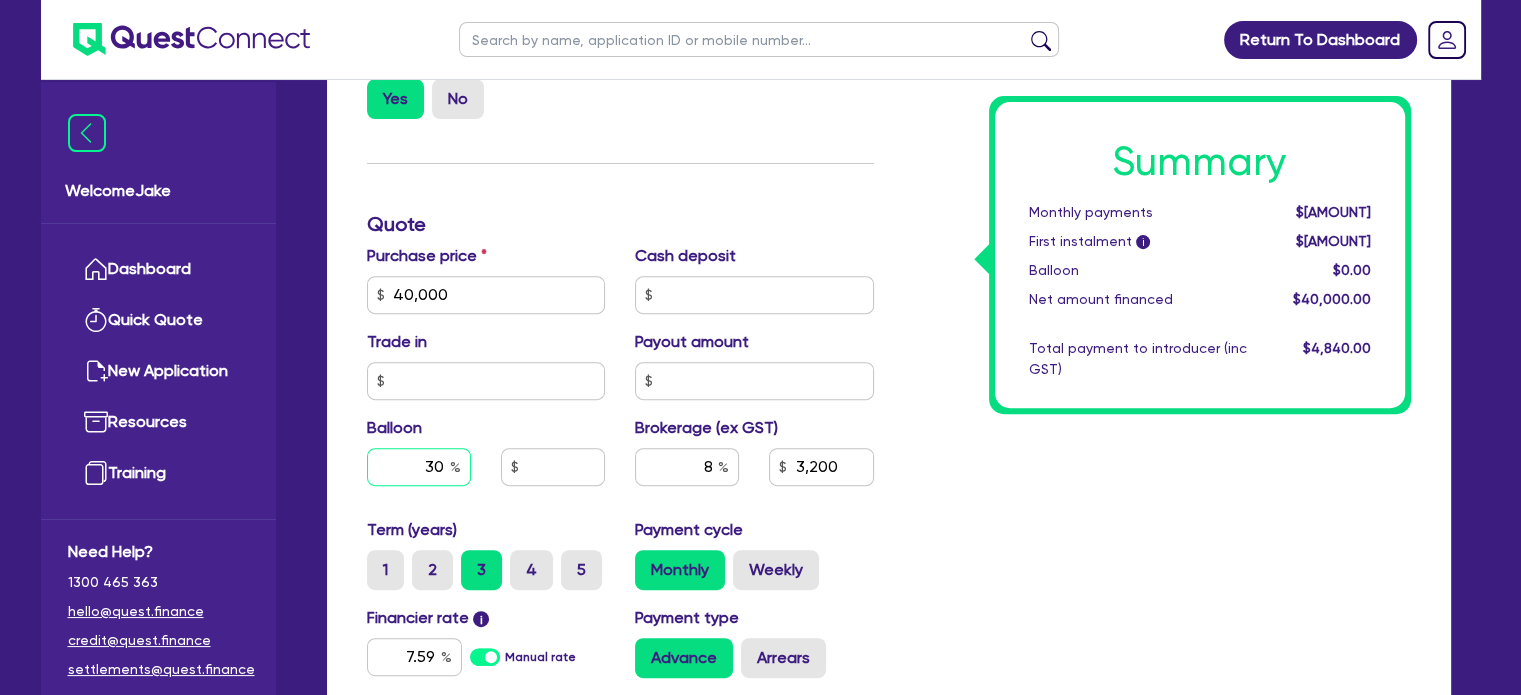 type on "30" 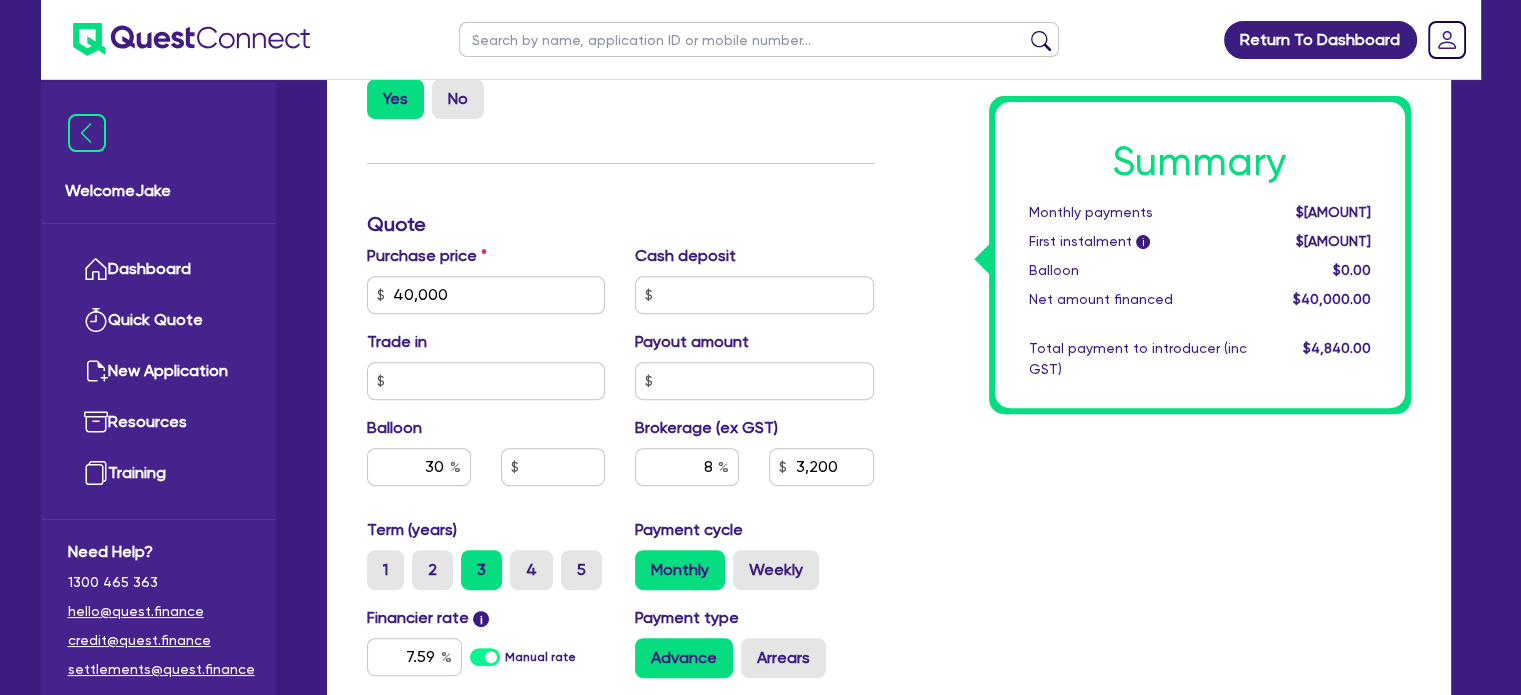click on "Summary Monthly   payments $[AMOUNT] First instalment i $[AMOUNT] Balloon $[AMOUNT] Net amount financed $[AMOUNT] Total payment to introducer (inc GST) $[AMOUNT]" at bounding box center [1157, 283] 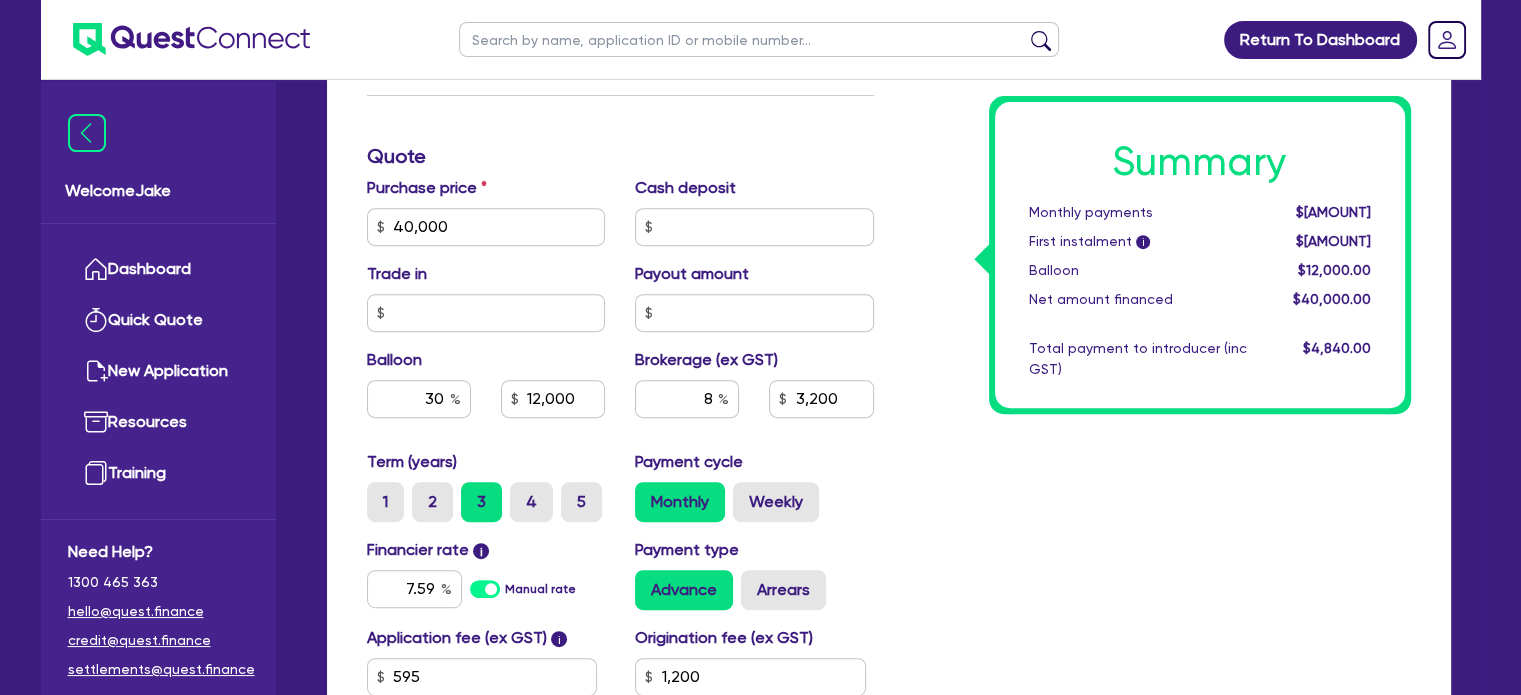 scroll, scrollTop: 779, scrollLeft: 0, axis: vertical 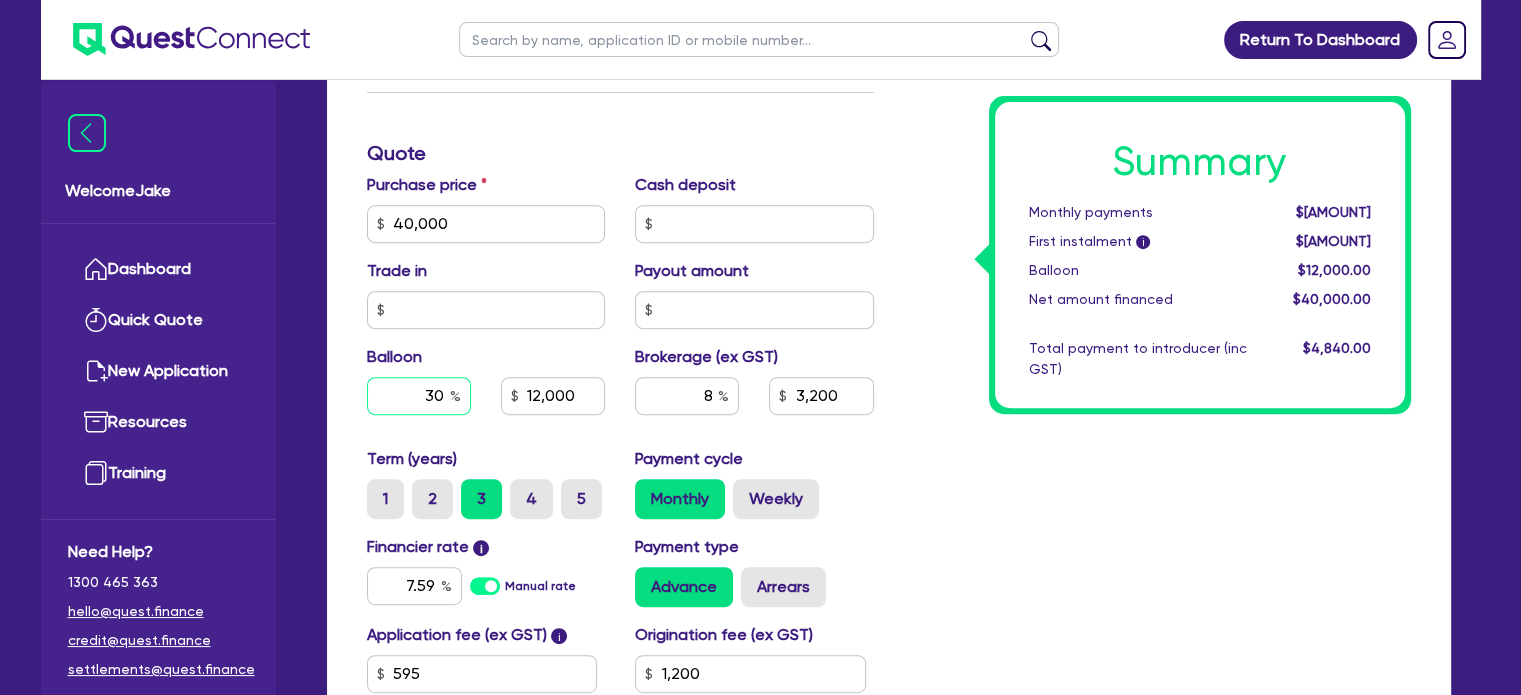 click on "30" at bounding box center [419, 396] 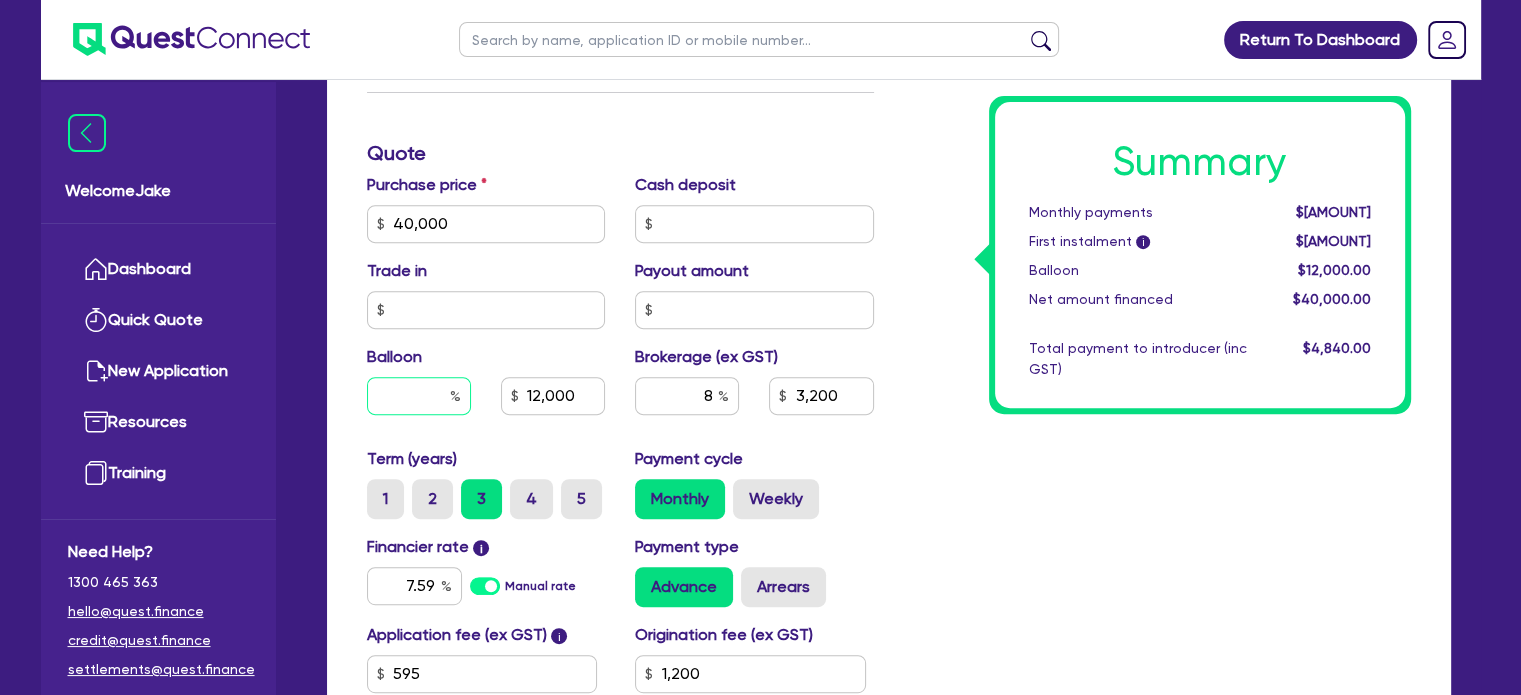 type 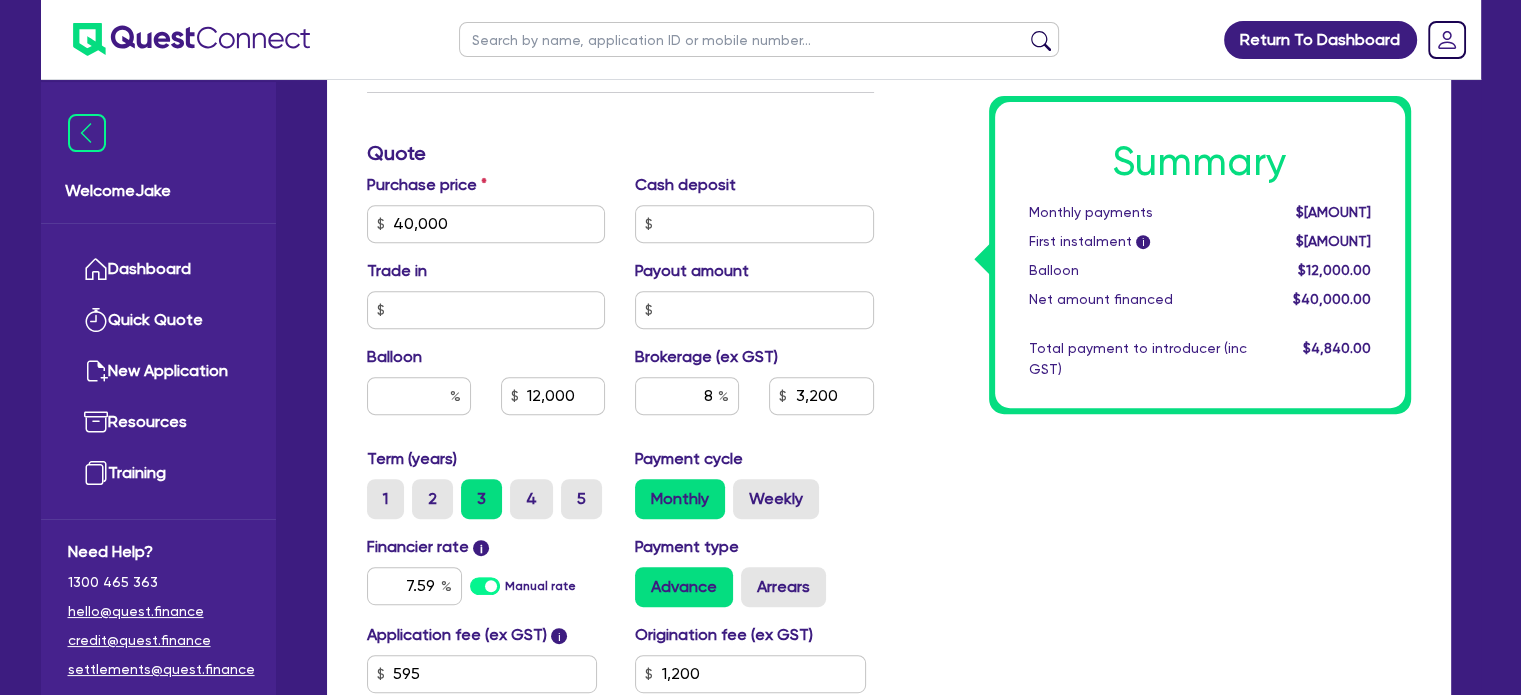 type on "40,000" 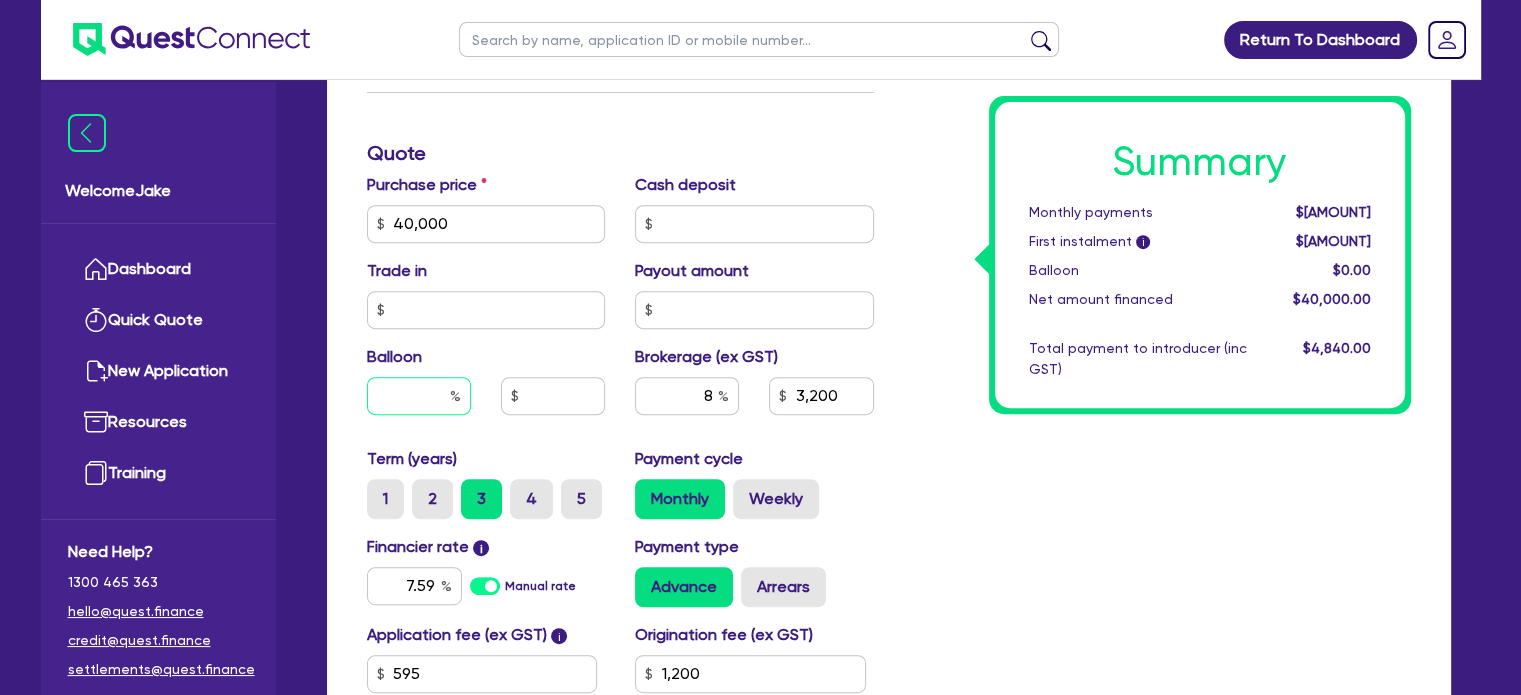 click at bounding box center [419, 396] 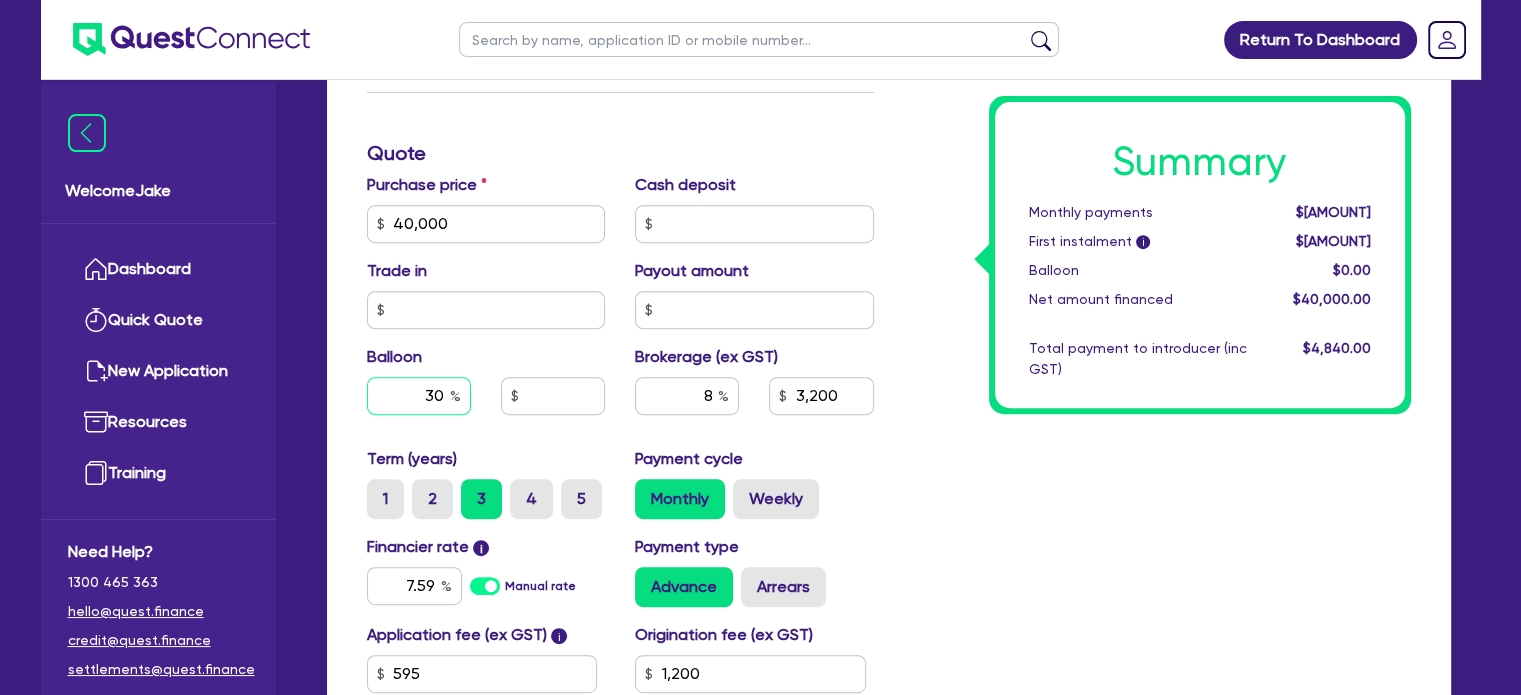 type on "30" 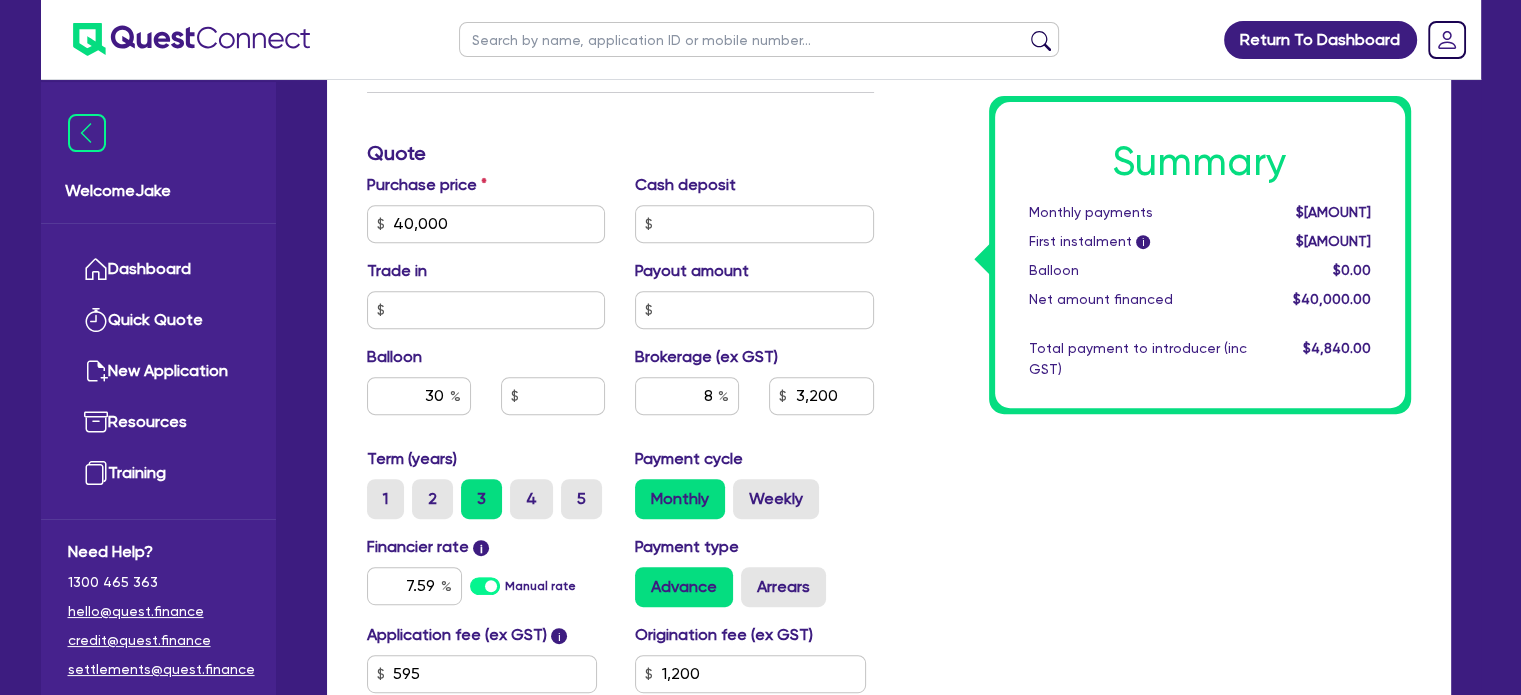type on "40,000" 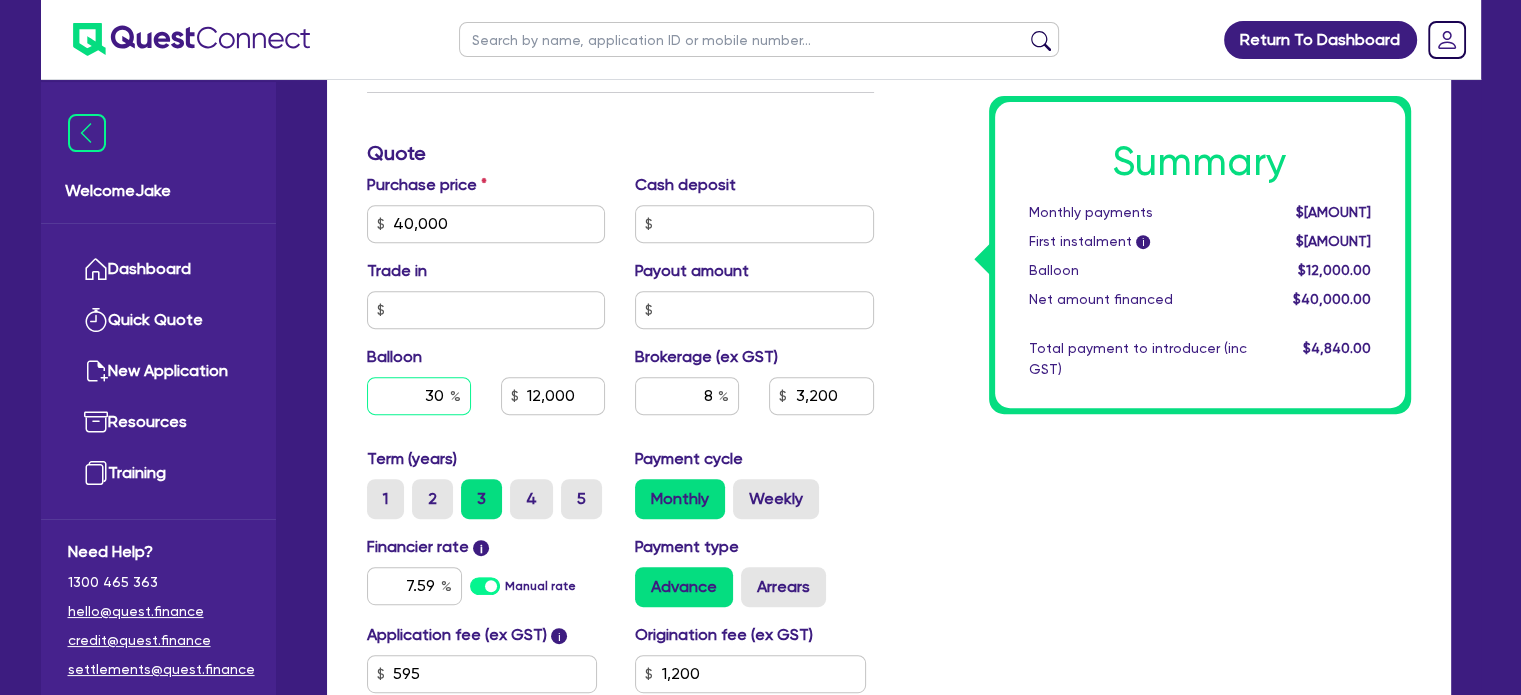 click on "30" at bounding box center (419, 396) 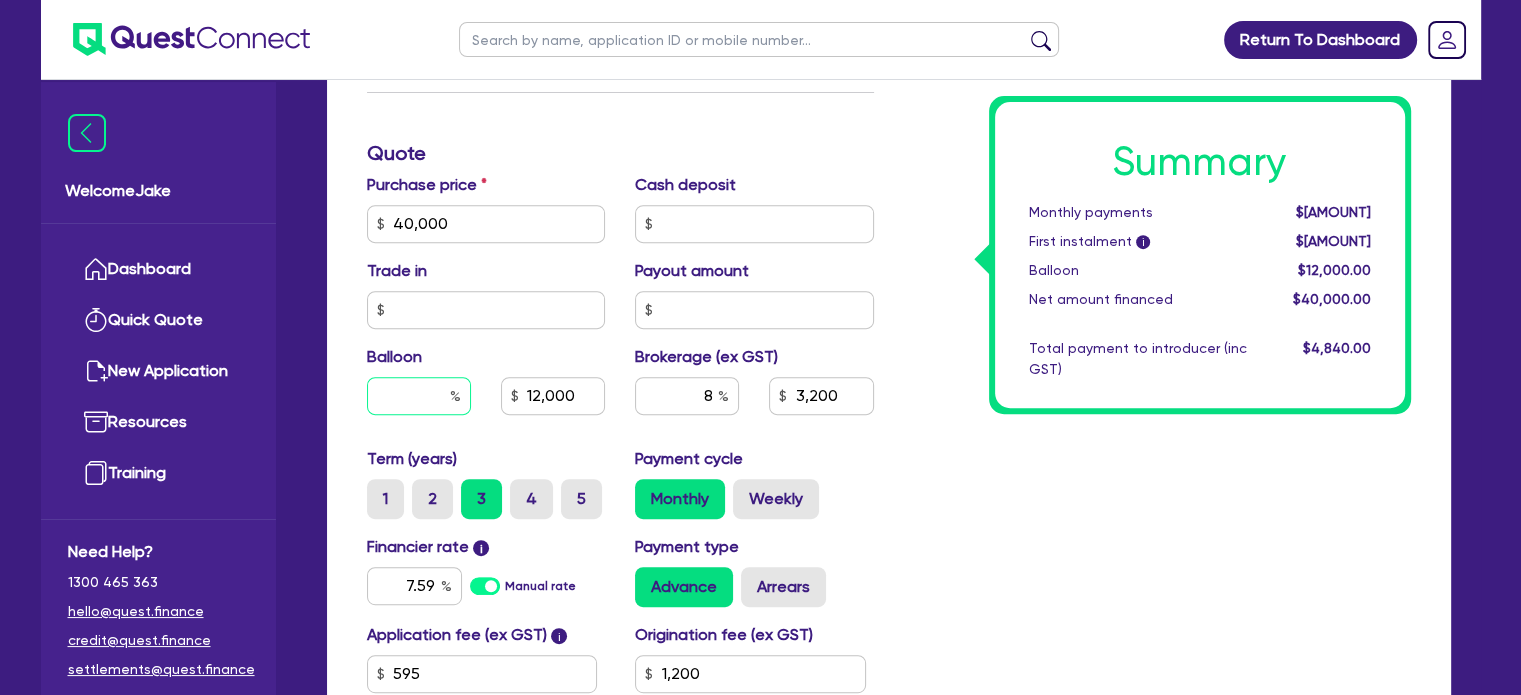type 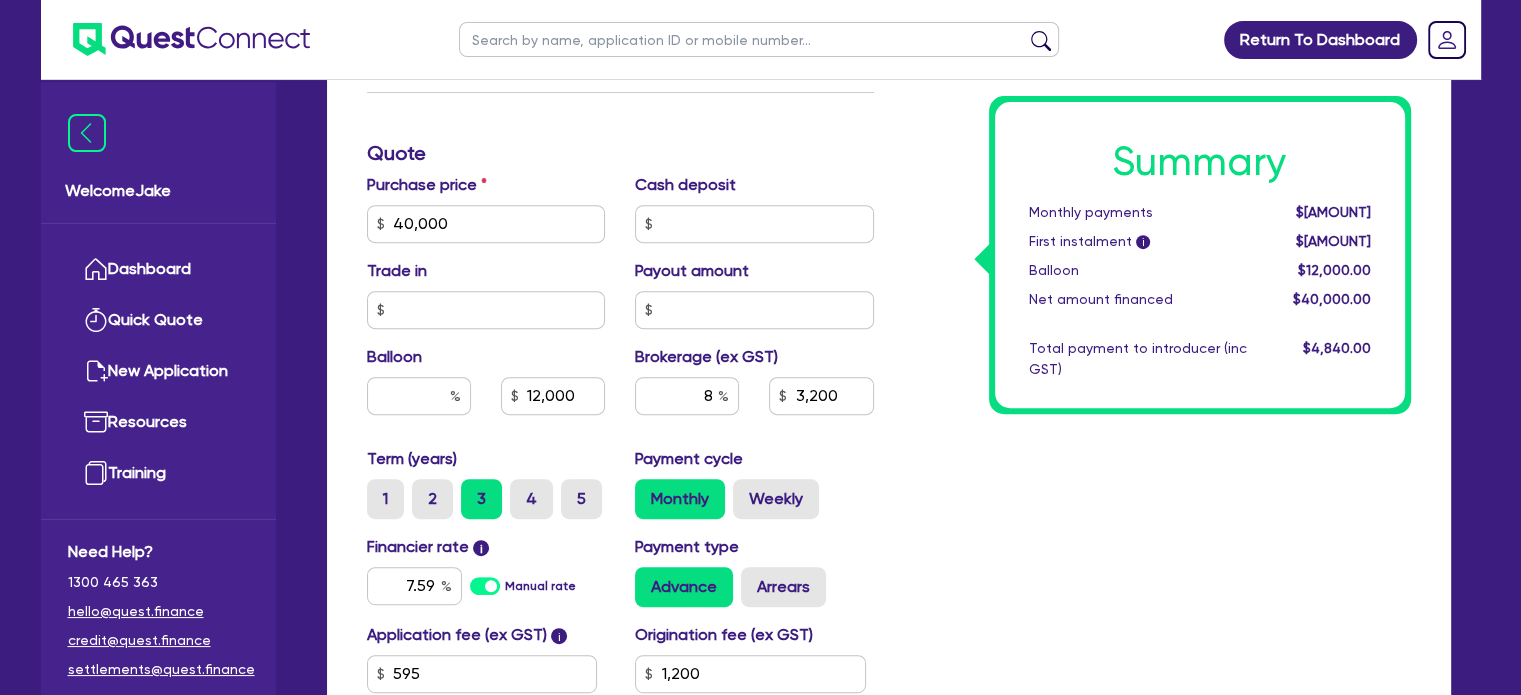 type on "40,000" 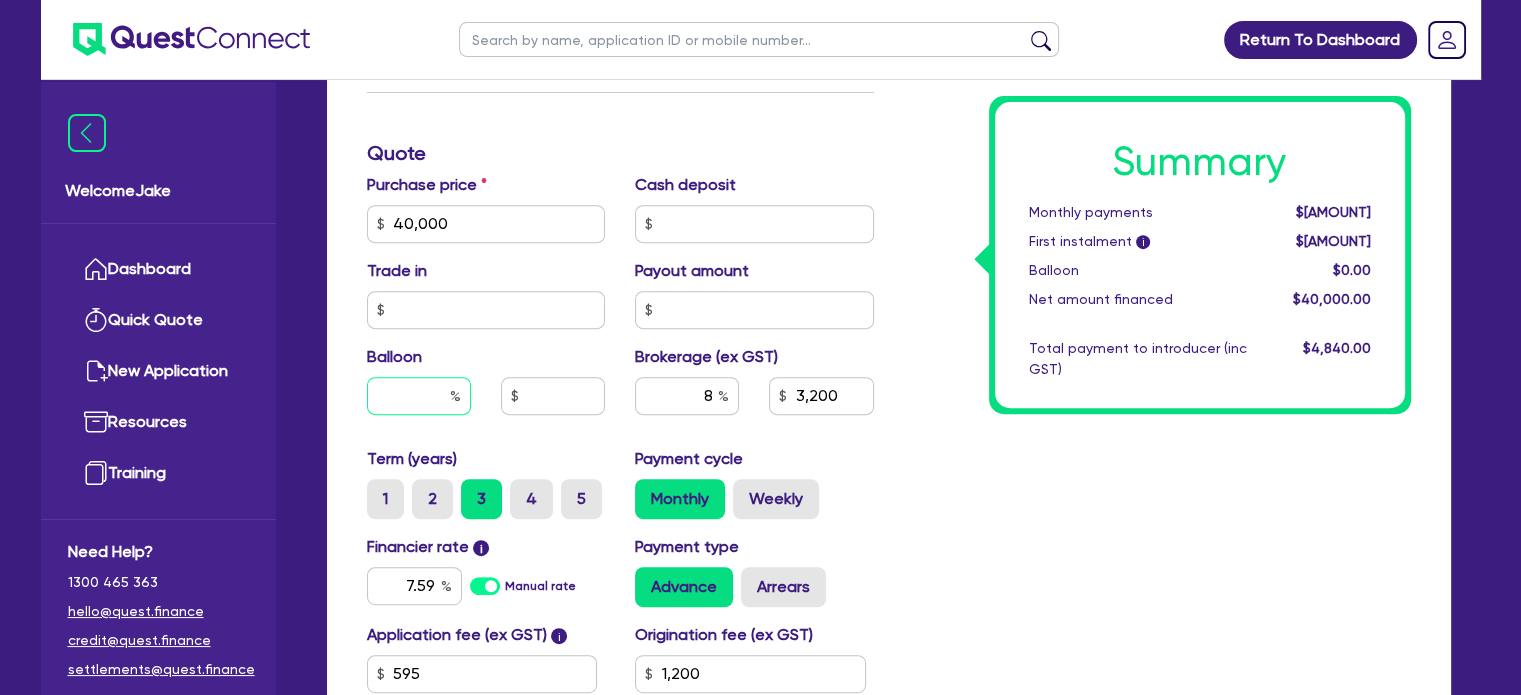 click at bounding box center [419, 396] 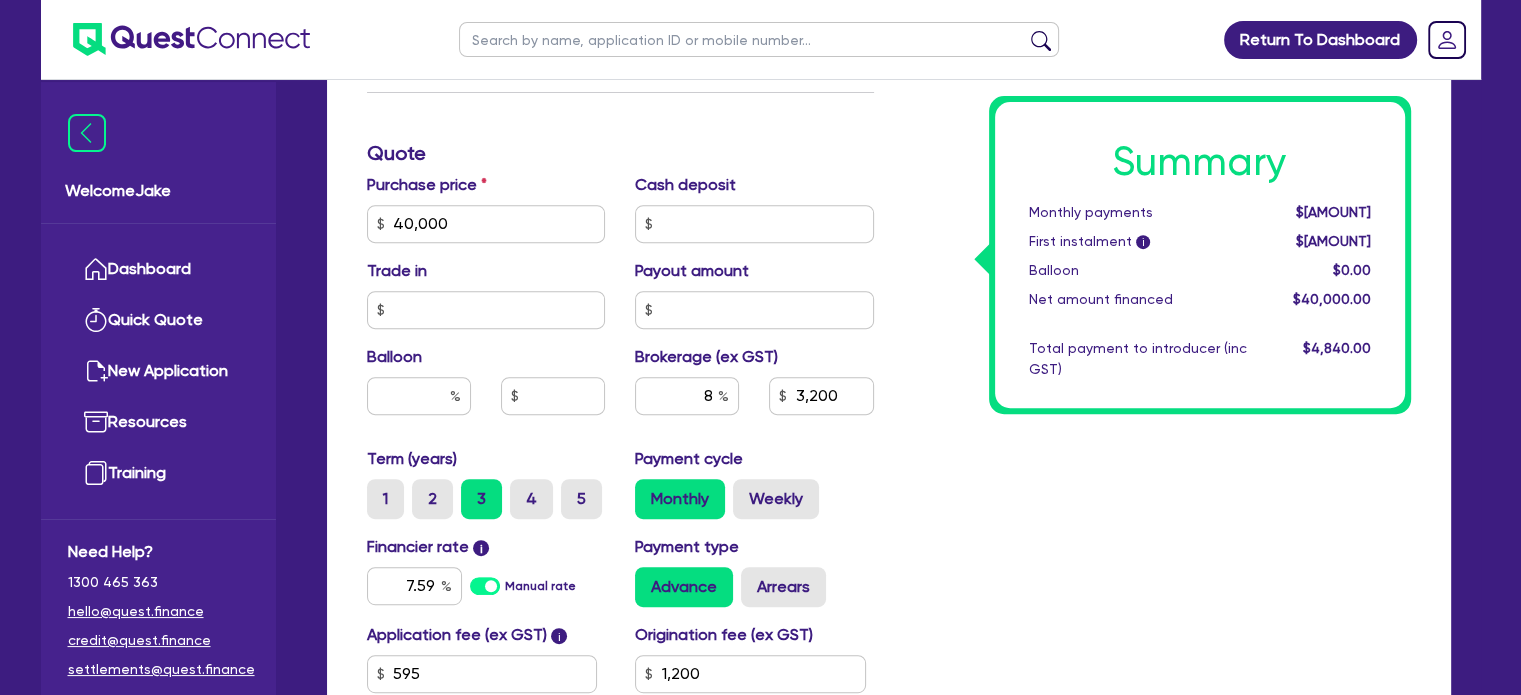 type on "40,000" 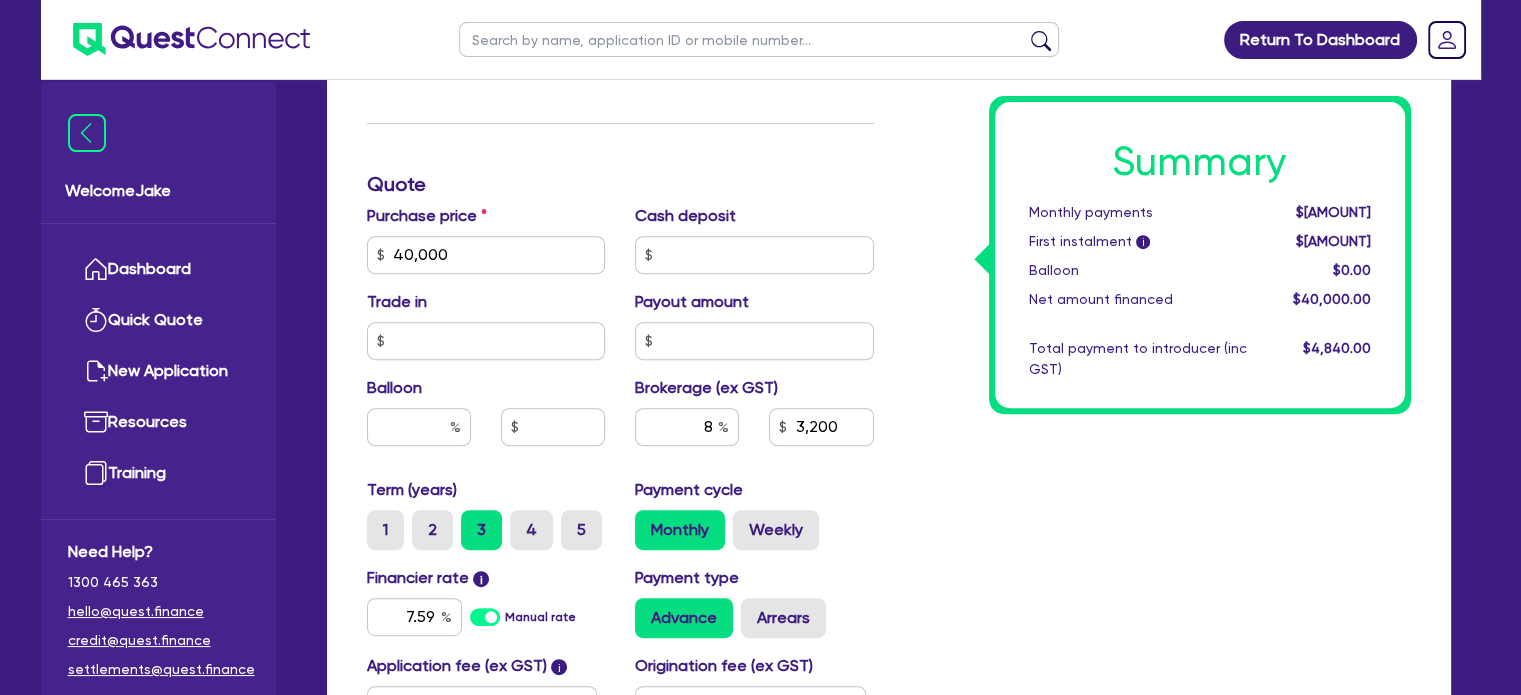 scroll, scrollTop: 751, scrollLeft: 0, axis: vertical 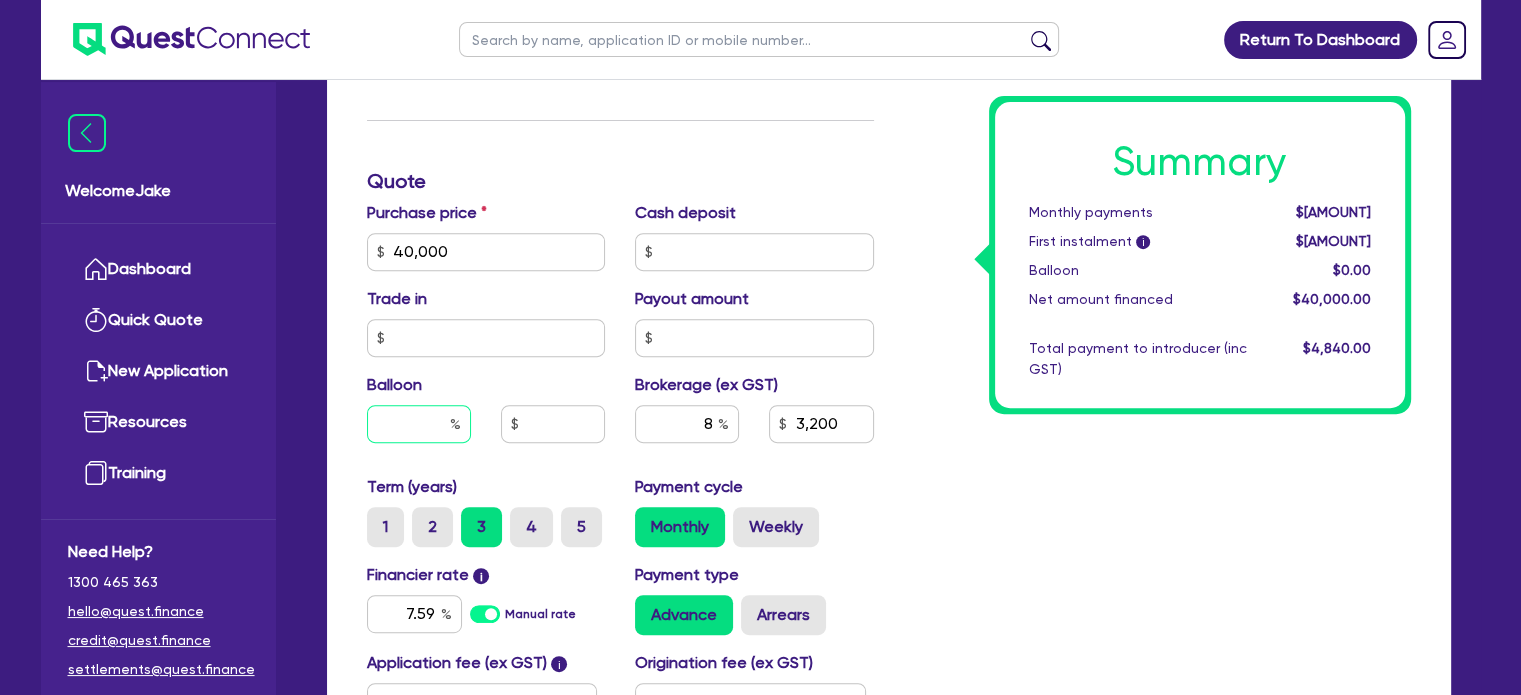 click at bounding box center (419, 424) 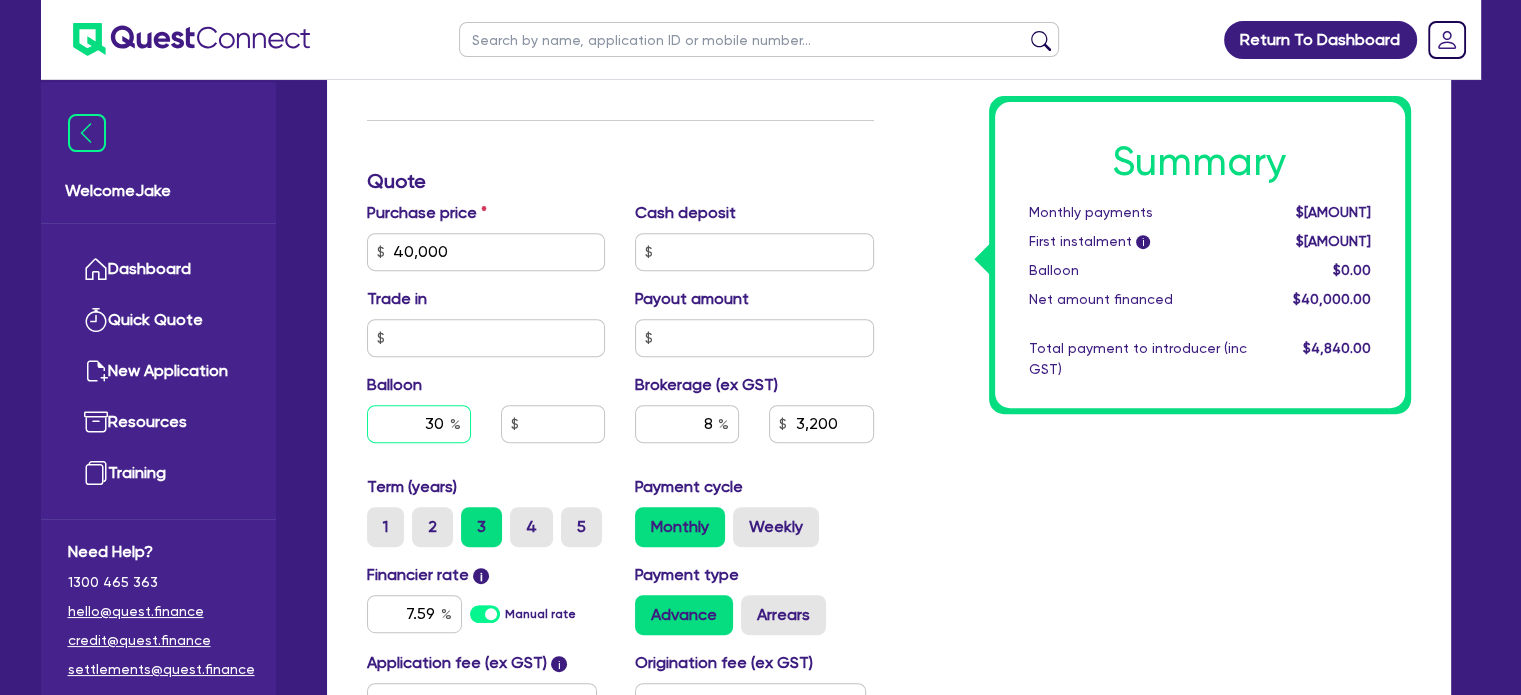 type on "30" 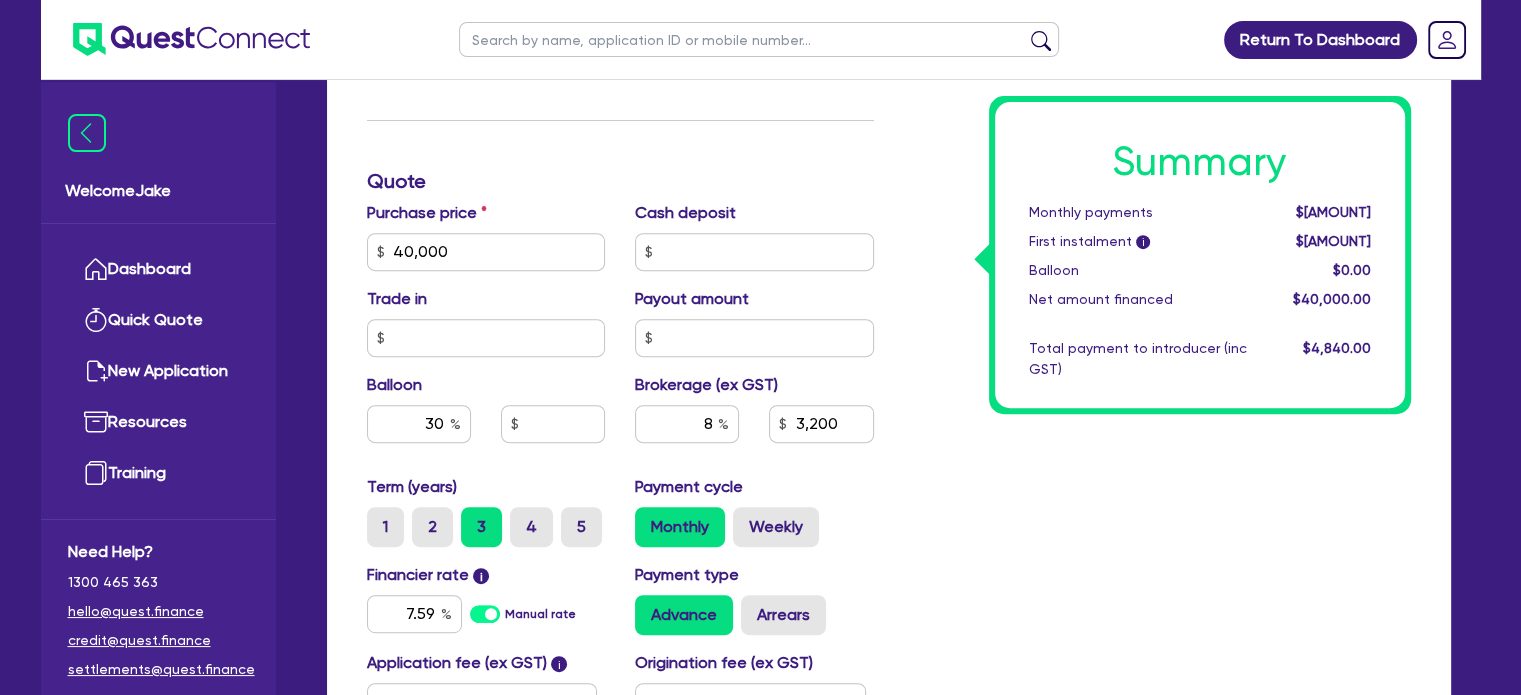 click on "Payment cycle Monthly Weekly" at bounding box center [754, 511] 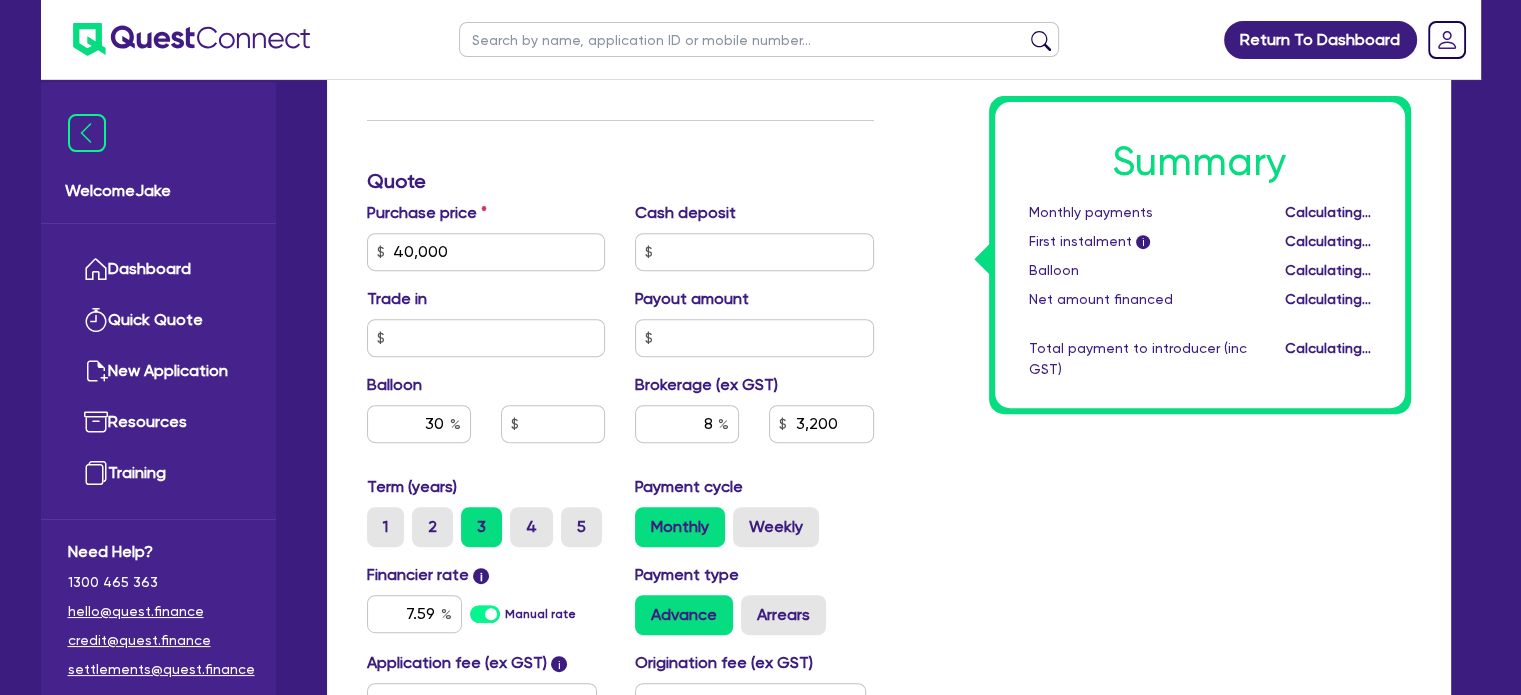 type on "40,000" 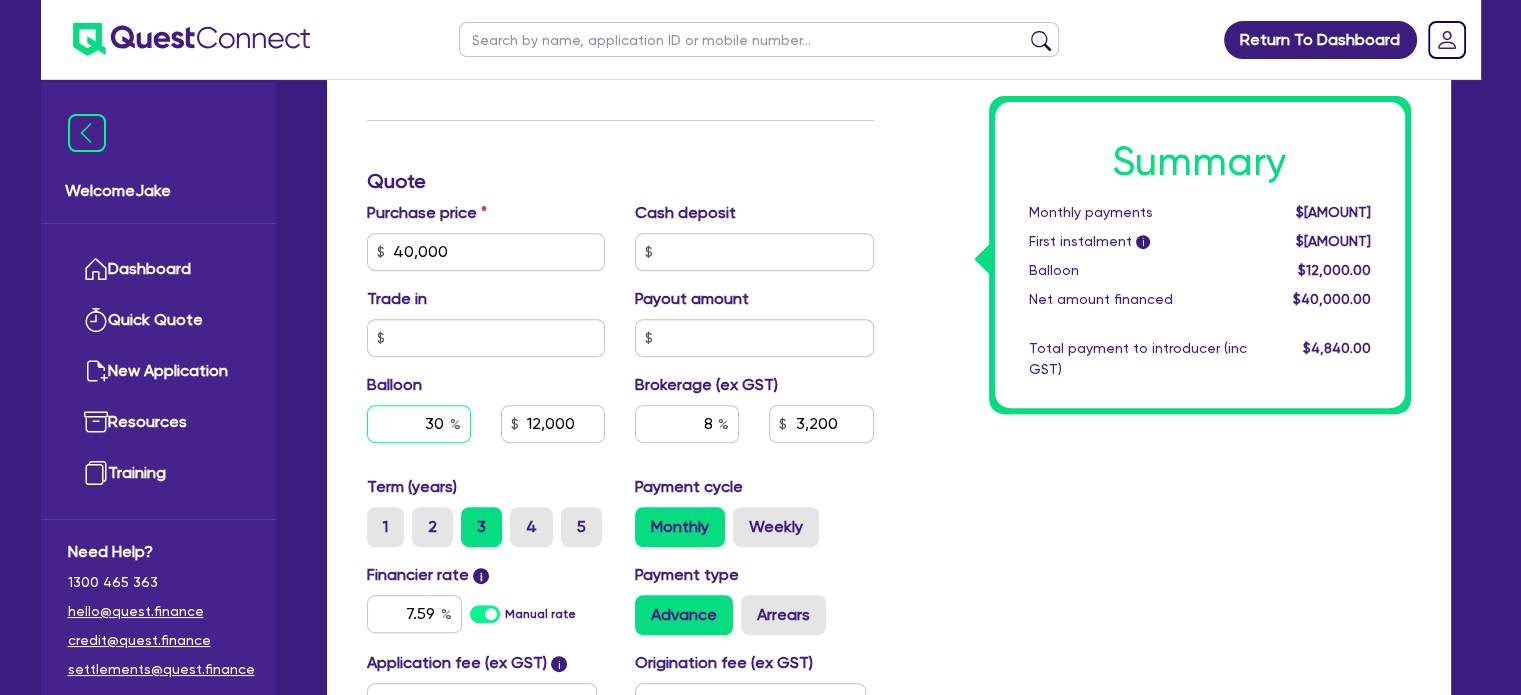 click on "30" at bounding box center (419, 424) 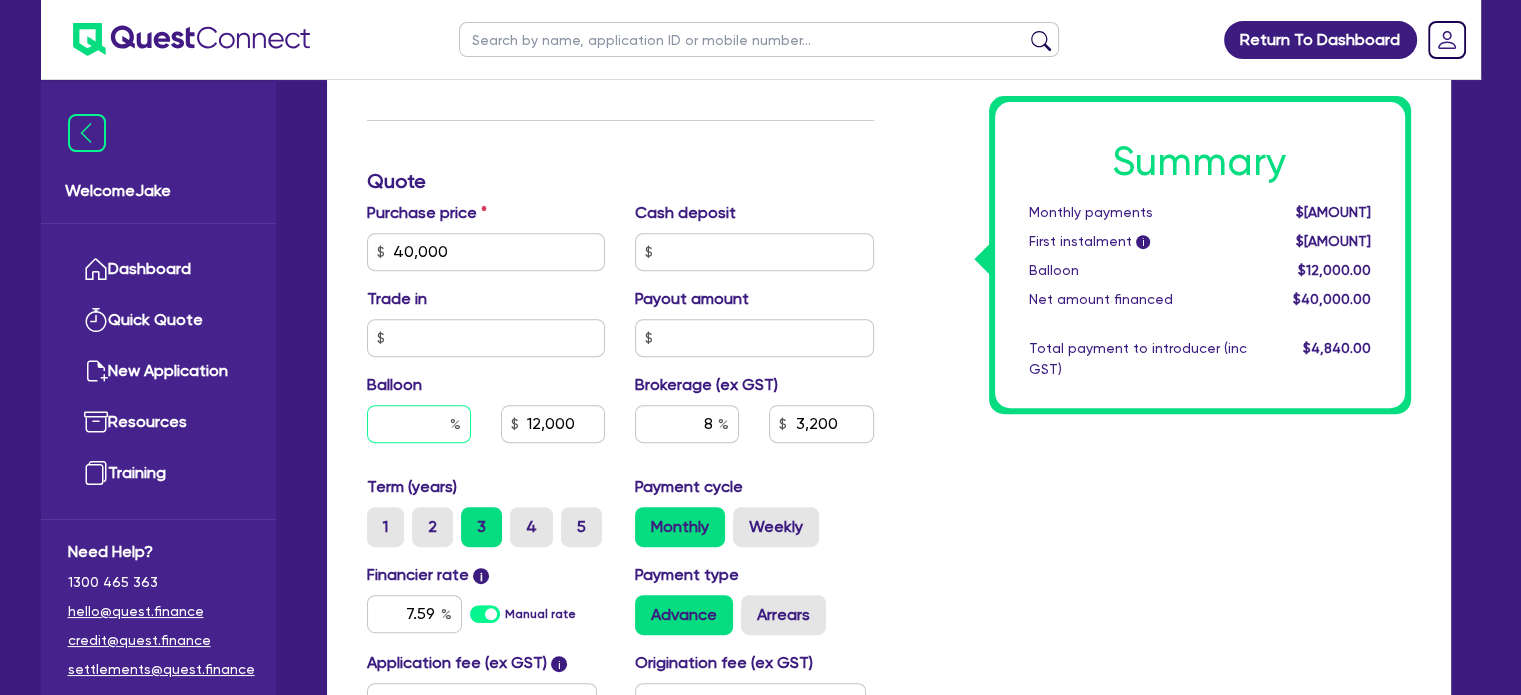 type 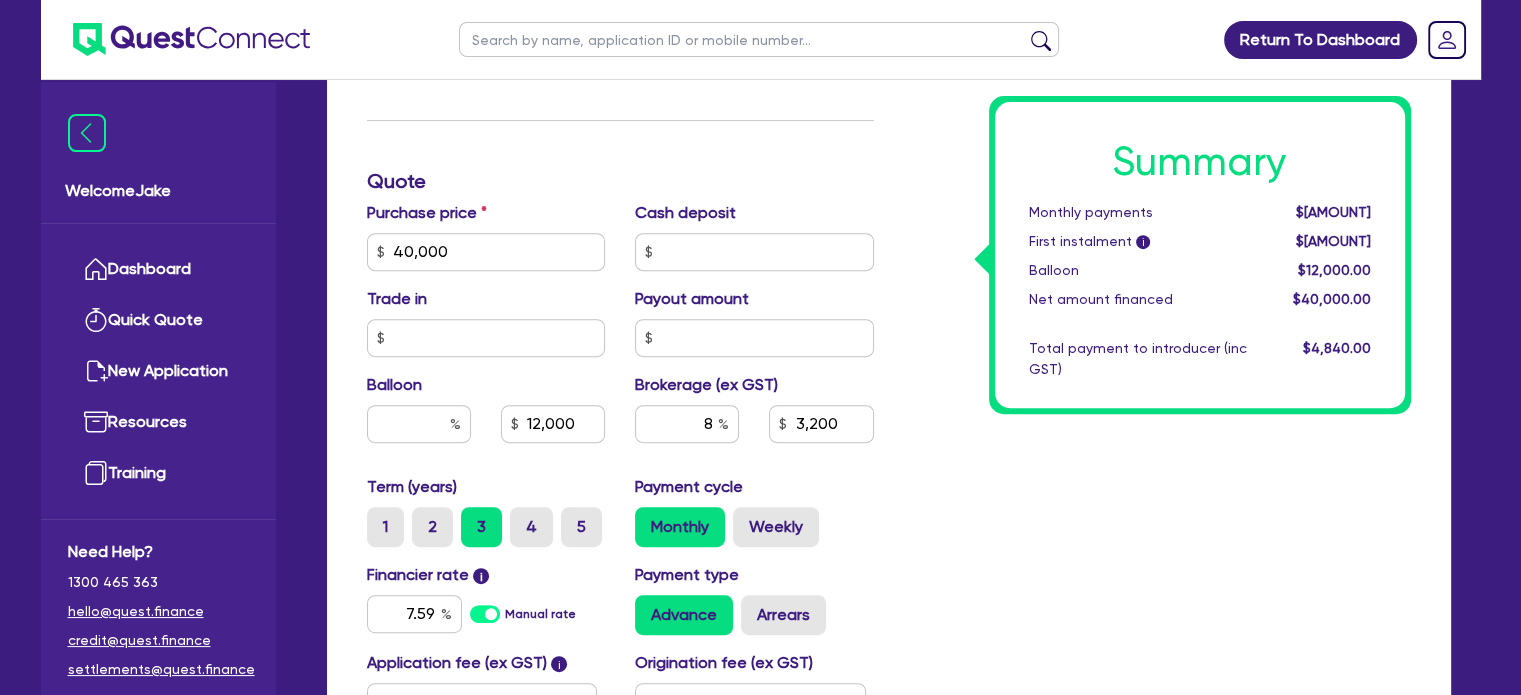 click on "Summary Monthly   payments $[AMOUNT] First instalment i $[AMOUNT] Balloon $[AMOUNT] Net amount financed $[AMOUNT] Total payment to introducer (inc GST) $[AMOUNT]" at bounding box center [1157, 240] 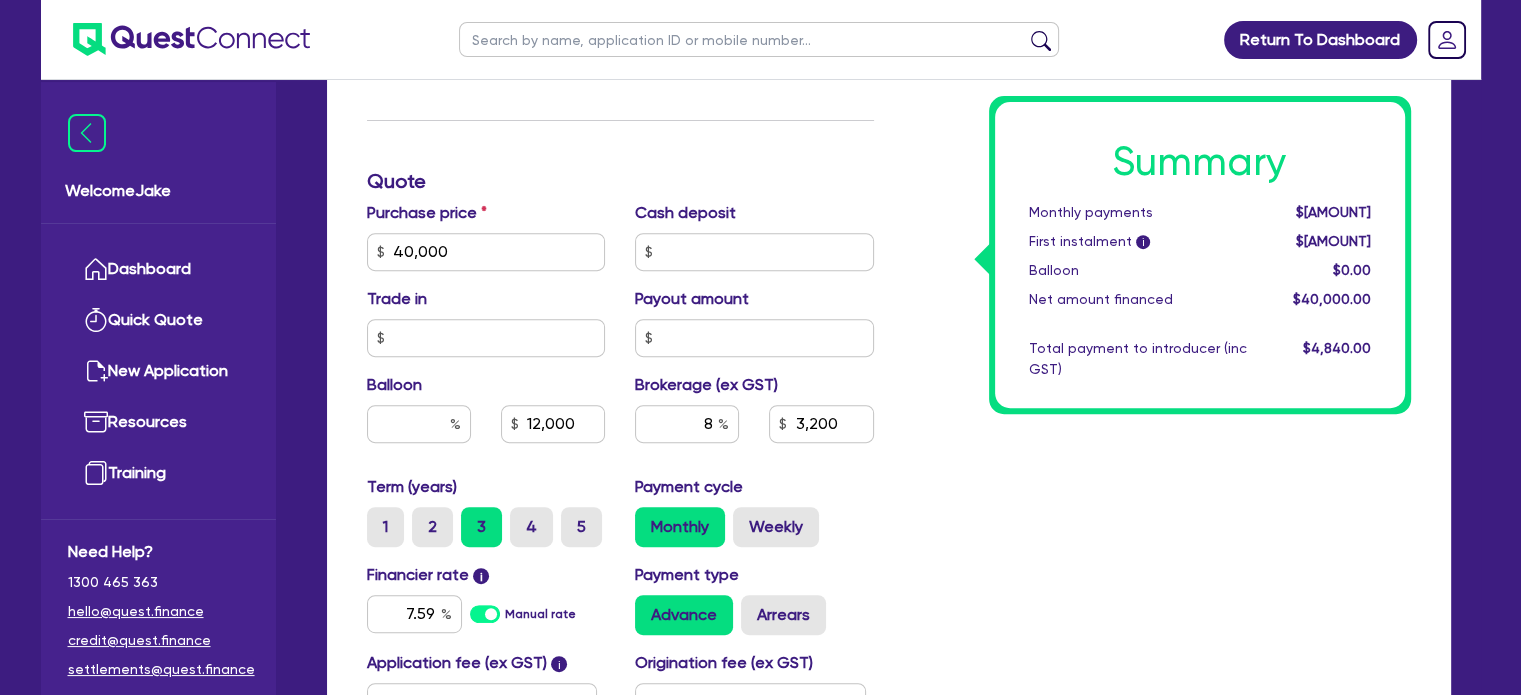 type on "40,000" 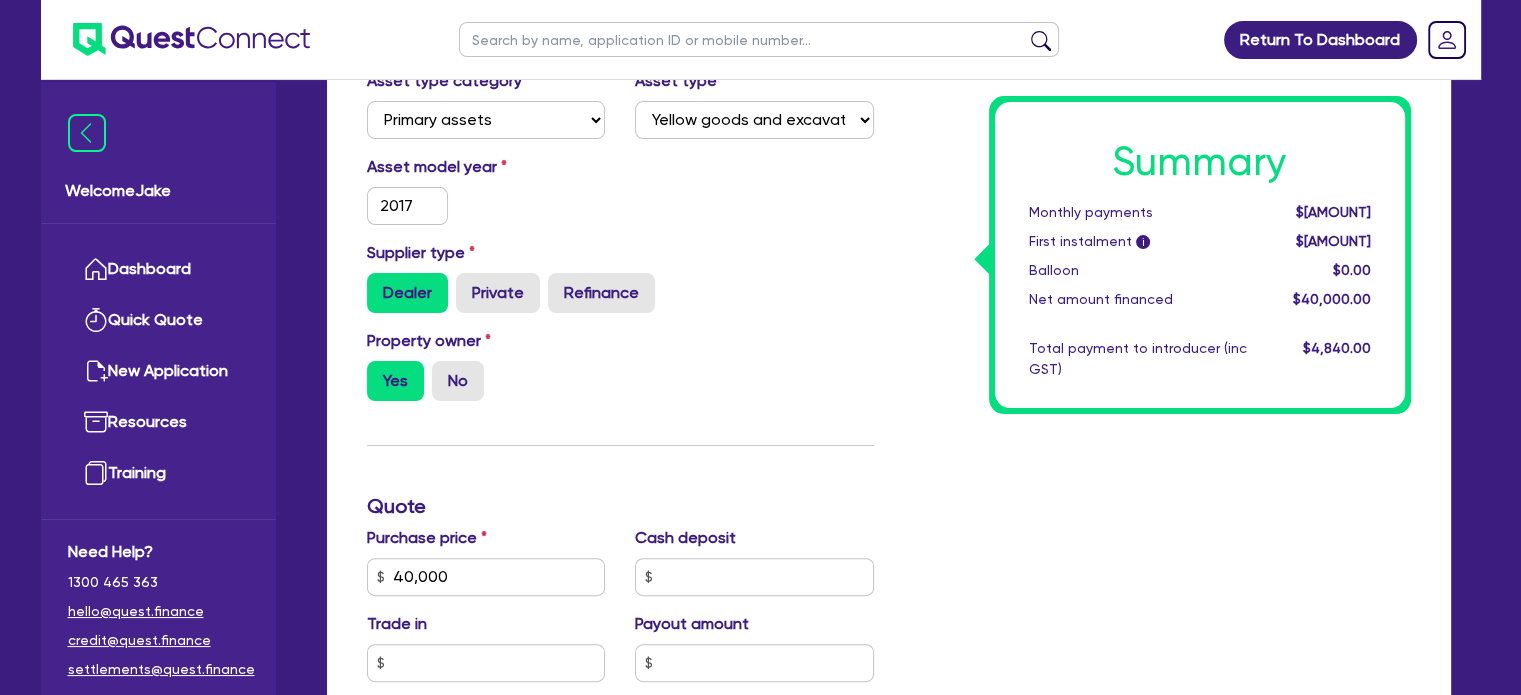 scroll, scrollTop: 424, scrollLeft: 0, axis: vertical 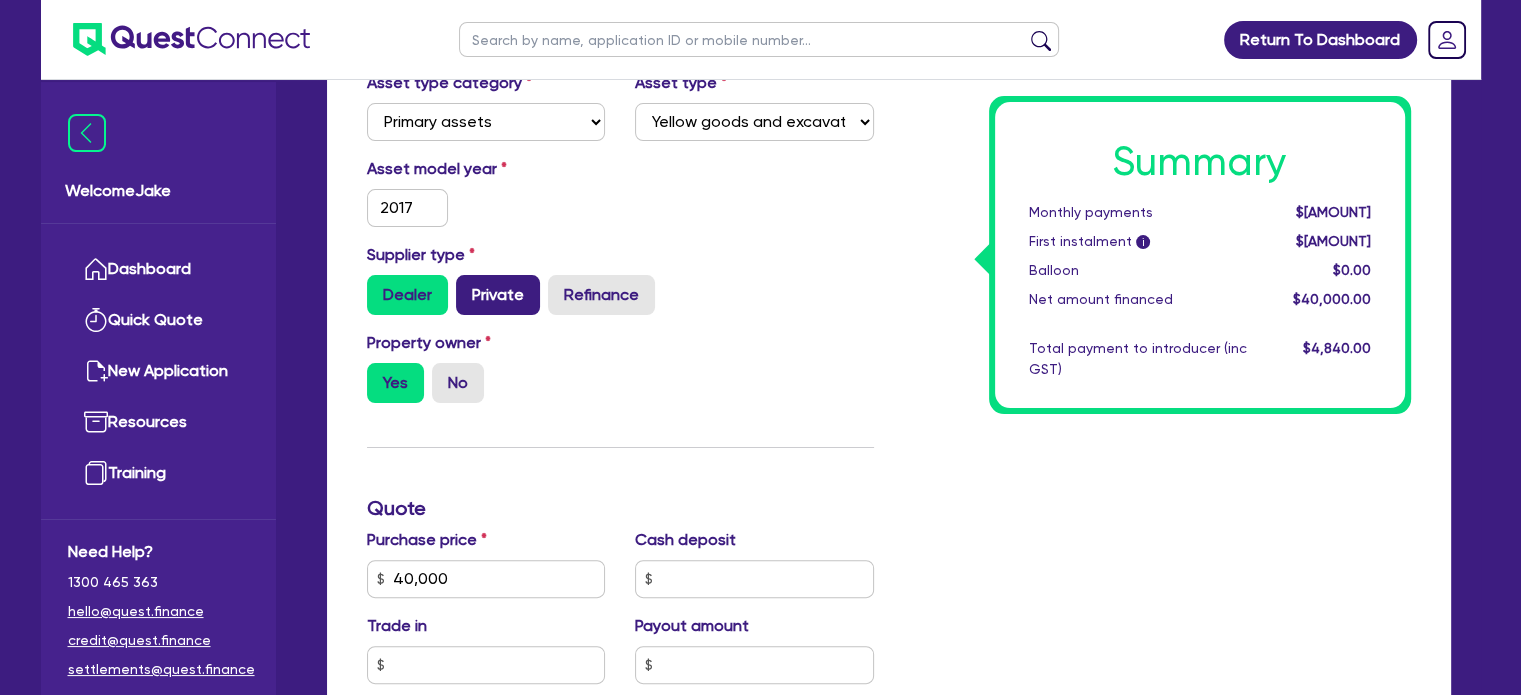 click on "Private" at bounding box center [498, 295] 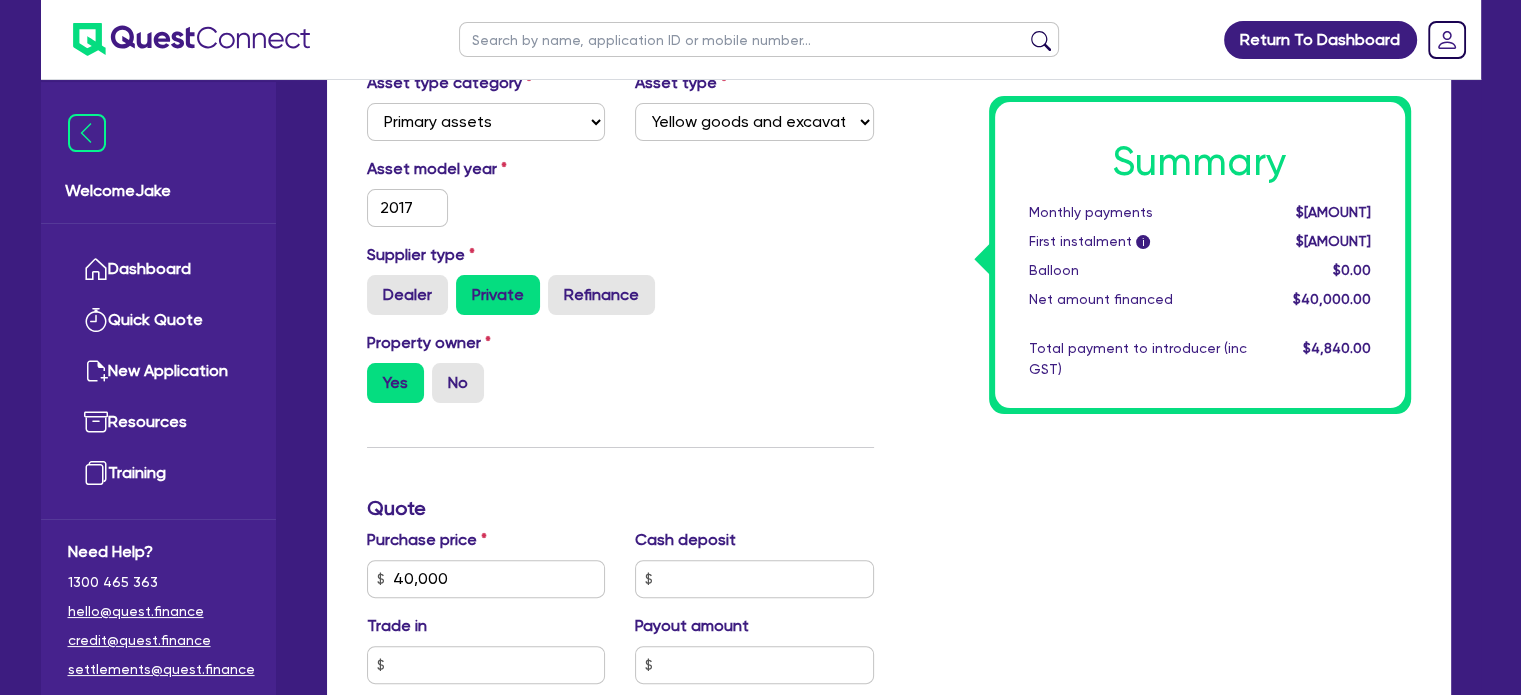 type on "40,000" 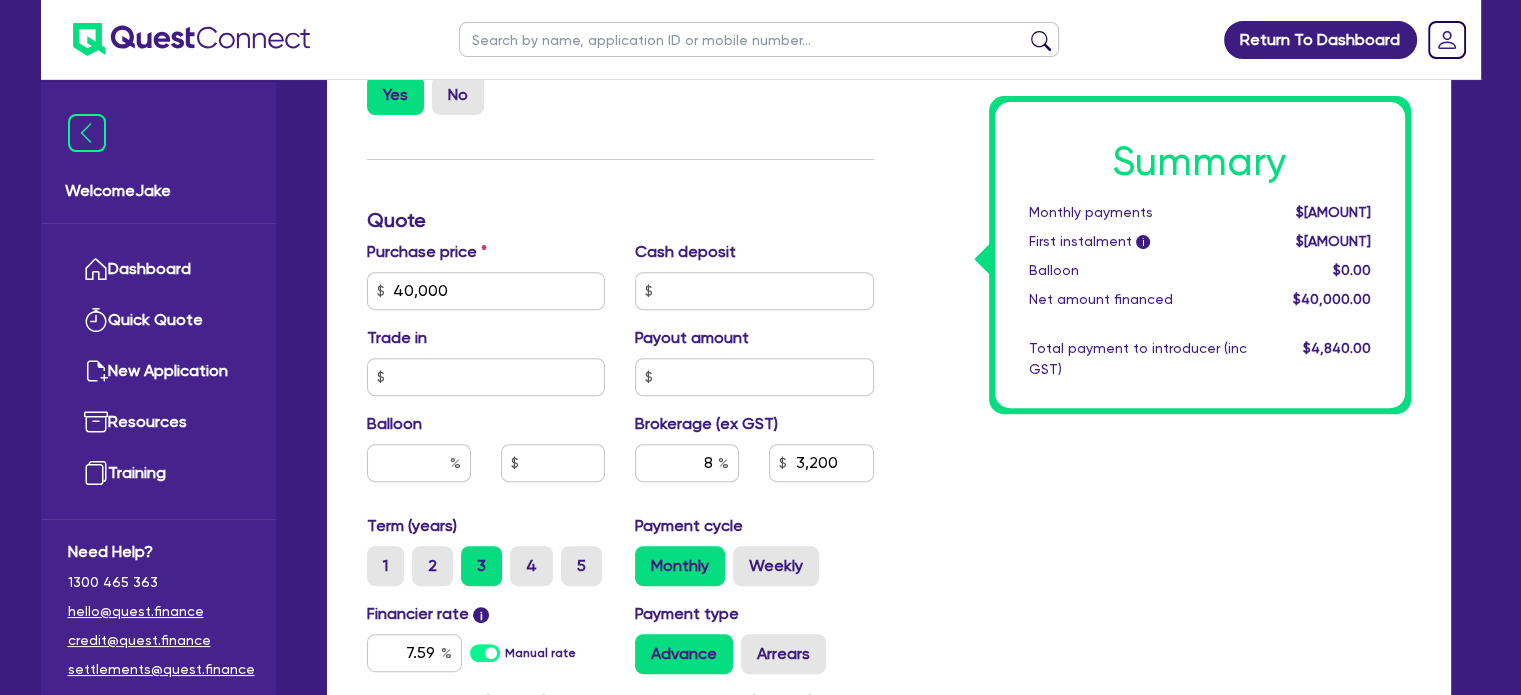 scroll, scrollTop: 711, scrollLeft: 0, axis: vertical 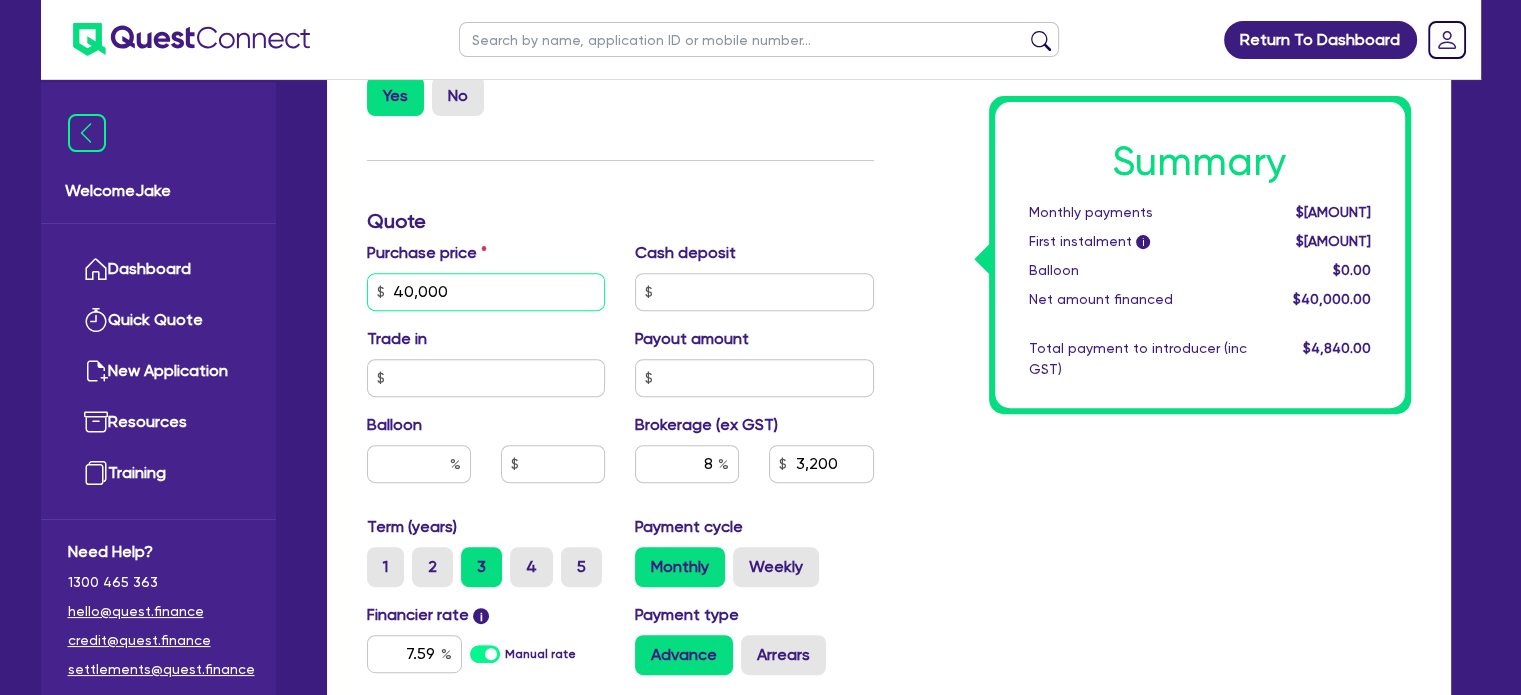 click on "40,000" at bounding box center [486, 292] 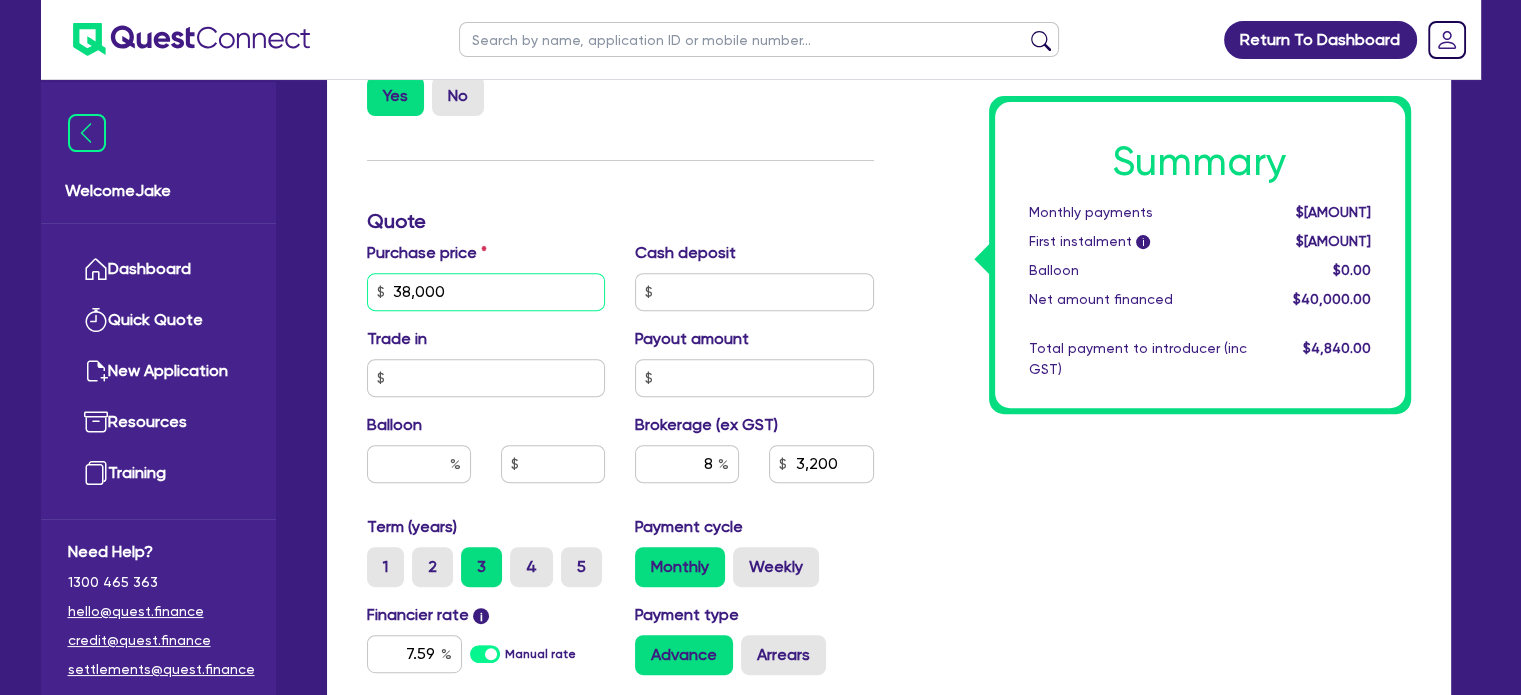 type on "38,000" 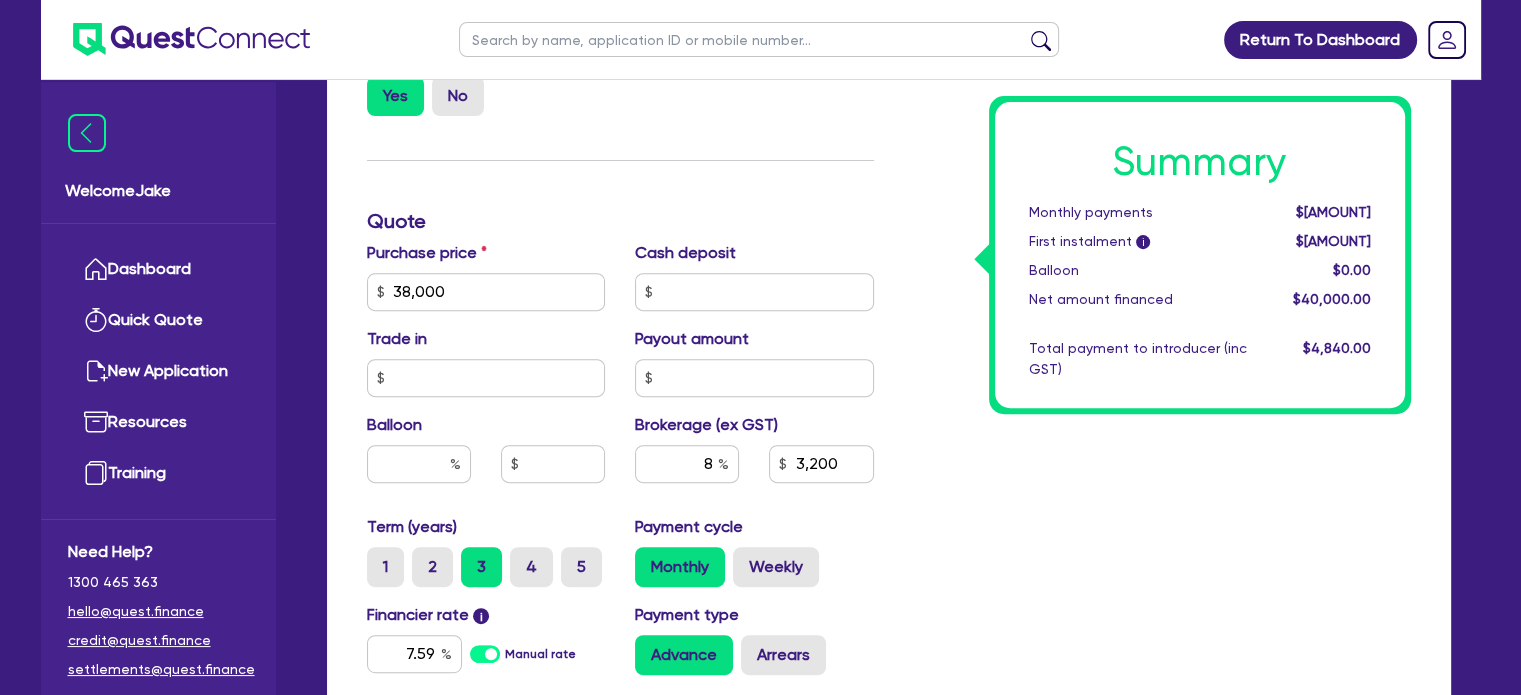 type on "3,200" 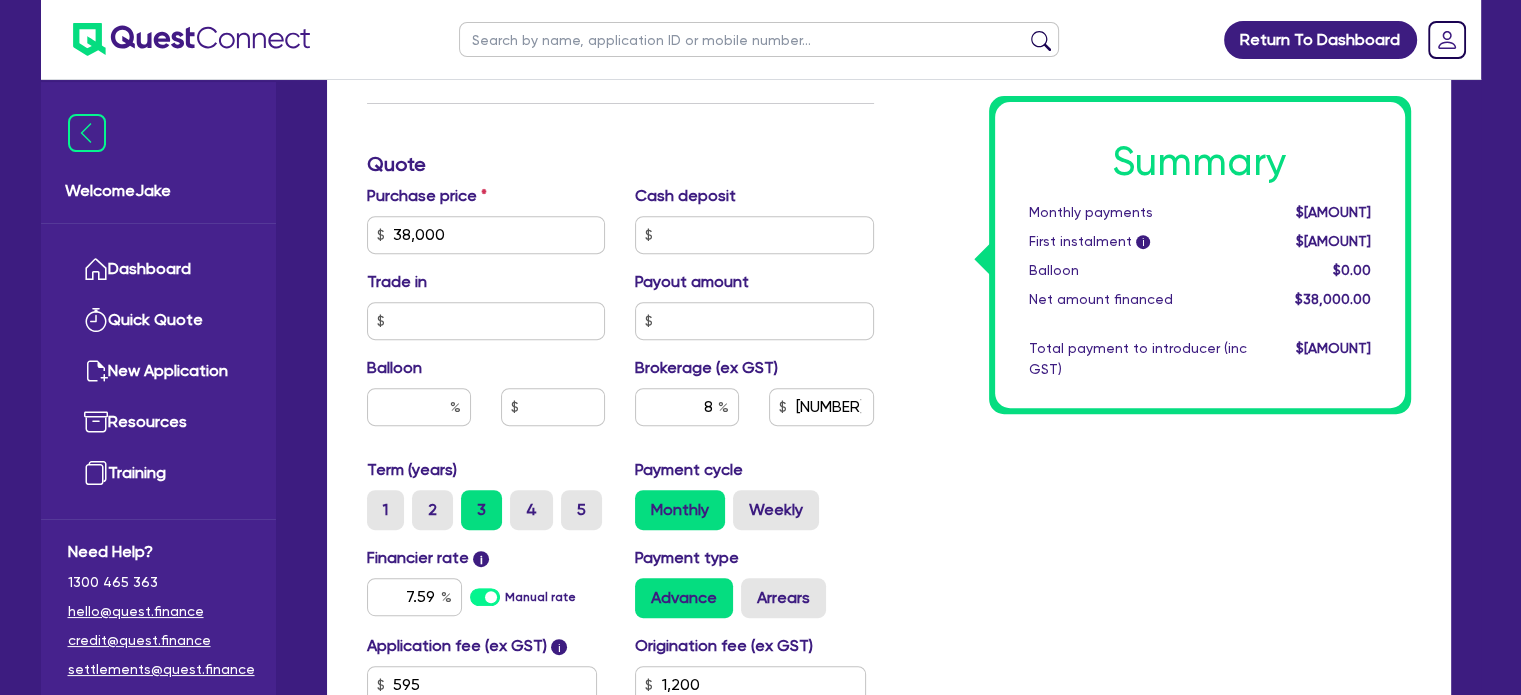 scroll, scrollTop: 770, scrollLeft: 0, axis: vertical 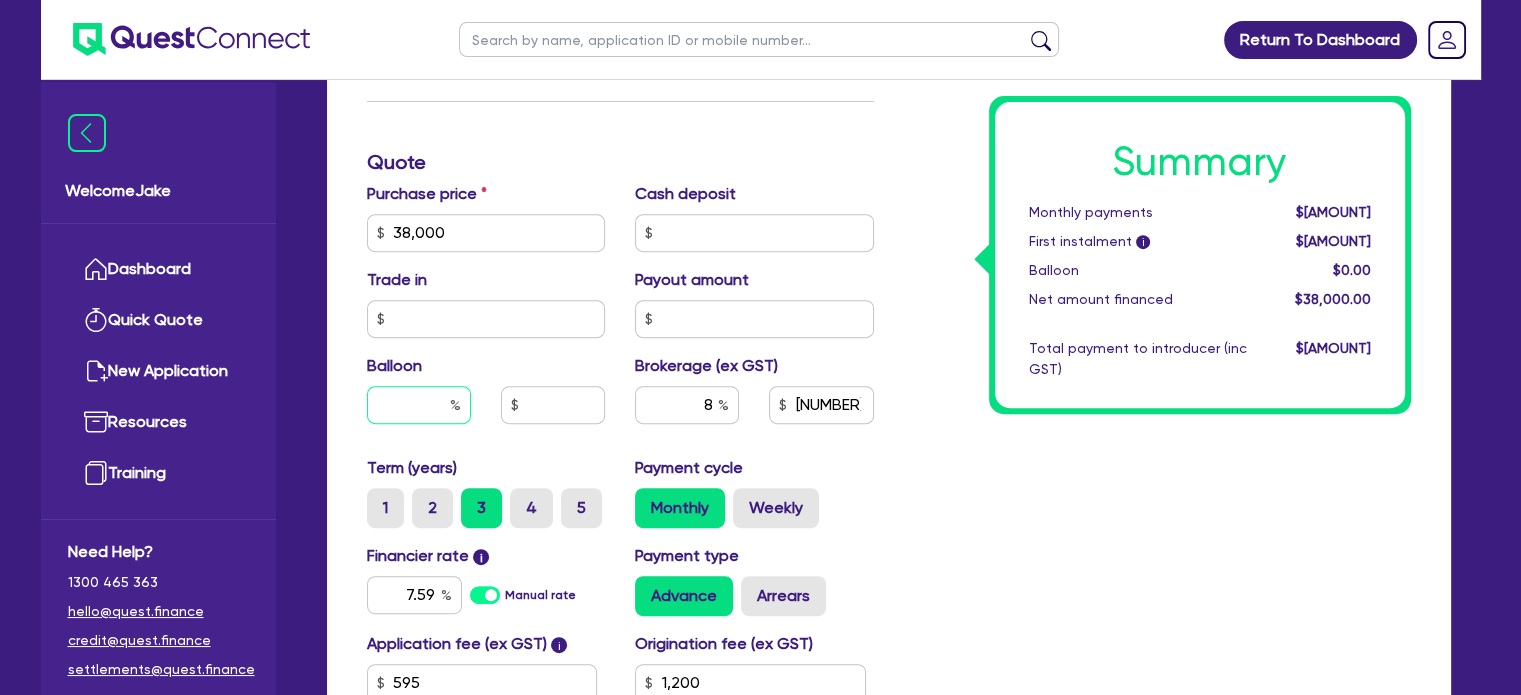 click at bounding box center [419, 405] 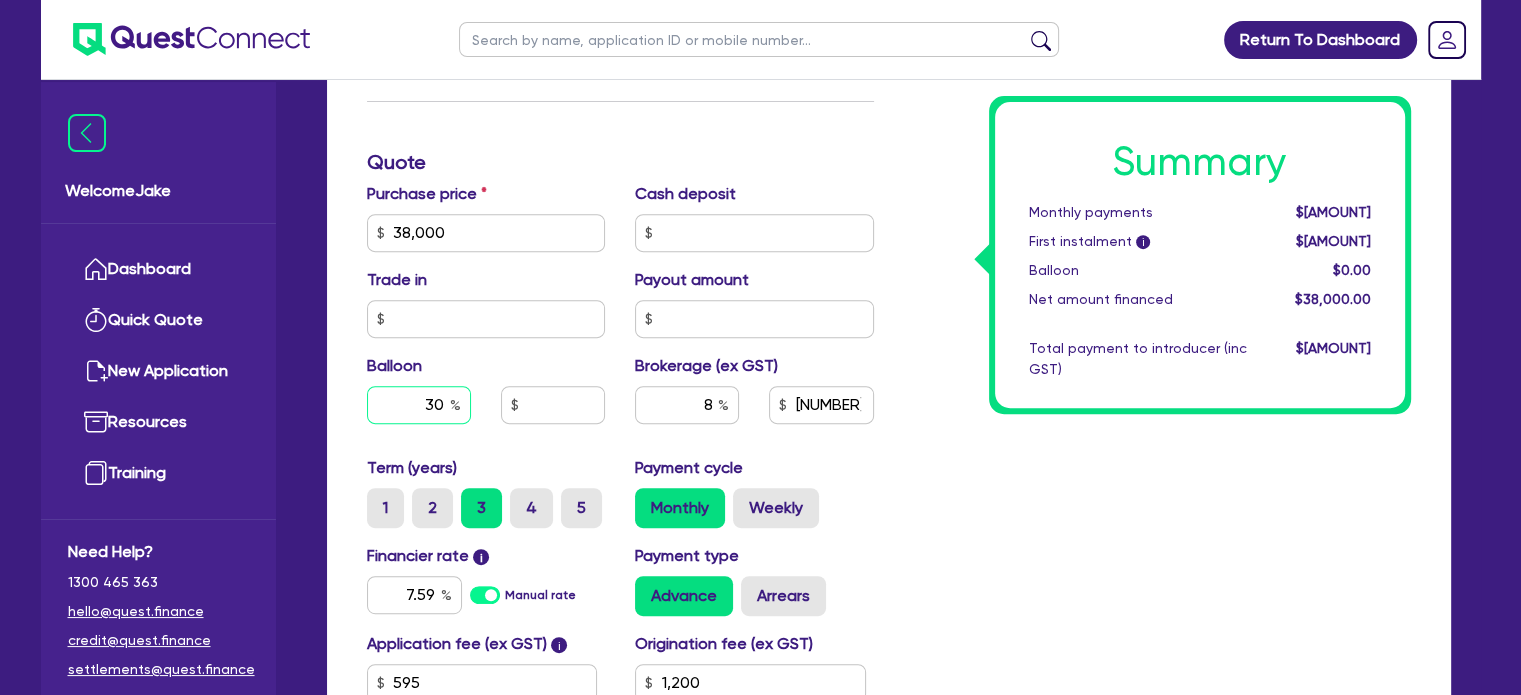 type on "30" 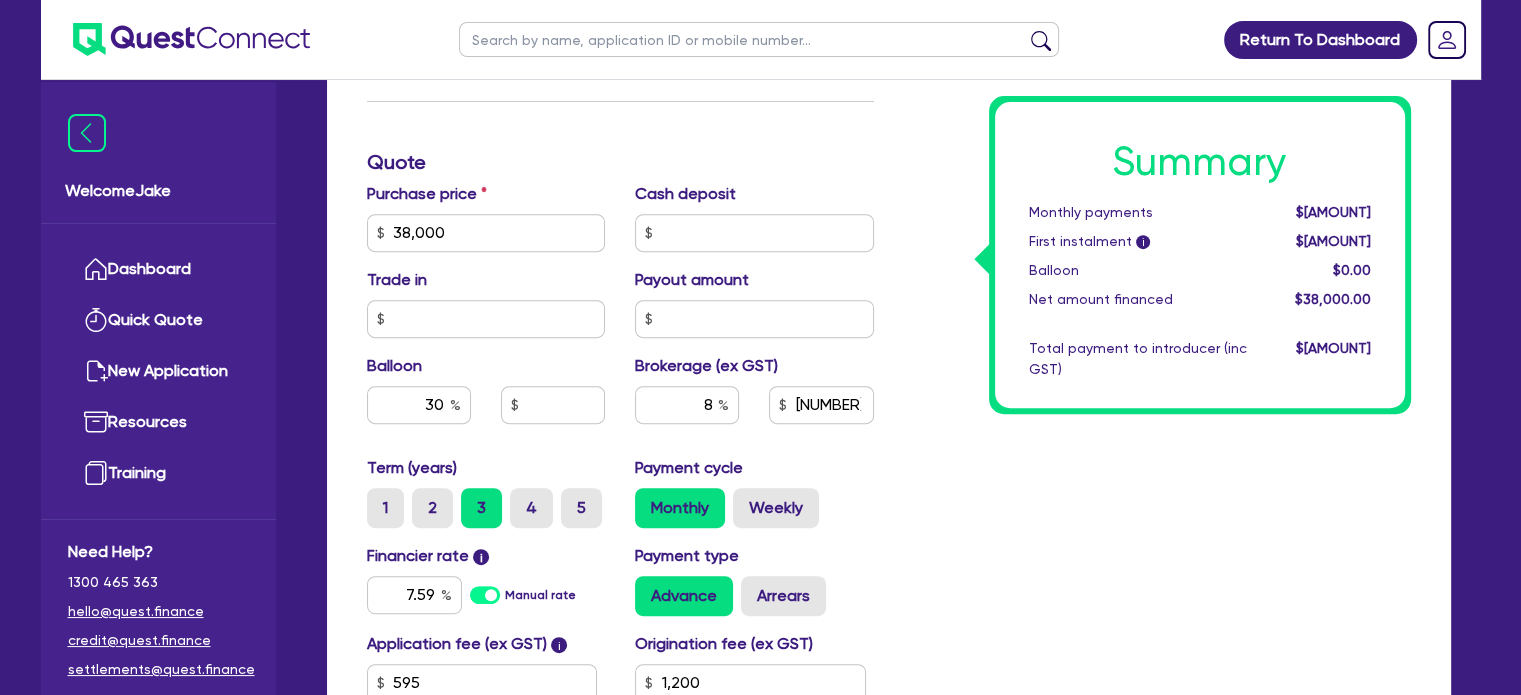 type on "[NUMBER]" 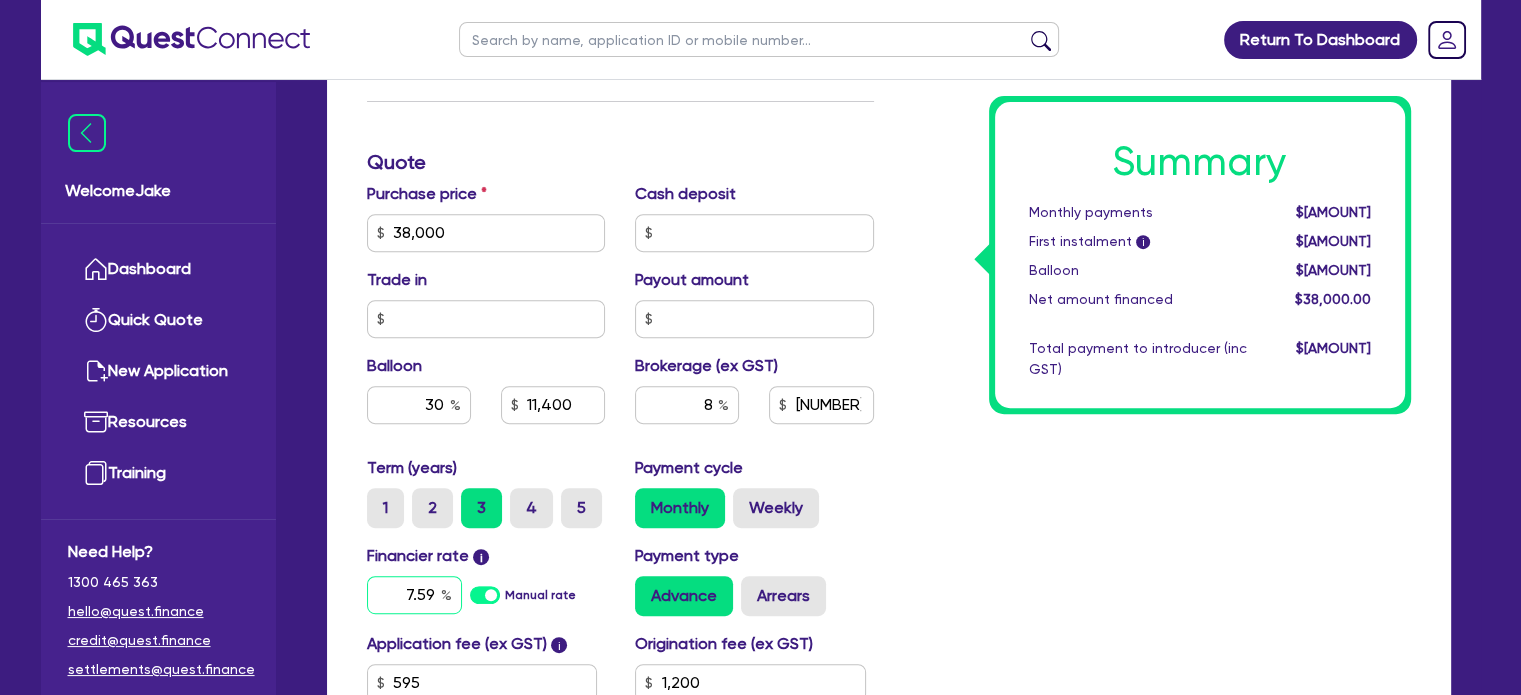 click on "7.59" at bounding box center (414, 595) 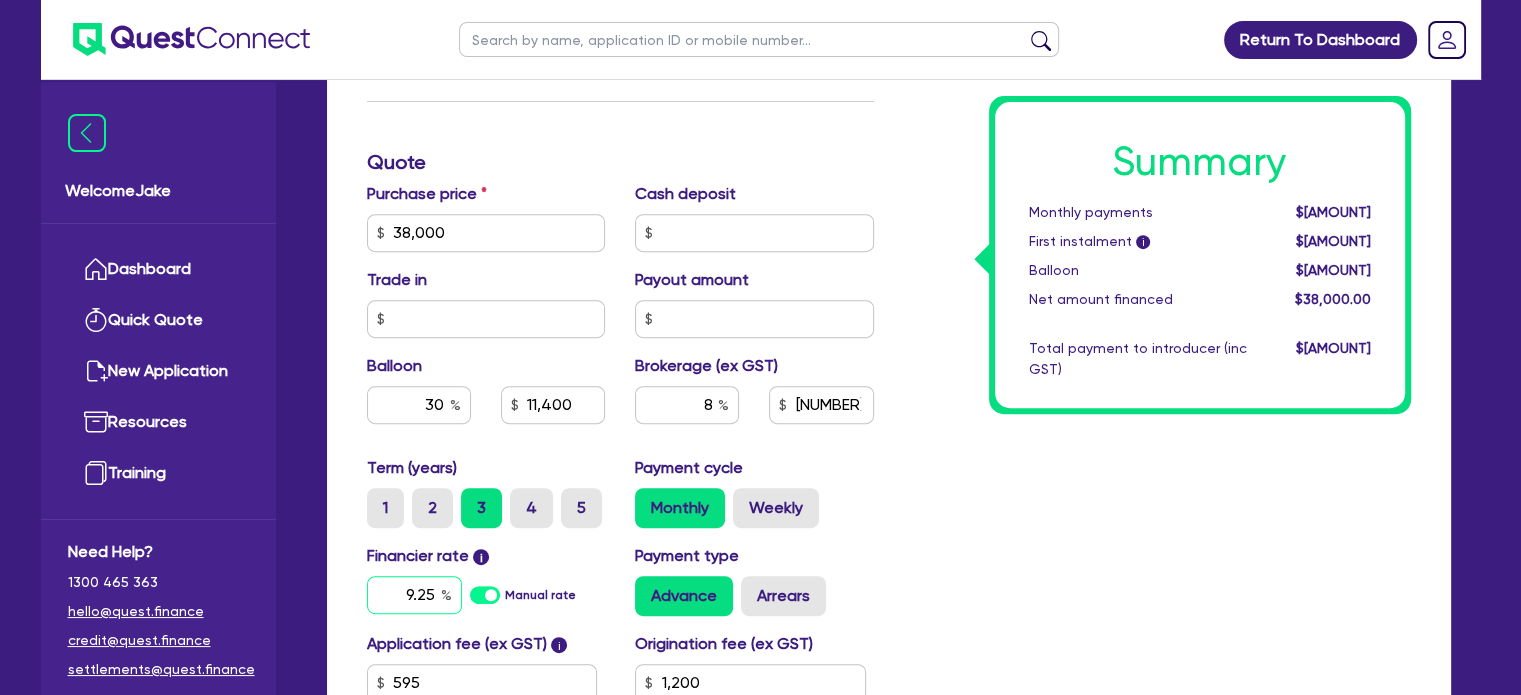 type on "9.25" 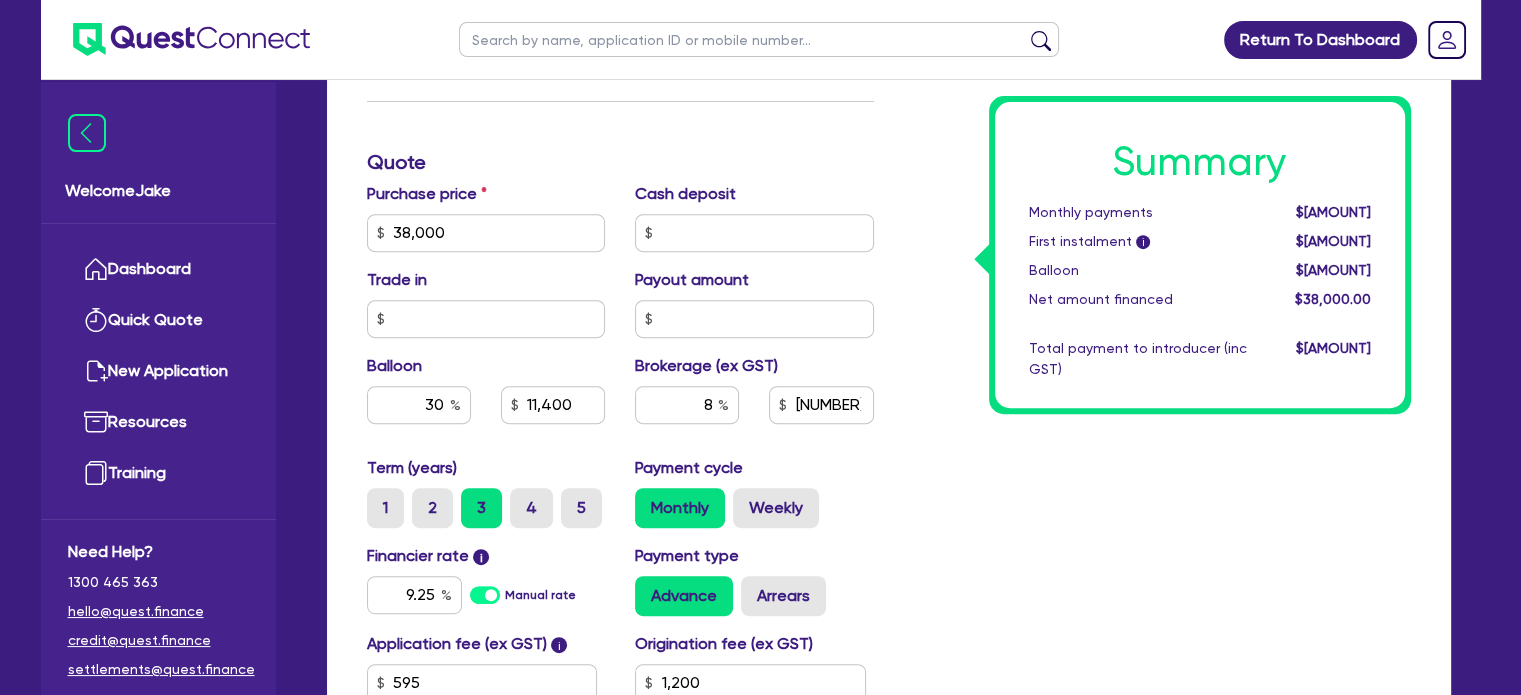 click on "Summary Monthly   payments $[AMOUNT] First instalment i $[AMOUNT] Balloon $[AMOUNT] Net amount financed $[AMOUNT] Total payment to introducer (inc GST) $[AMOUNT]" at bounding box center (1157, 221) 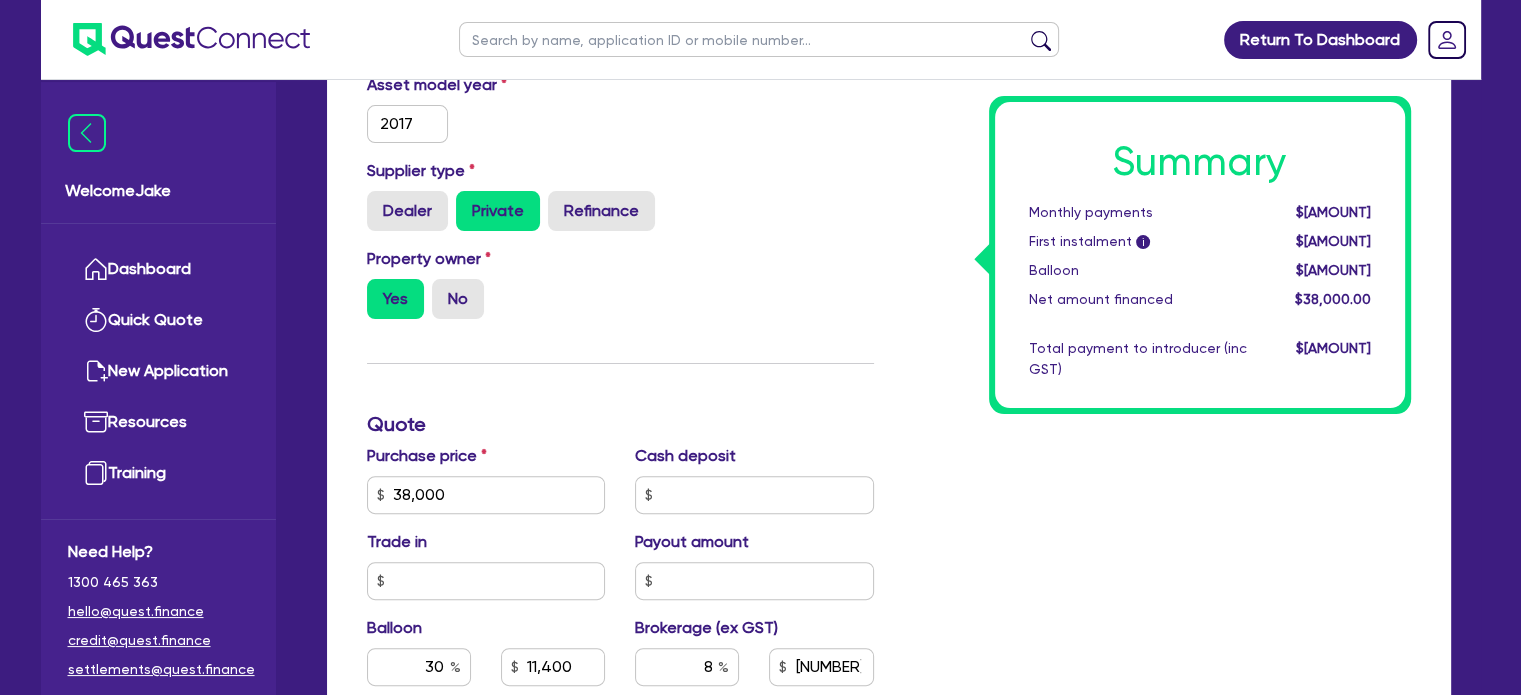 scroll, scrollTop: 395, scrollLeft: 0, axis: vertical 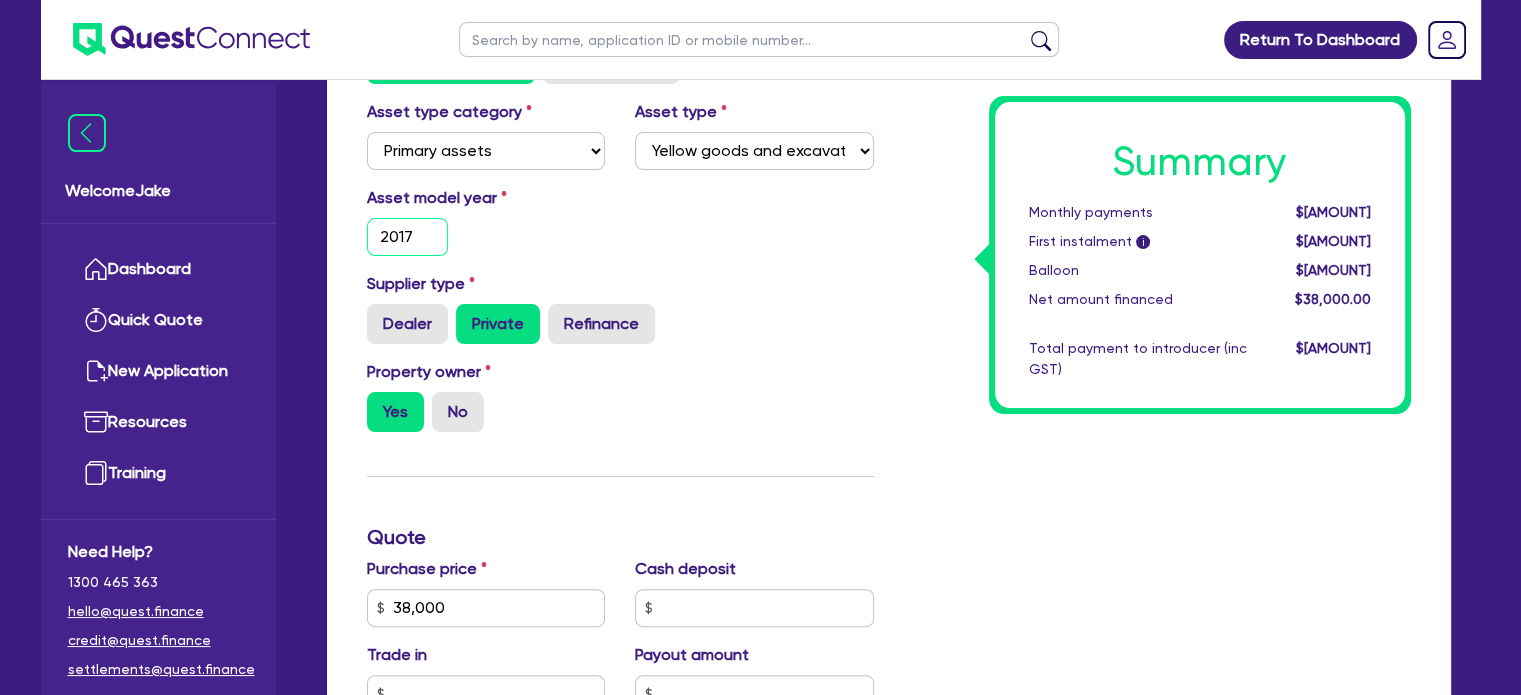 click on "2017" at bounding box center (408, 237) 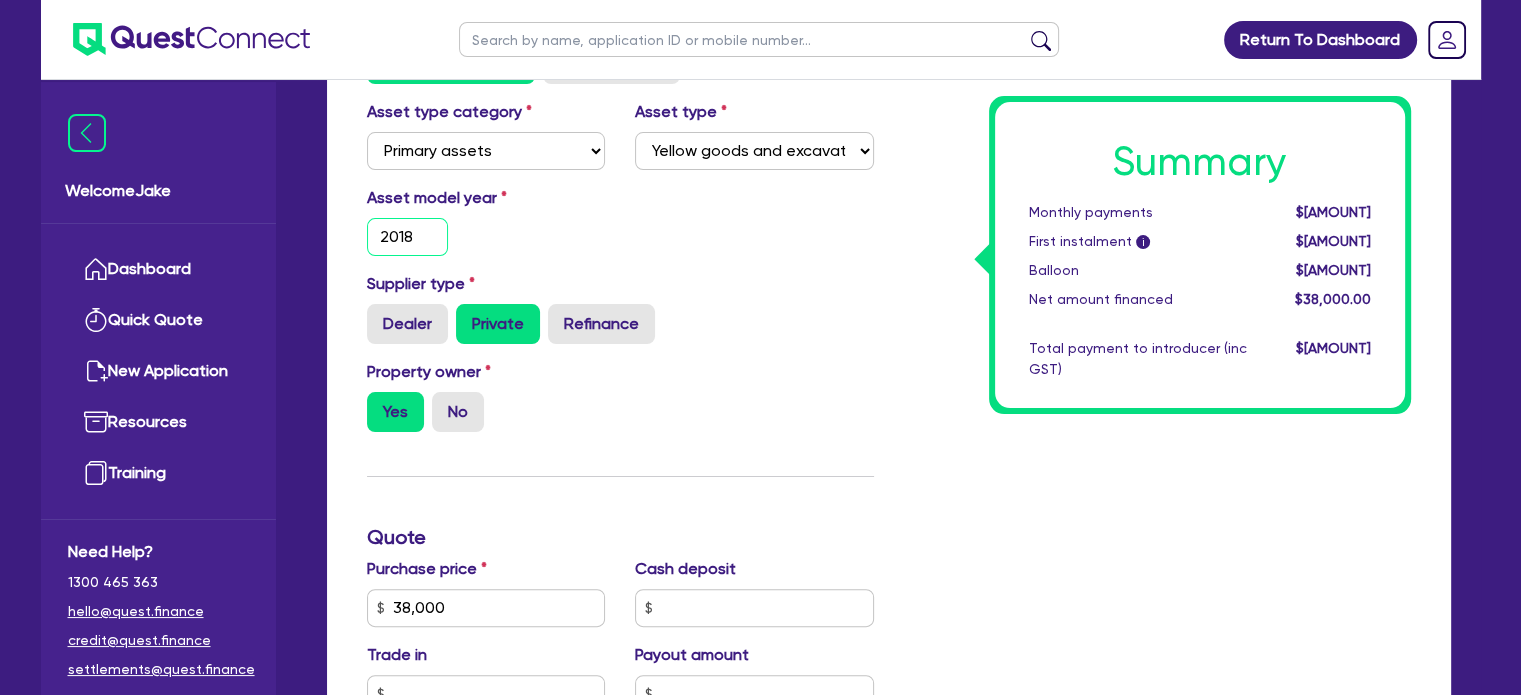type on "2018" 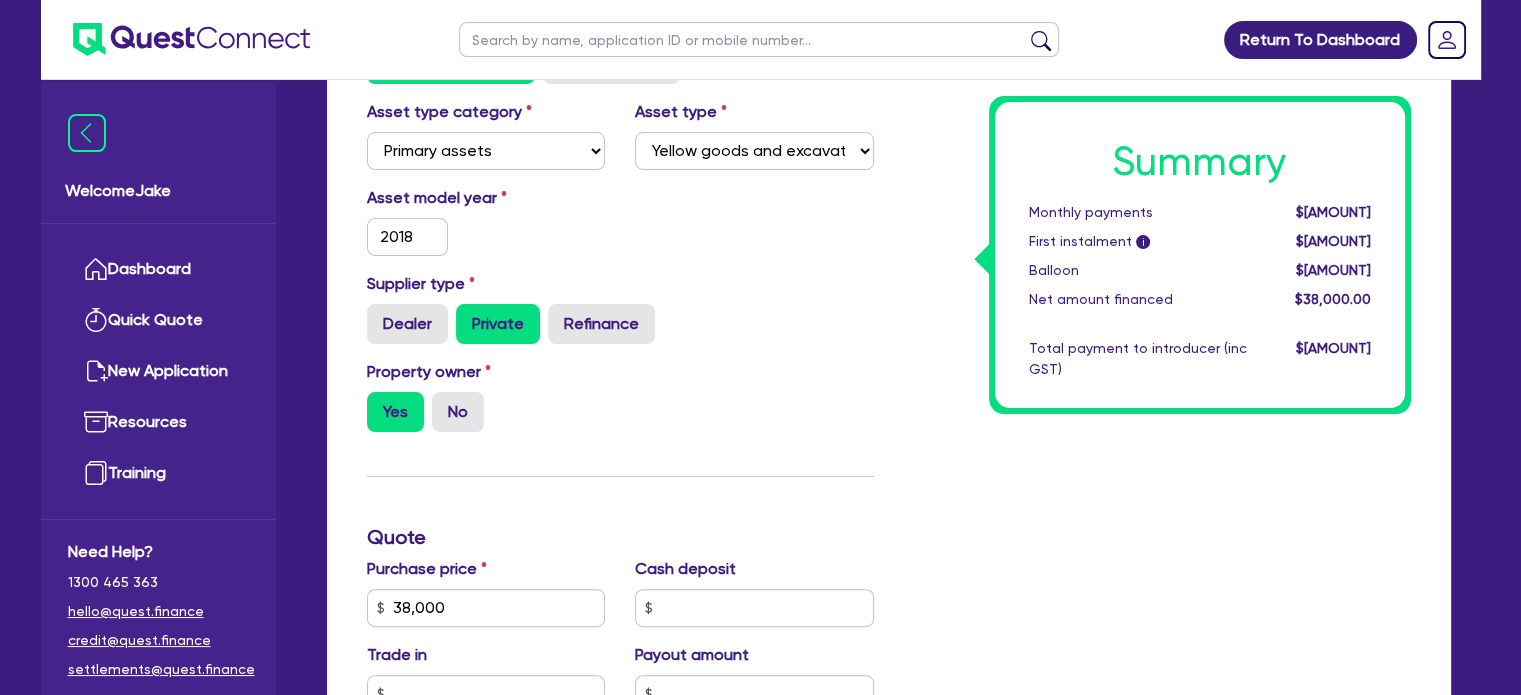 click on "Asset model year [YEAR]" at bounding box center [486, 221] 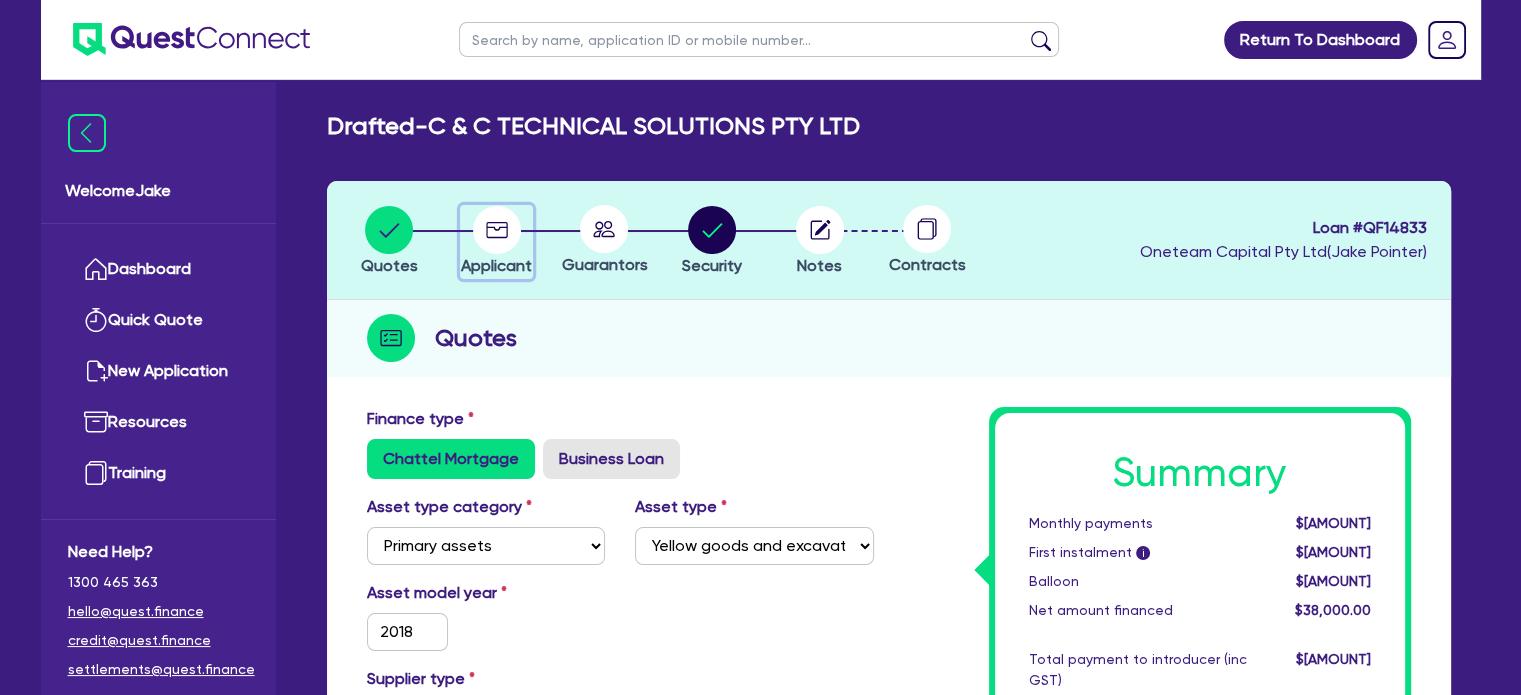 click 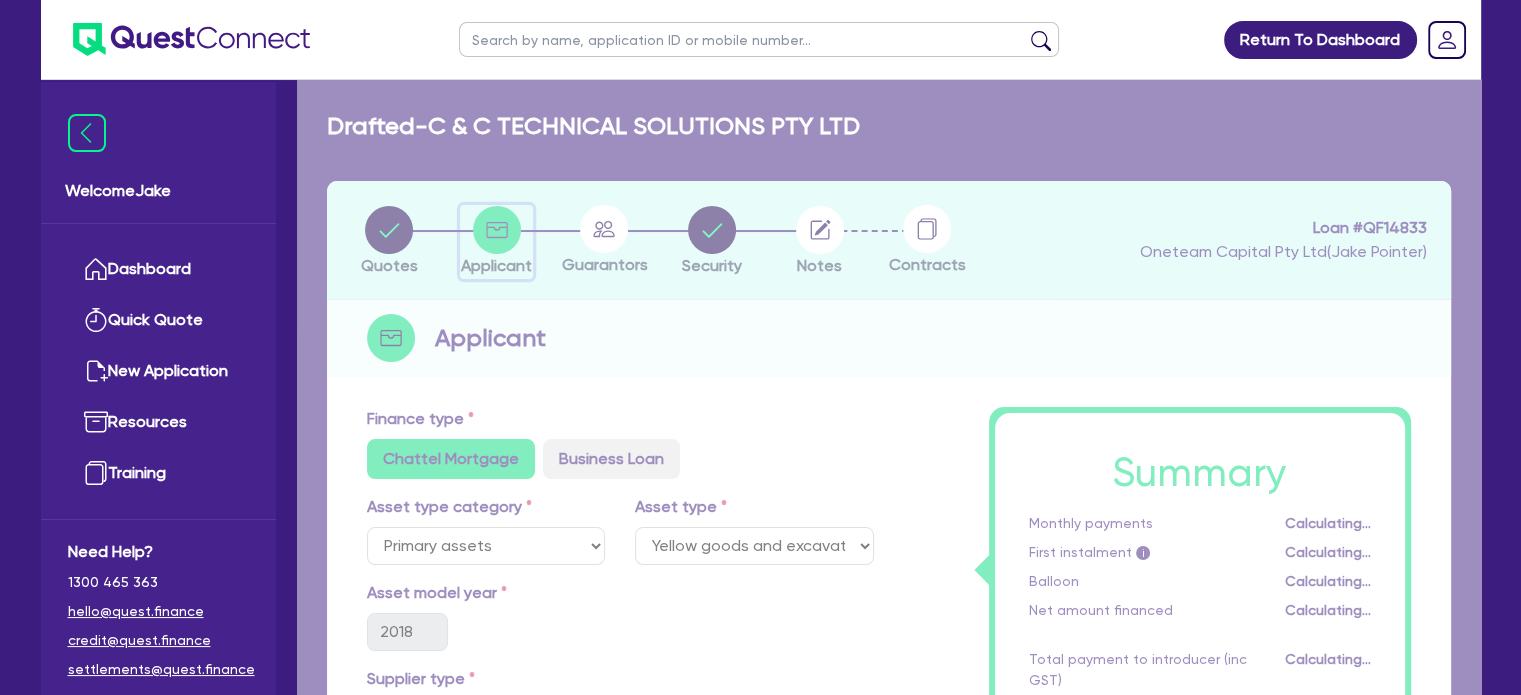 select on "COMPANY" 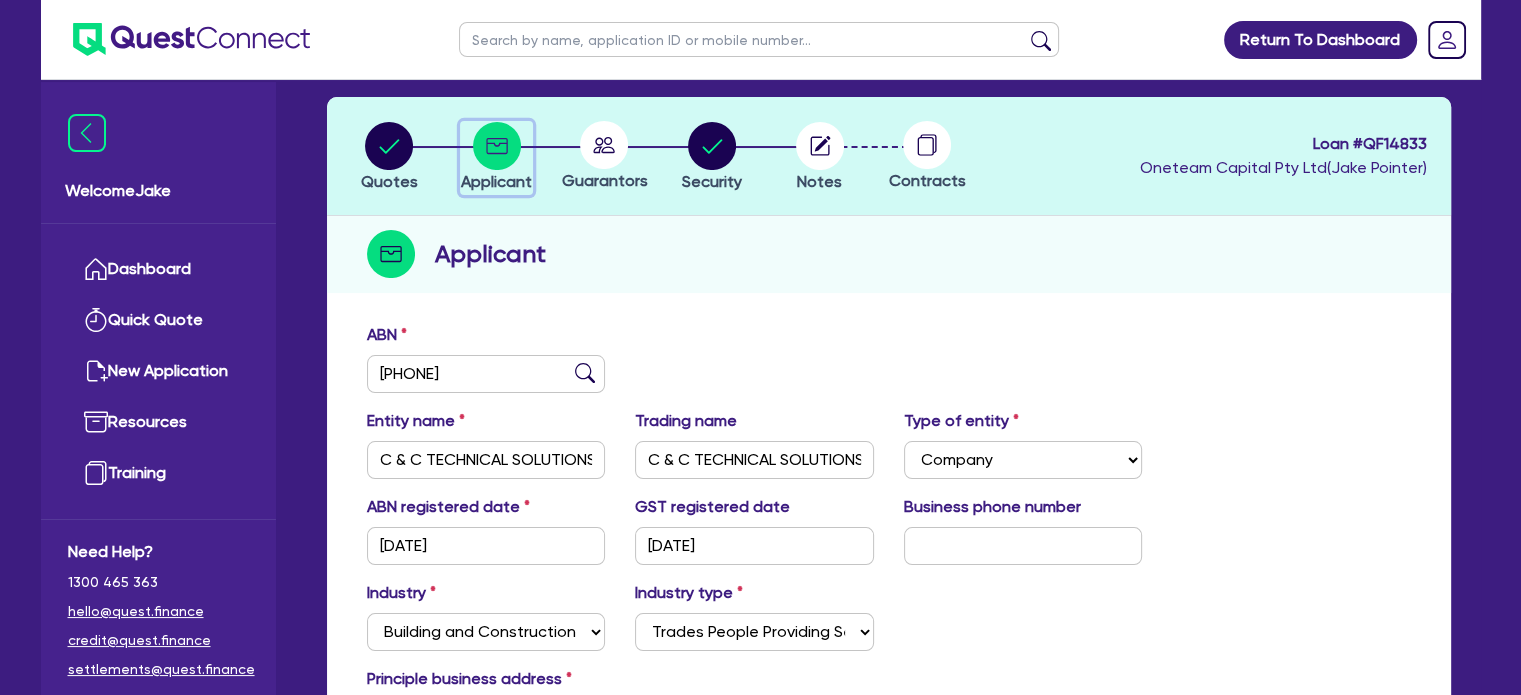 scroll, scrollTop: 88, scrollLeft: 0, axis: vertical 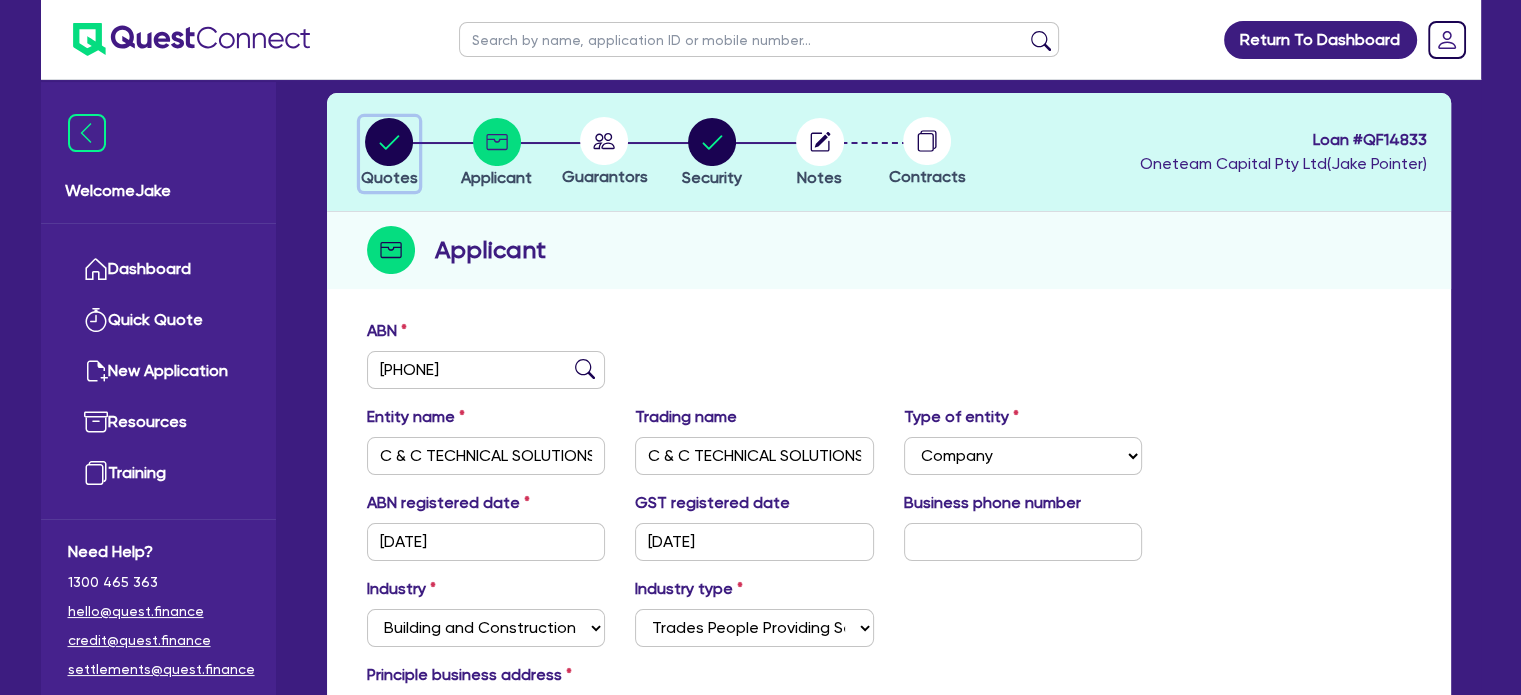 click 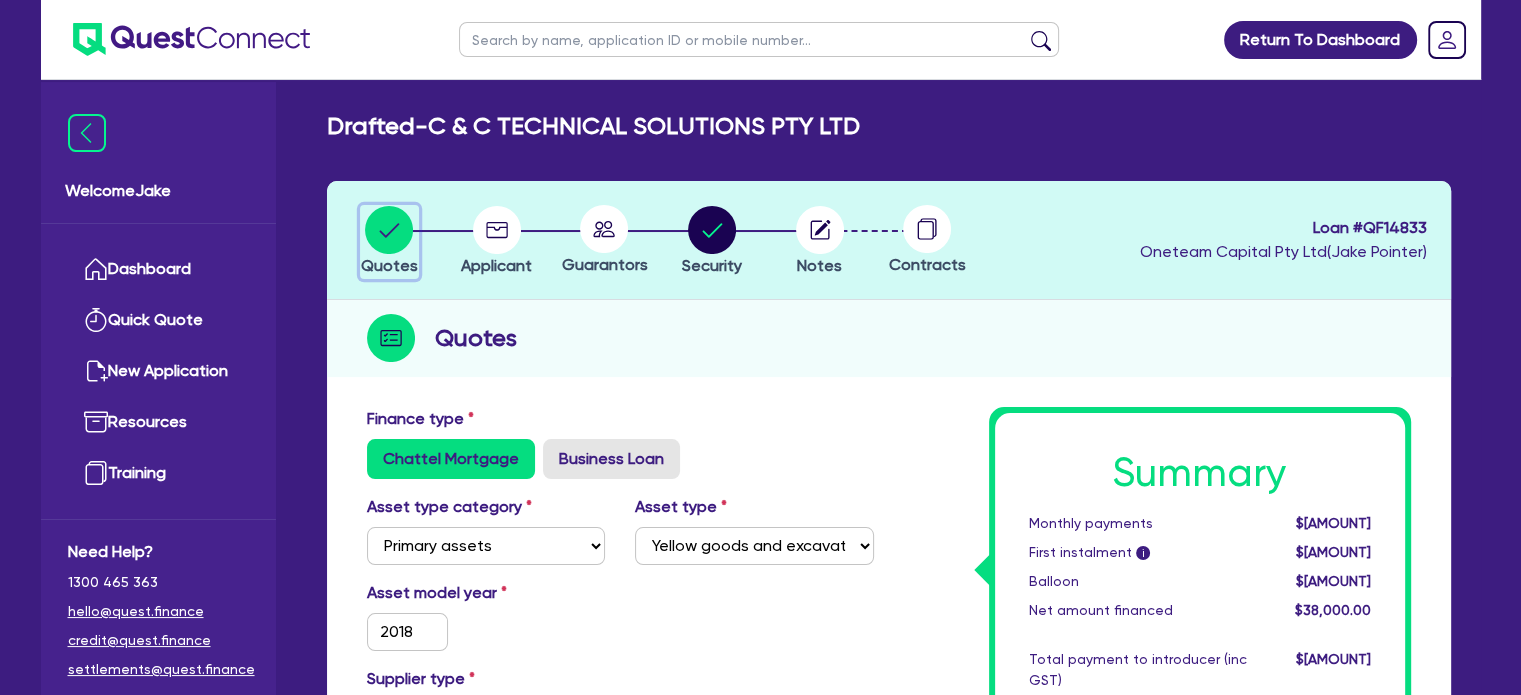 scroll, scrollTop: 382, scrollLeft: 0, axis: vertical 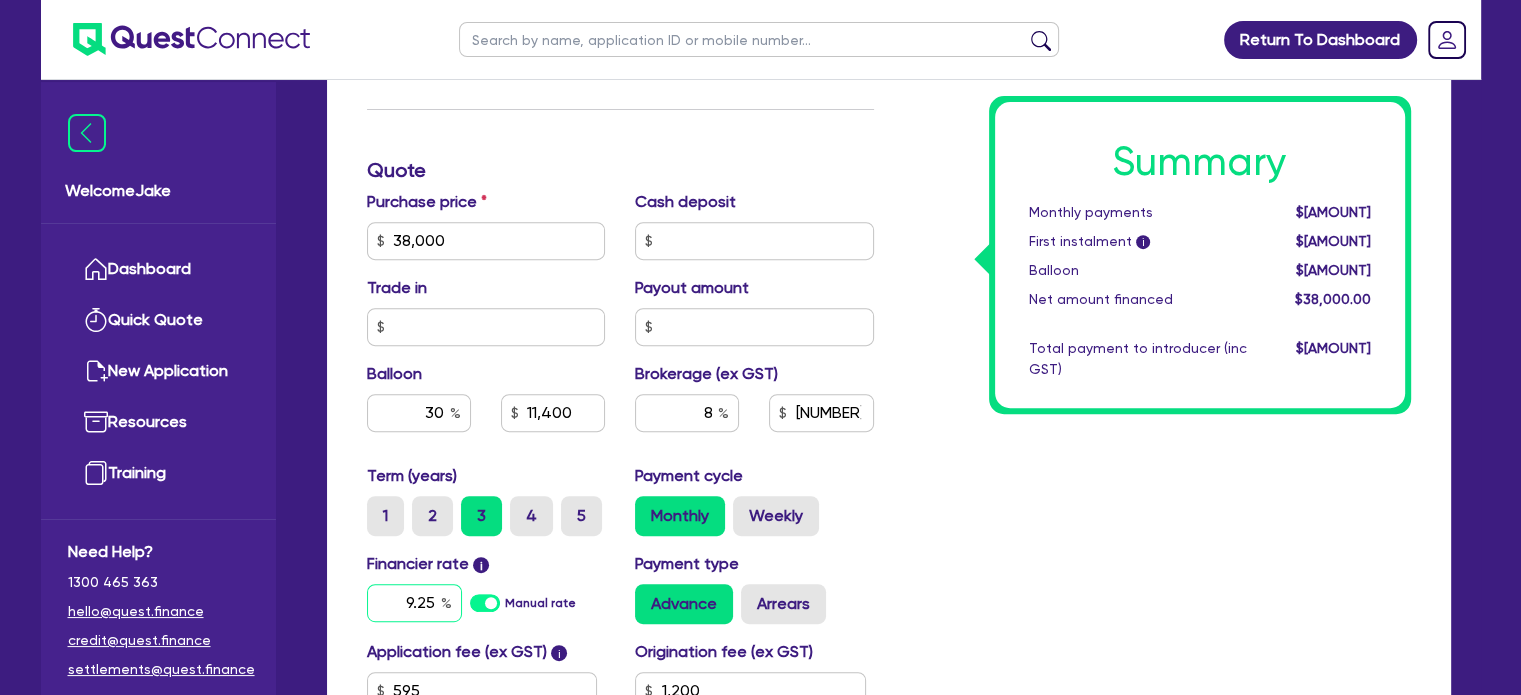click on "9.25" at bounding box center (414, 603) 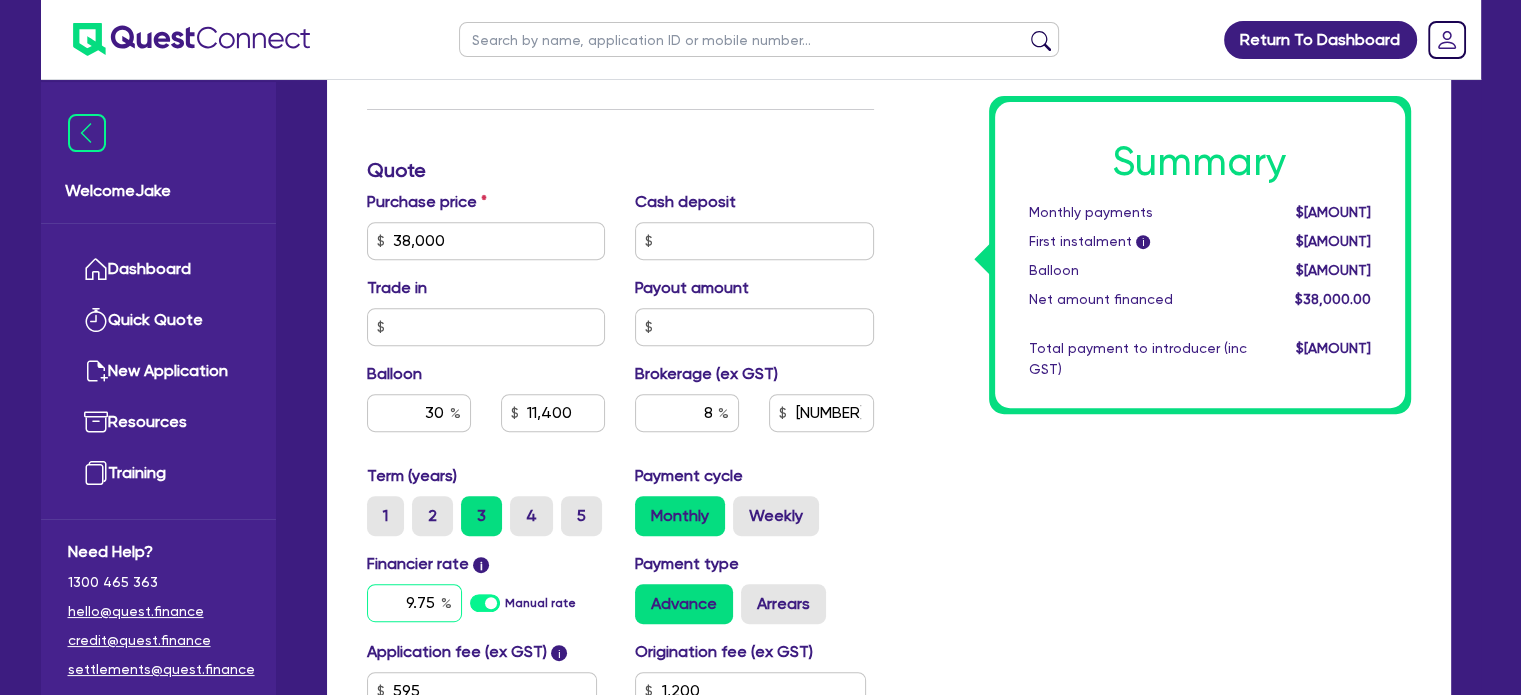type on "9.75" 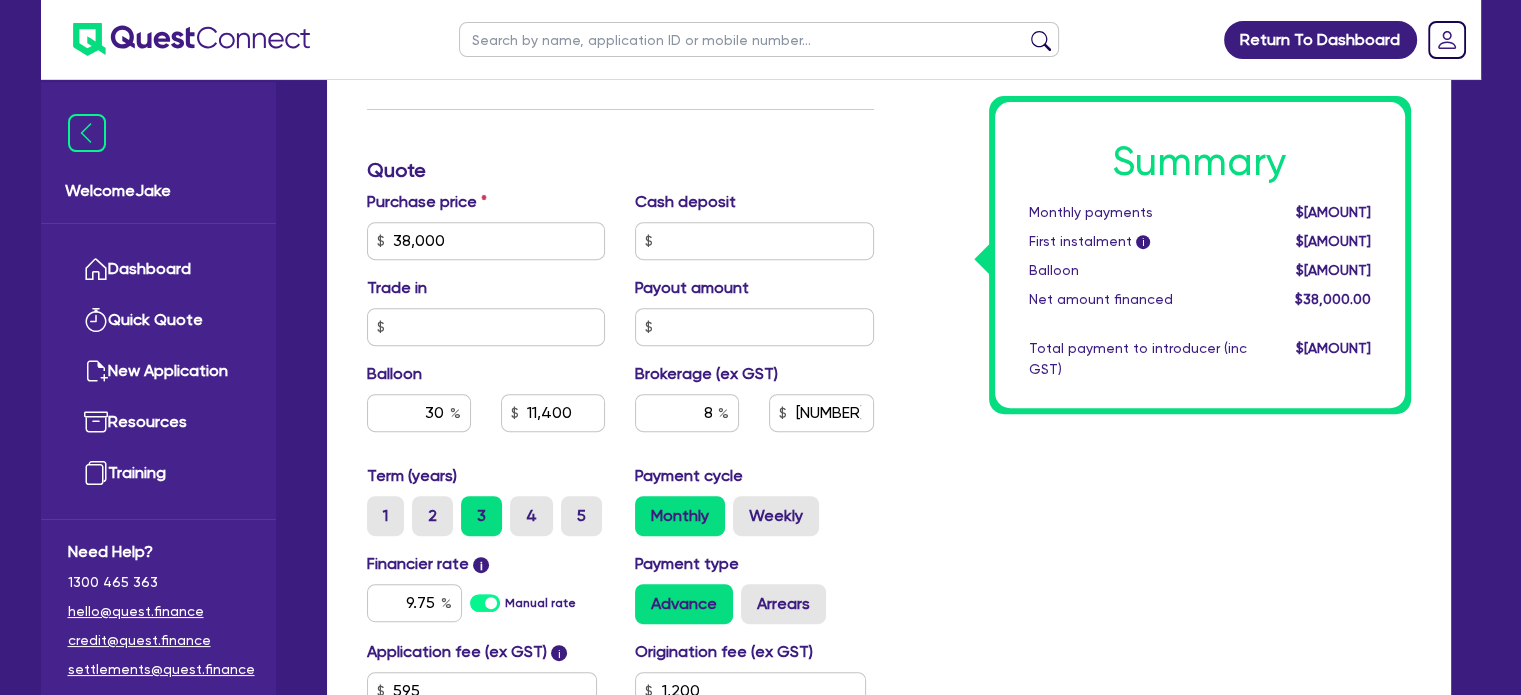 click on "Payment type Advance Arrears" at bounding box center [754, 588] 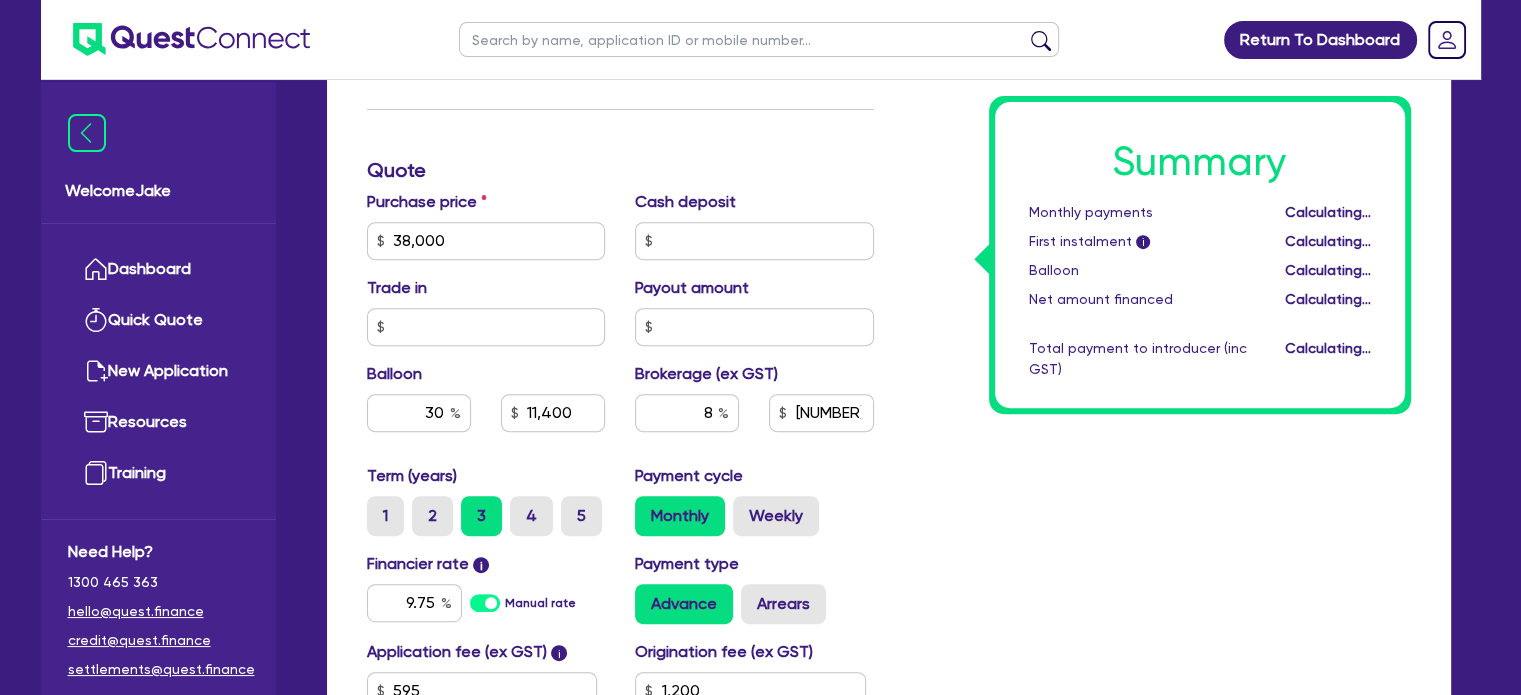 type on "38,000" 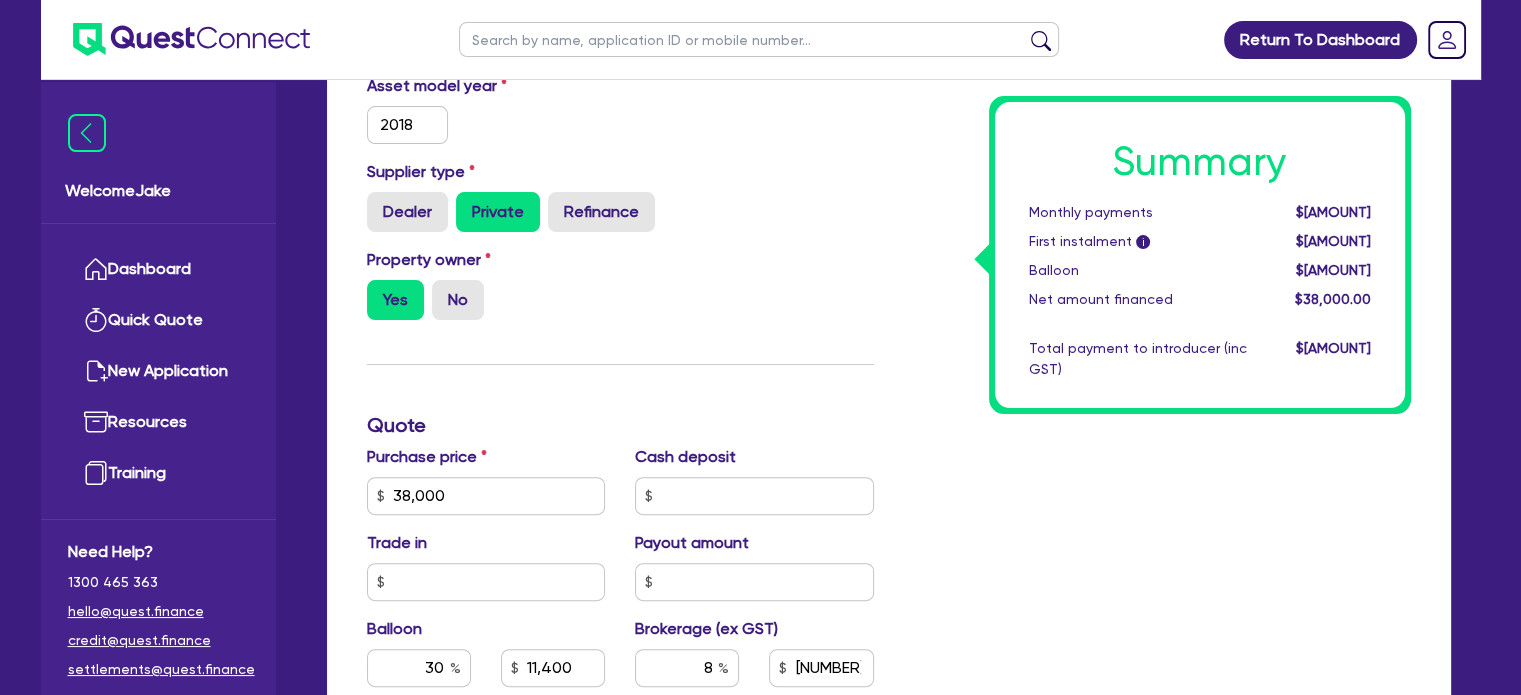 scroll, scrollTop: 519, scrollLeft: 0, axis: vertical 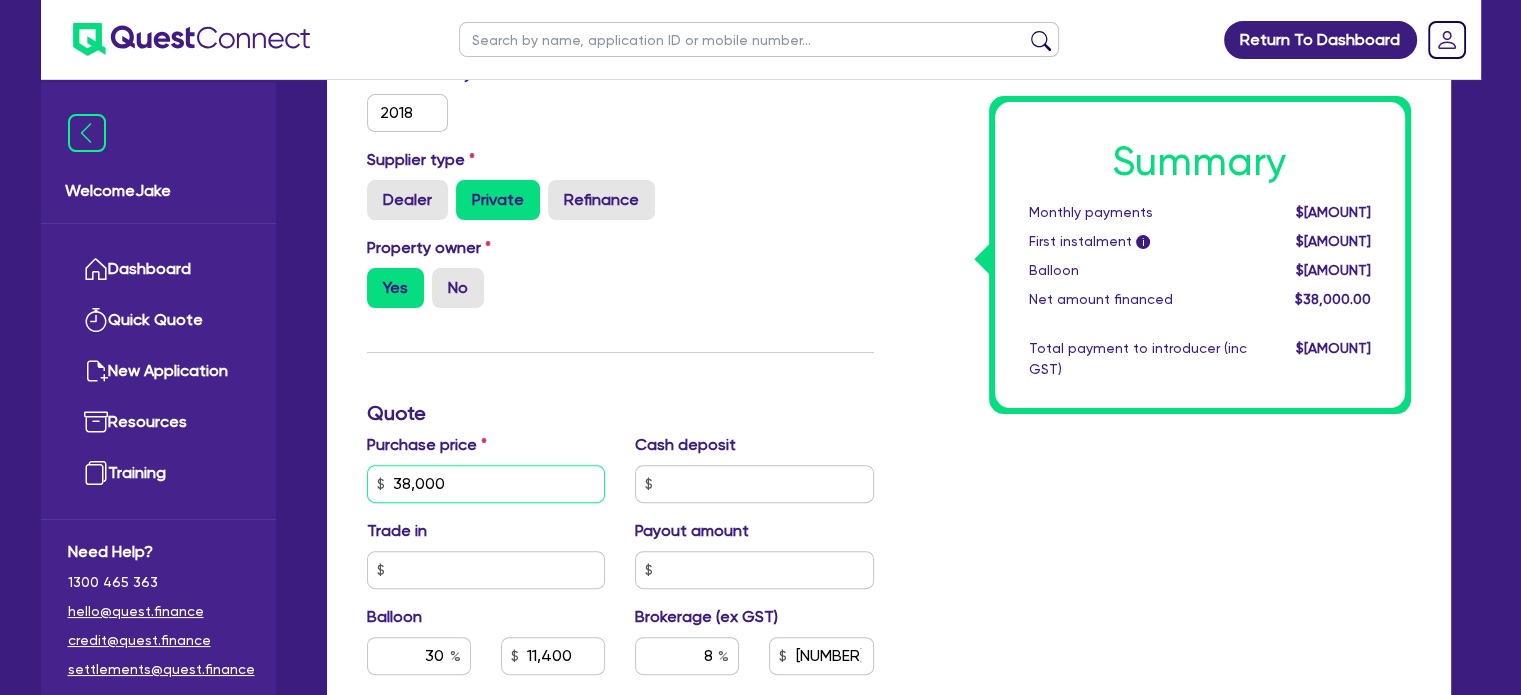 click on "38,000" at bounding box center [486, 484] 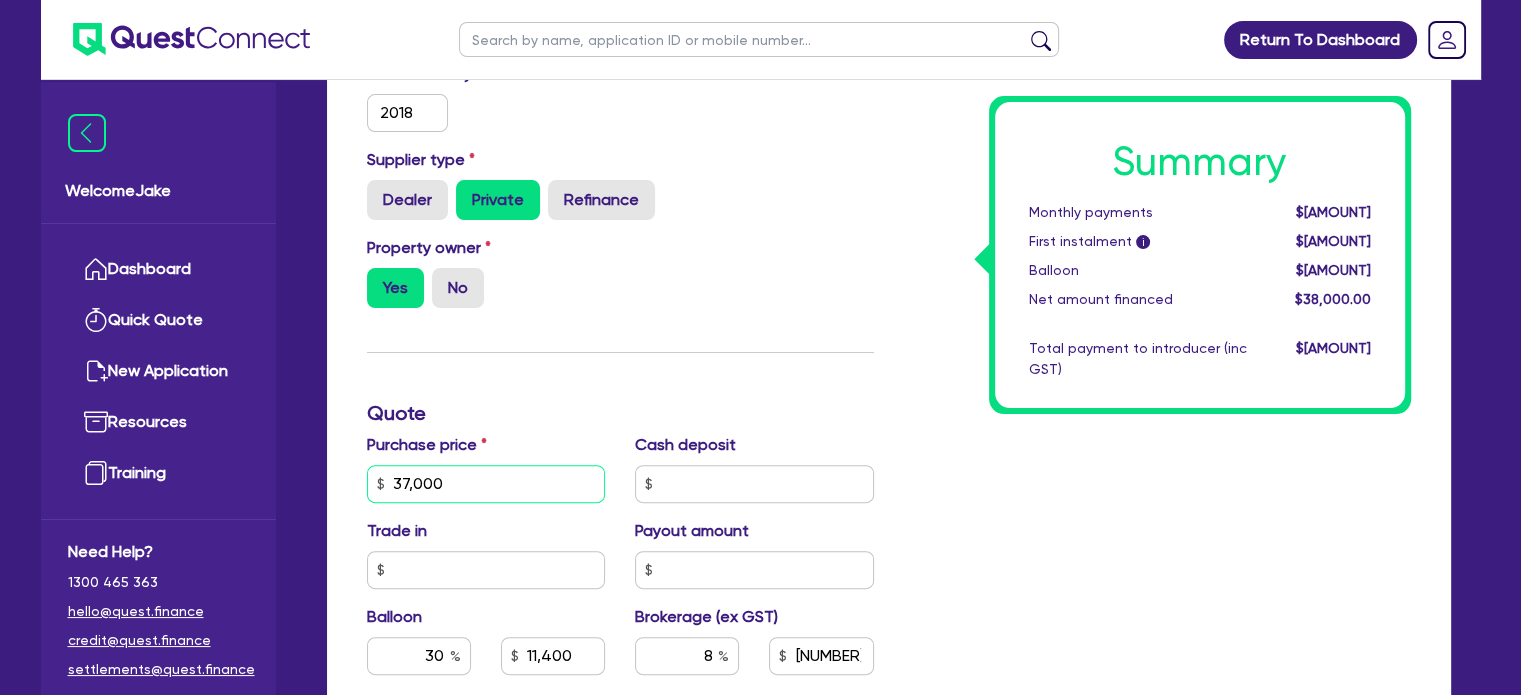 type on "37,000" 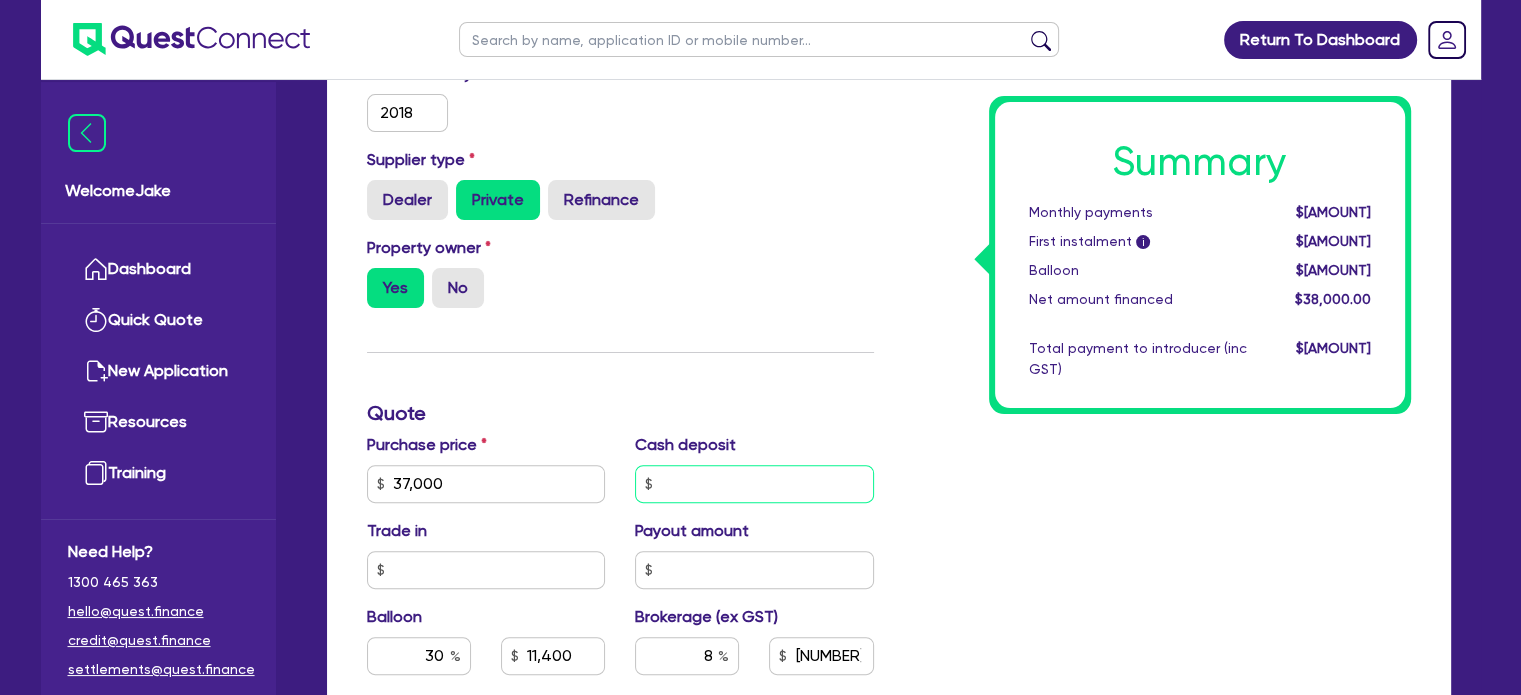 type on "11,400" 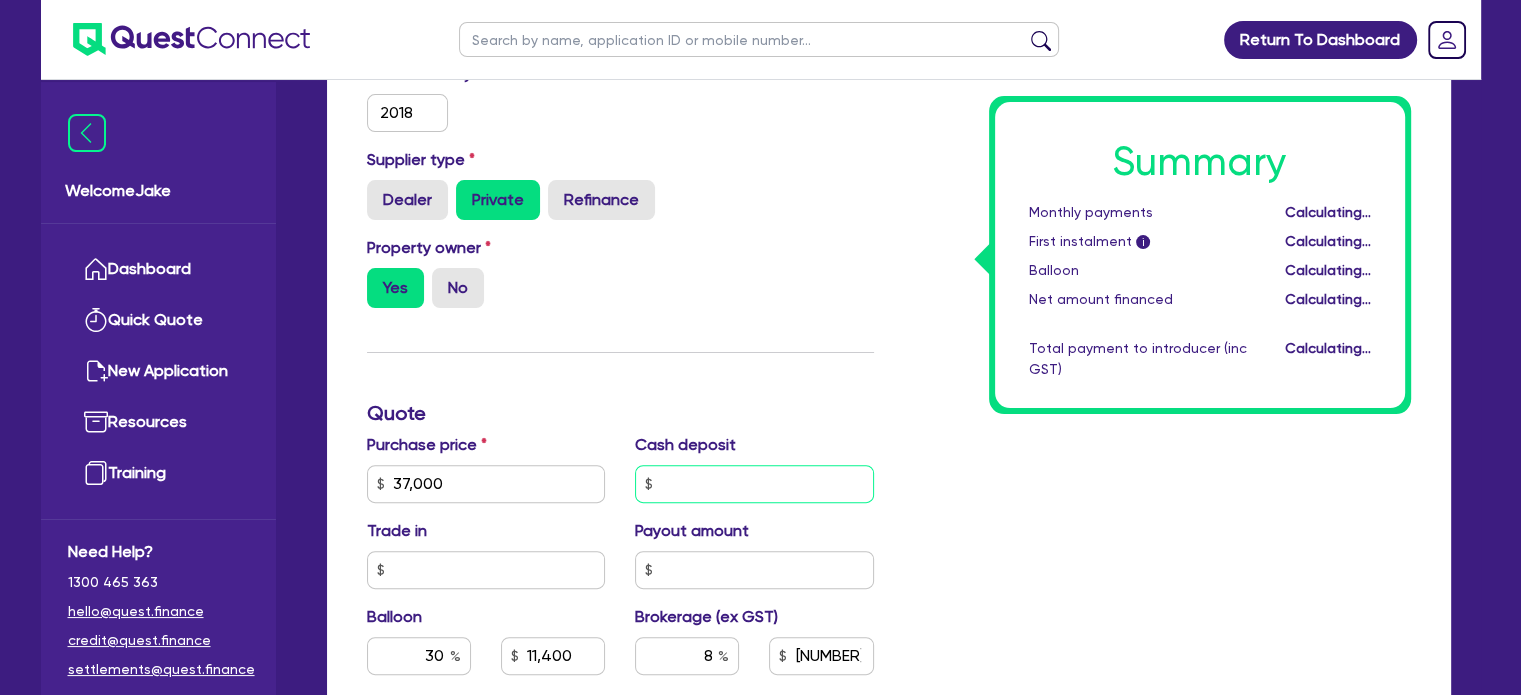 click at bounding box center (754, 484) 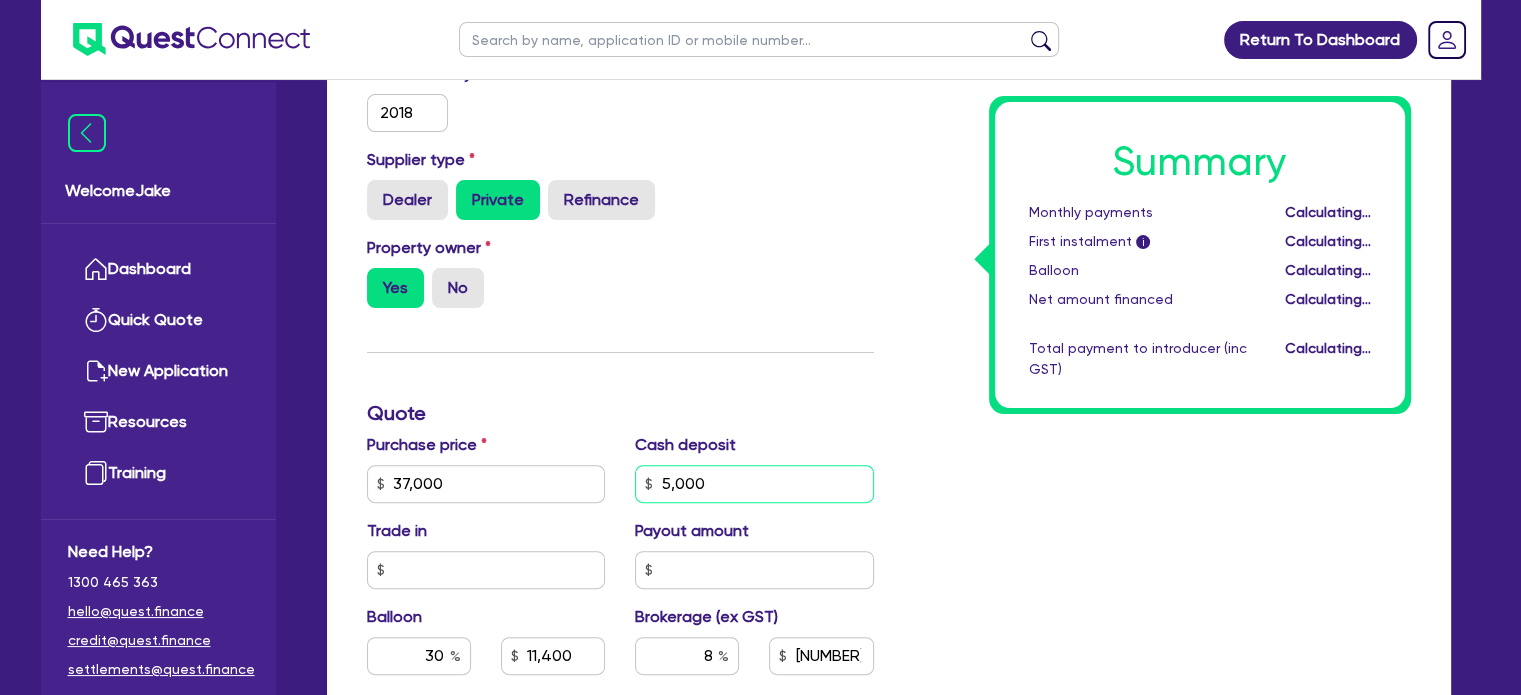 type on "5,000" 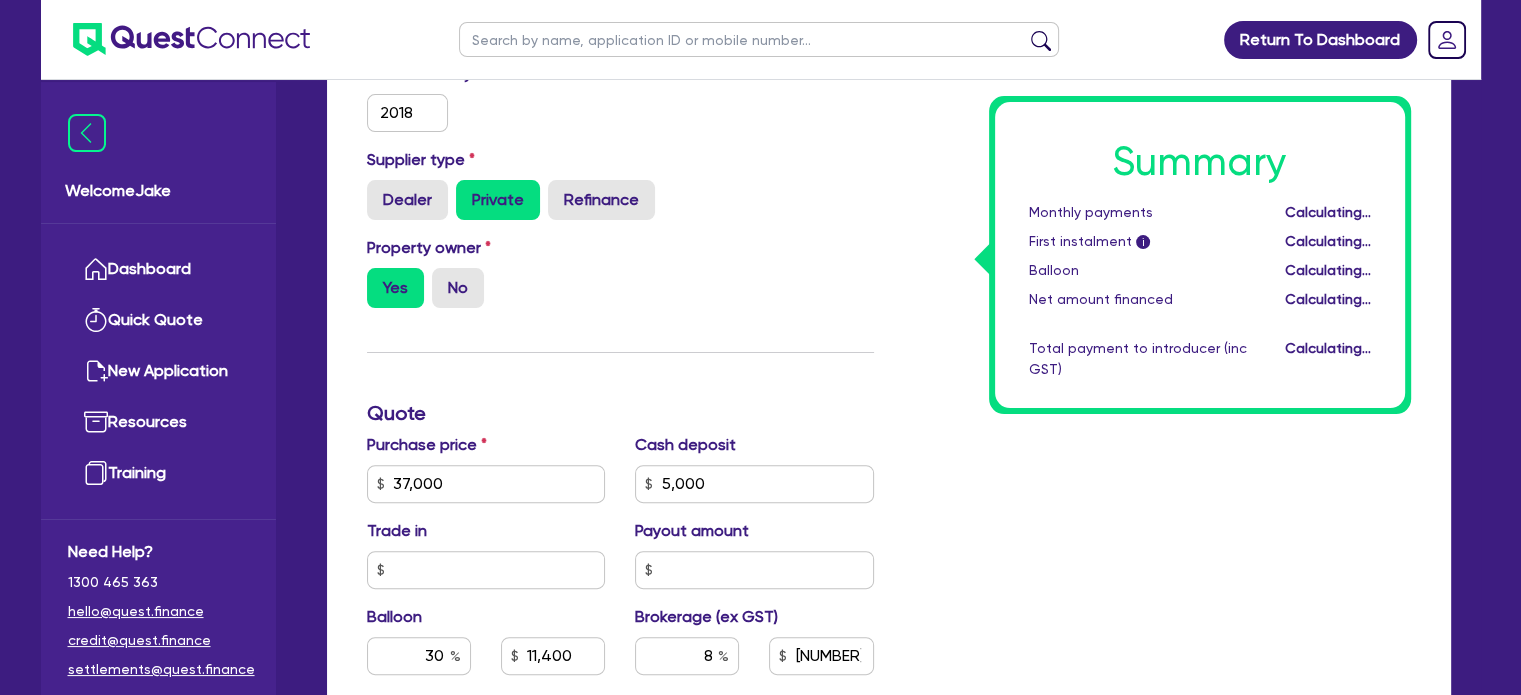type on "11,400" 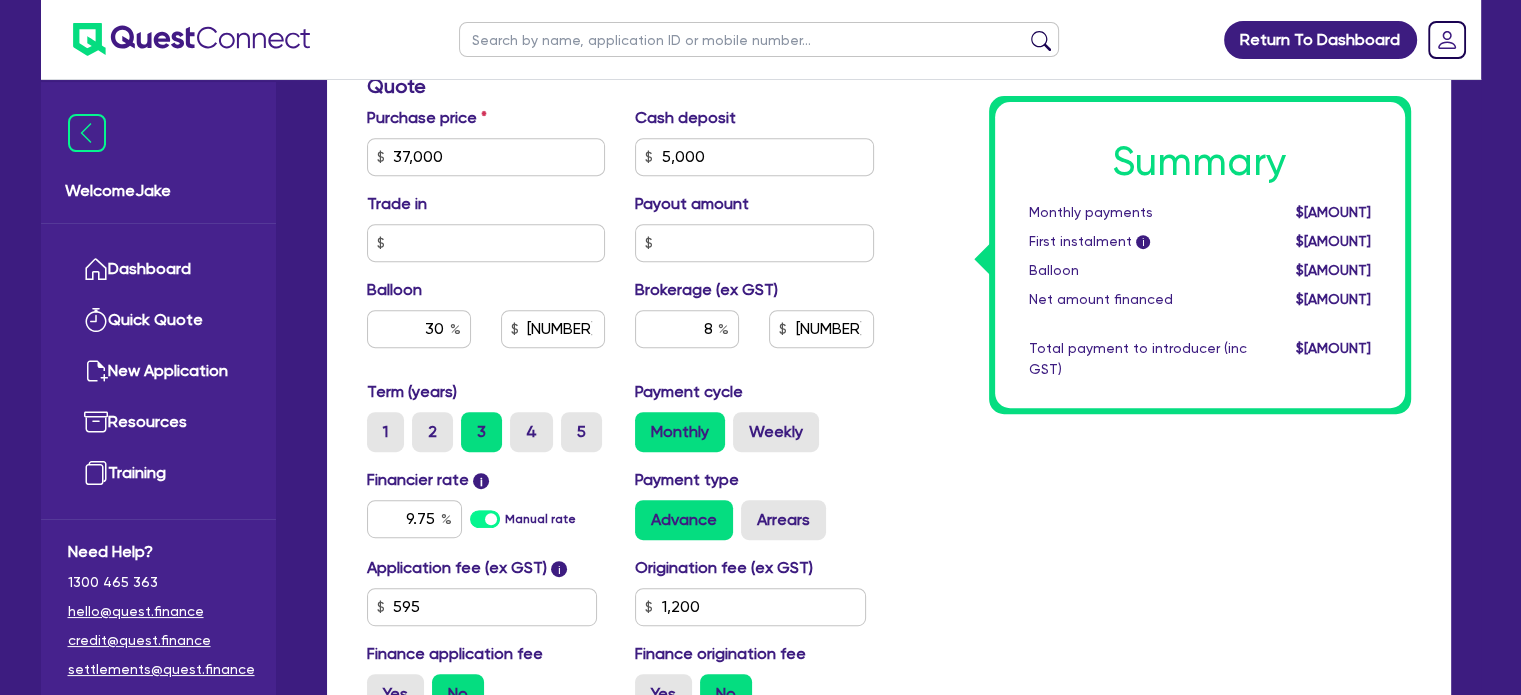 scroll, scrollTop: 1104, scrollLeft: 0, axis: vertical 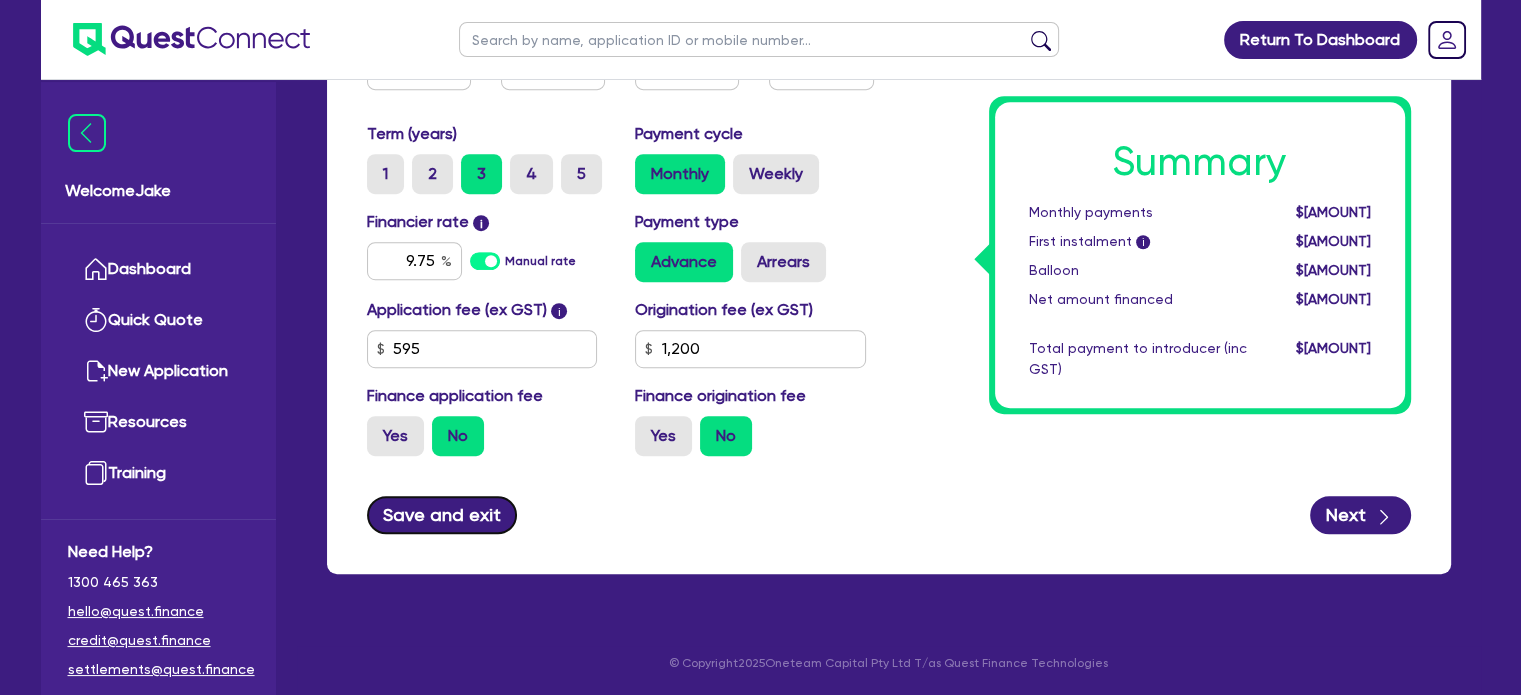 click on "Save and exit" at bounding box center [442, 515] 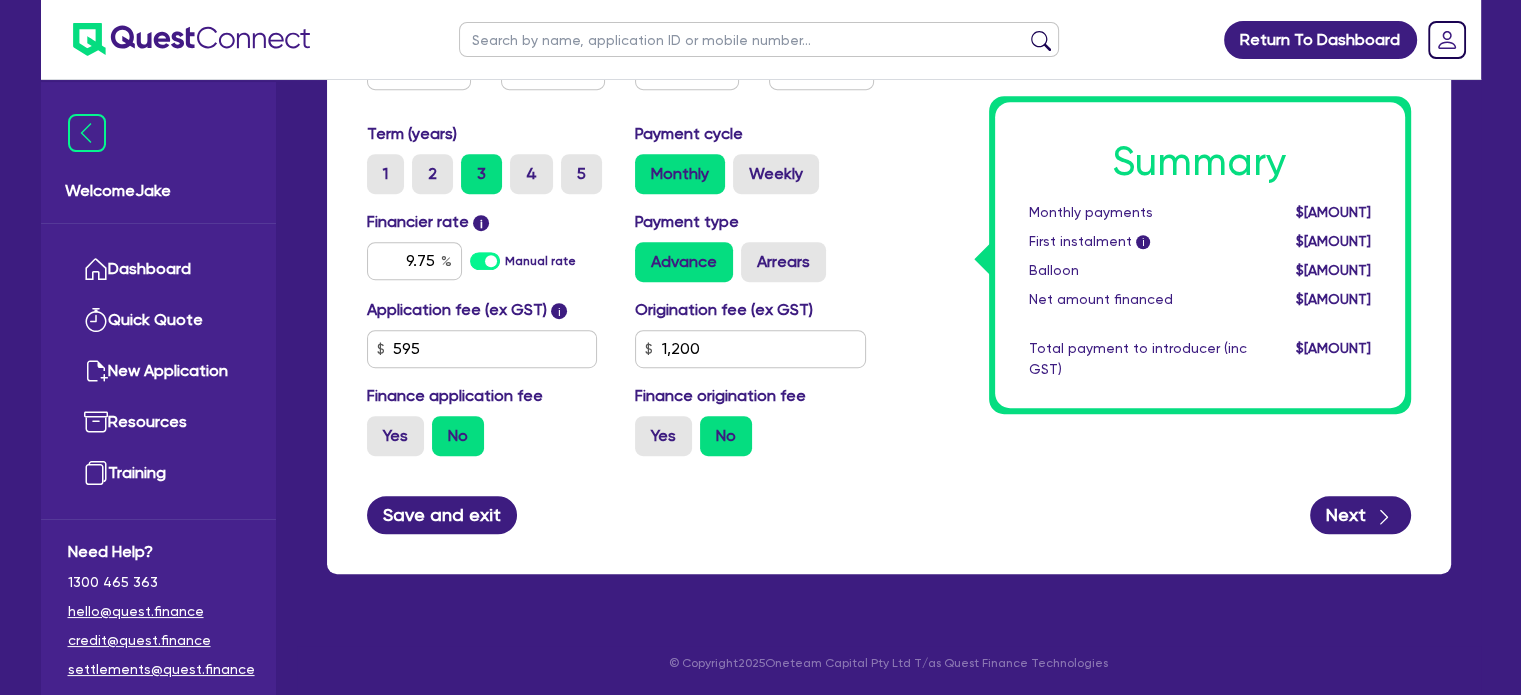 type on "[NUMBER]" 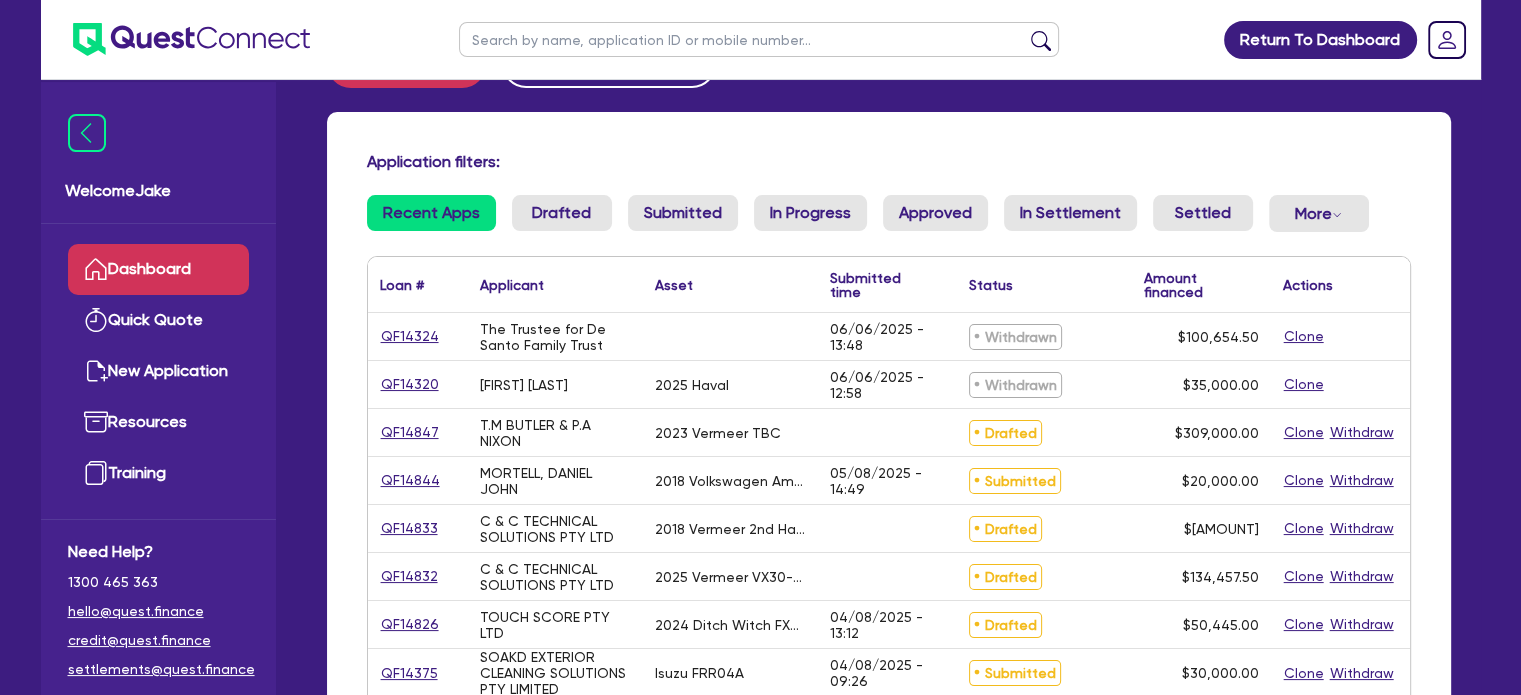 scroll, scrollTop: 76, scrollLeft: 0, axis: vertical 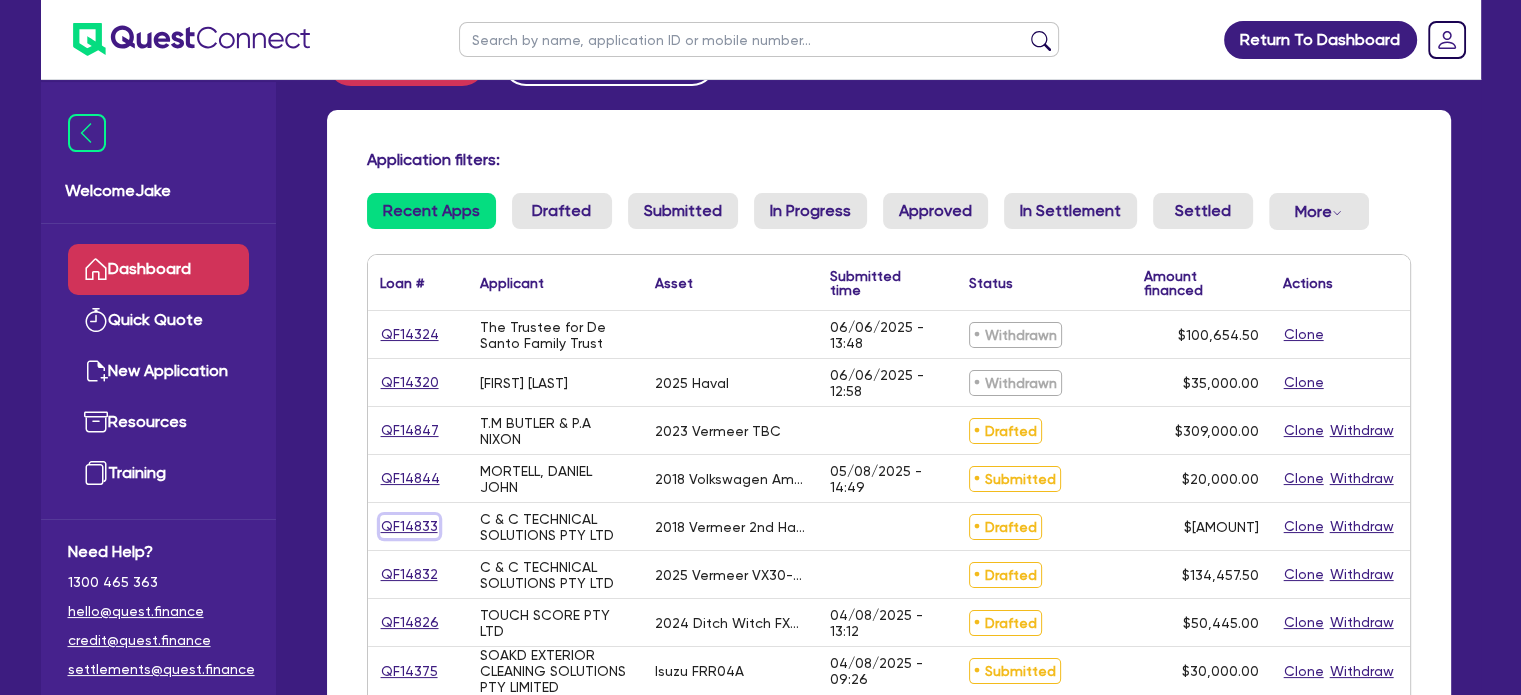 click on "QF14833" at bounding box center [409, 526] 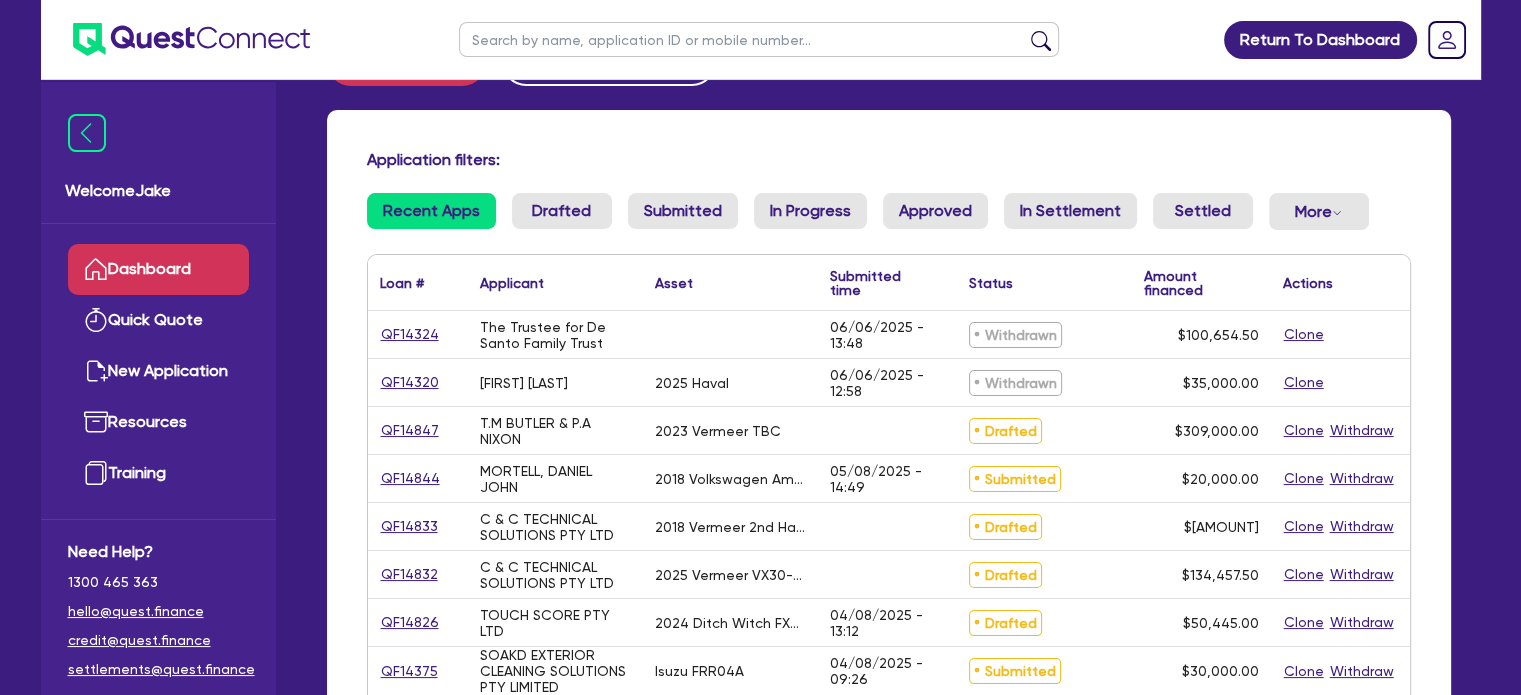 select on "PRIMARY_ASSETS" 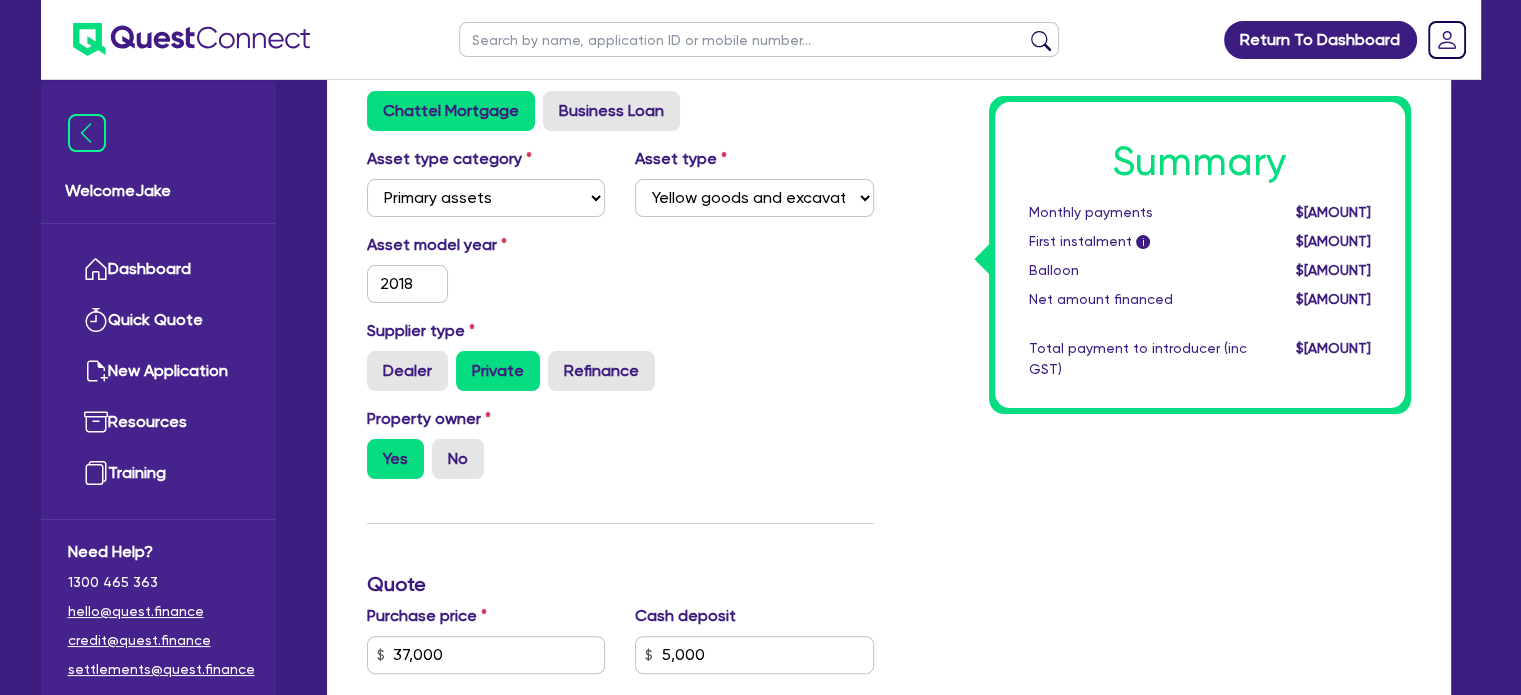 scroll, scrollTop: 348, scrollLeft: 0, axis: vertical 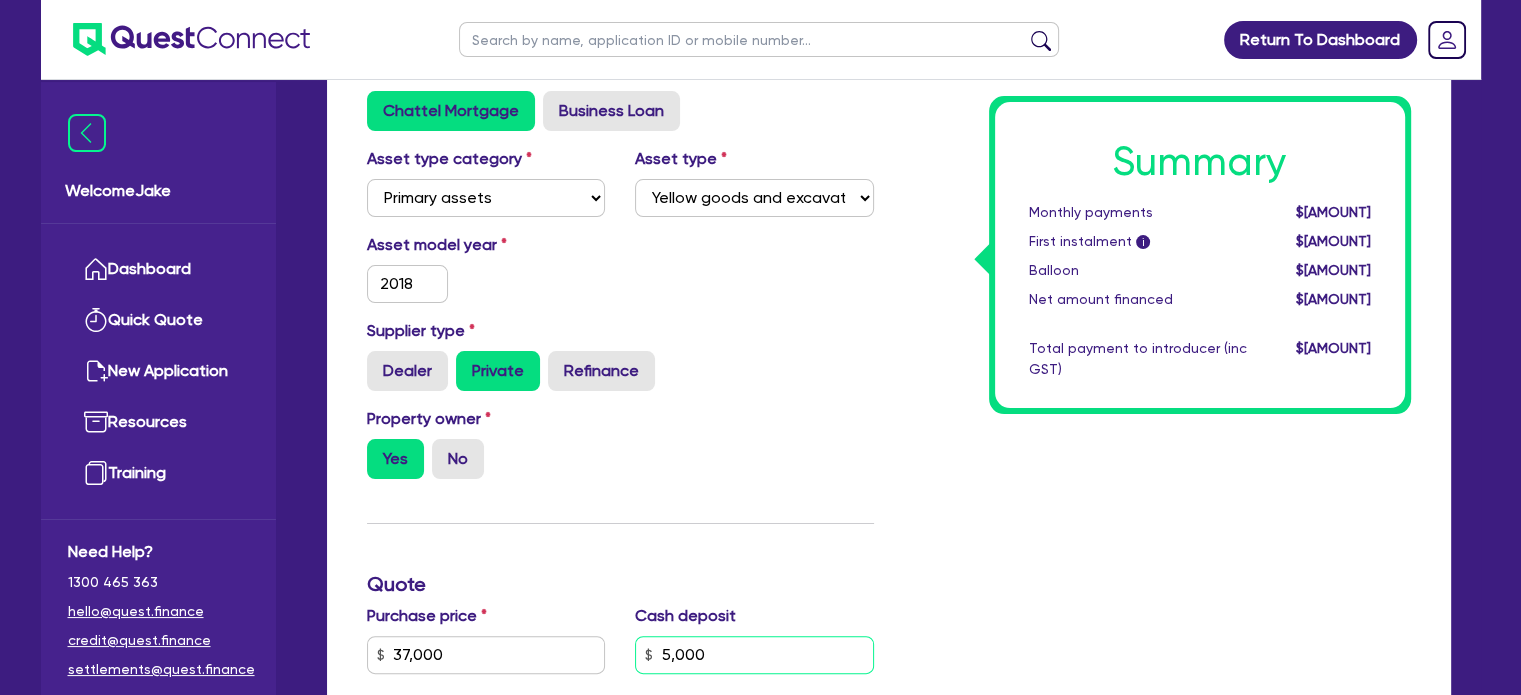 click on "5,000" at bounding box center (754, 655) 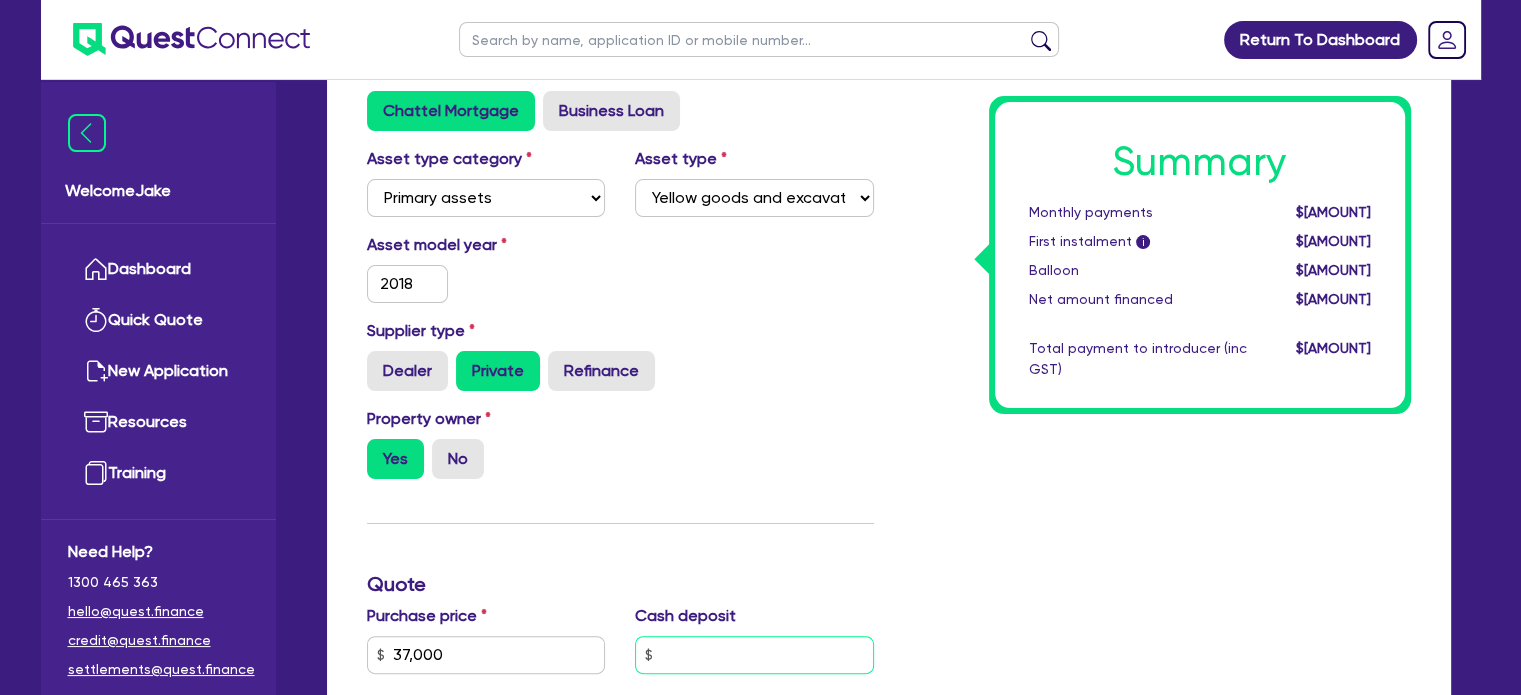 type 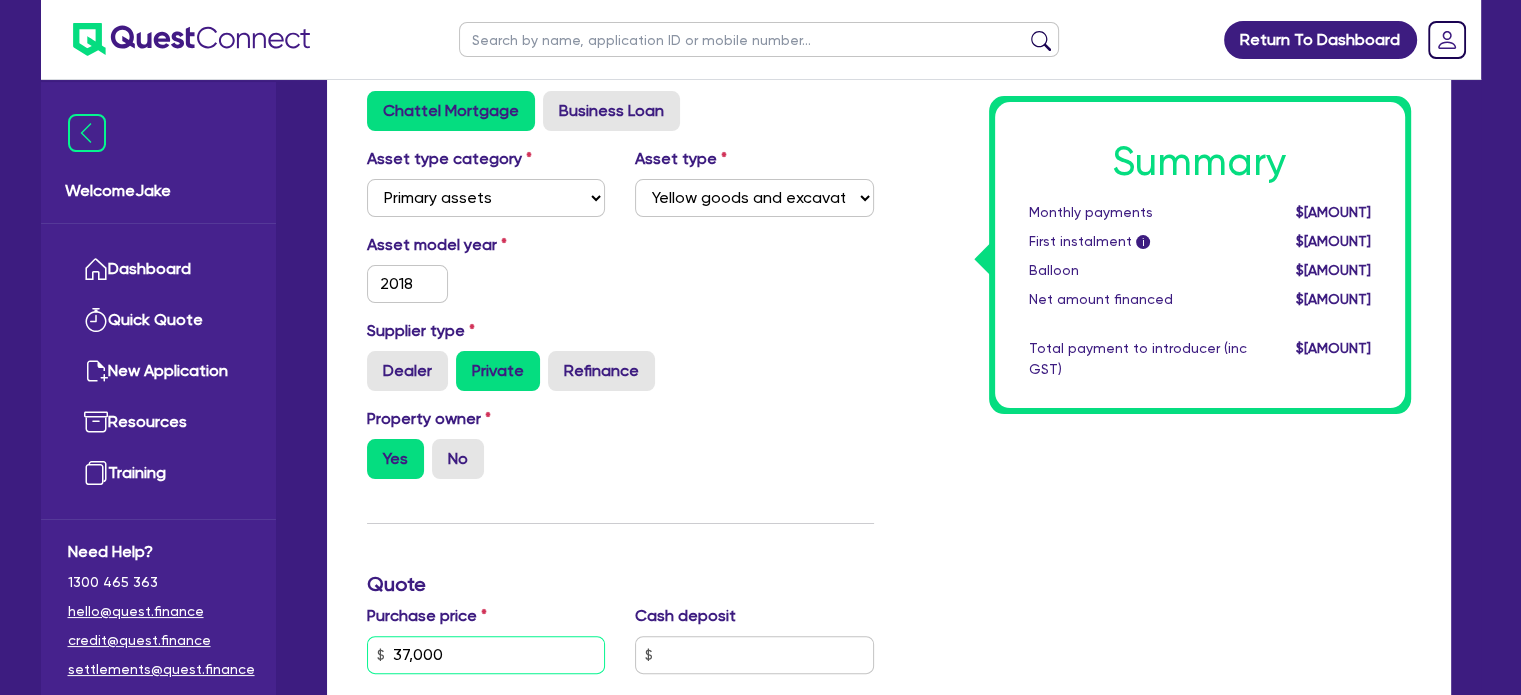 click on "37,000" at bounding box center [486, 655] 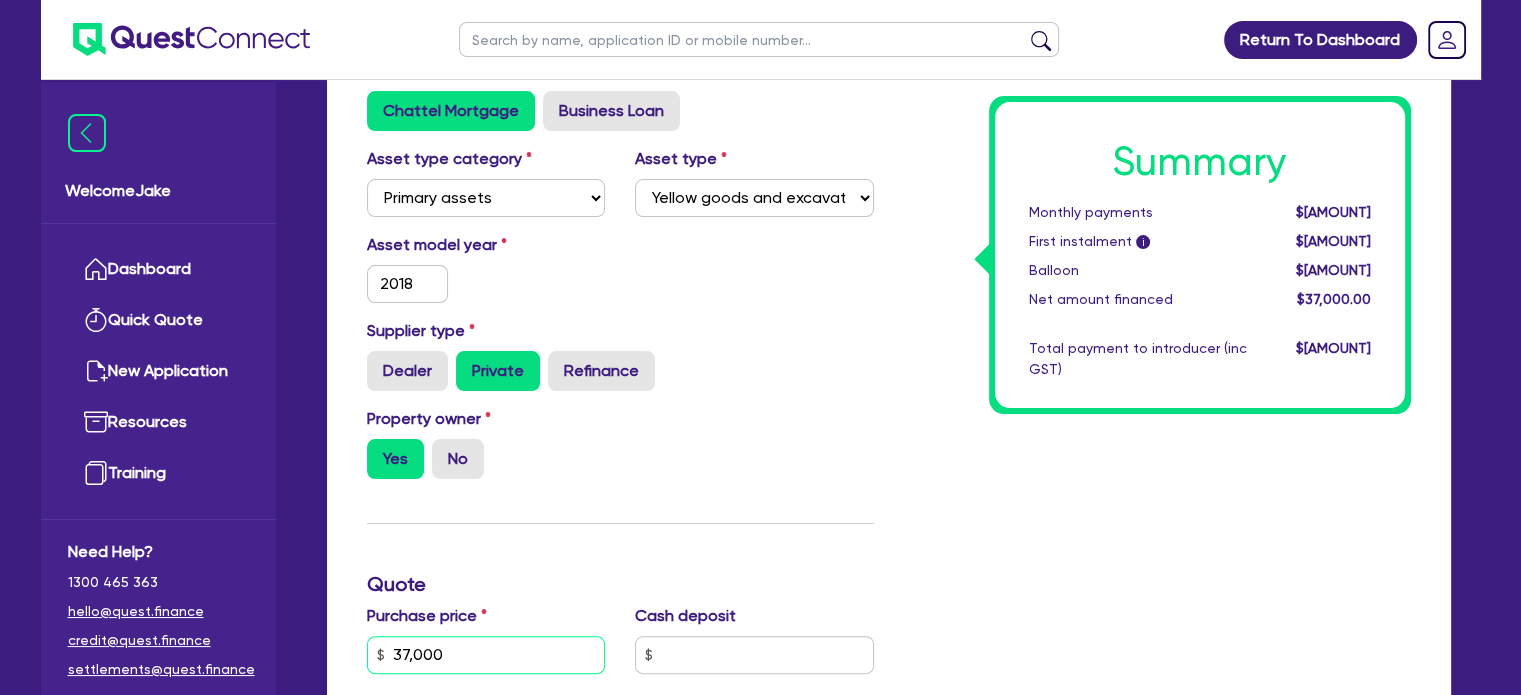 type on "37,000" 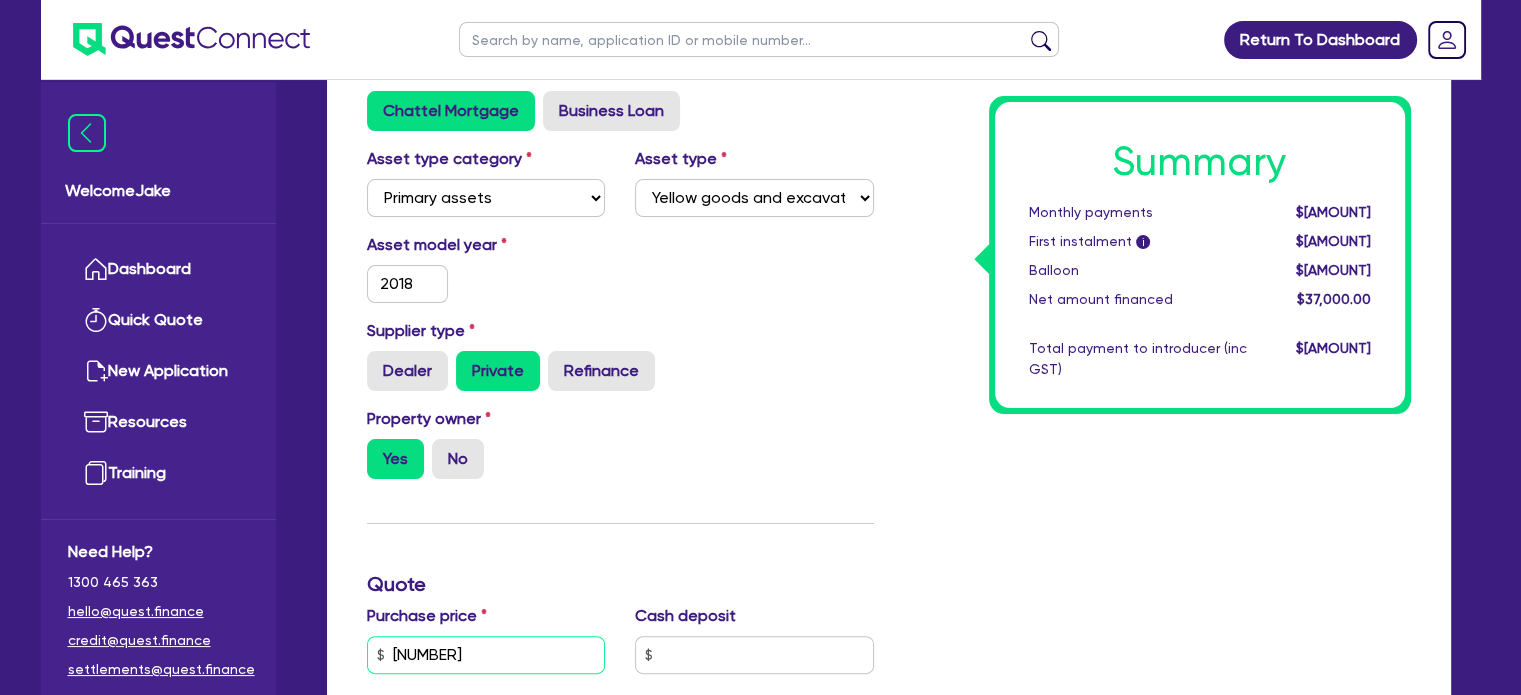 type on "[NUMBER]" 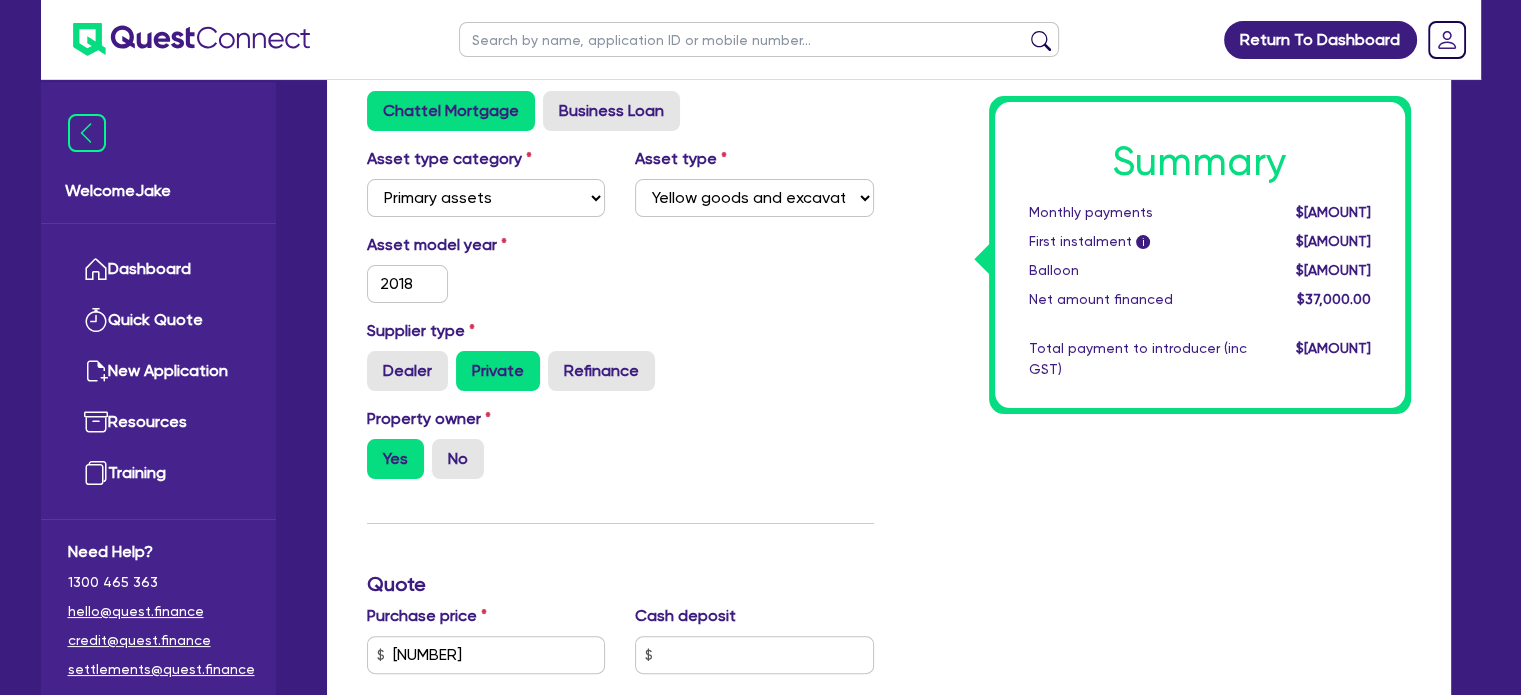 type on "[NUMBER]" 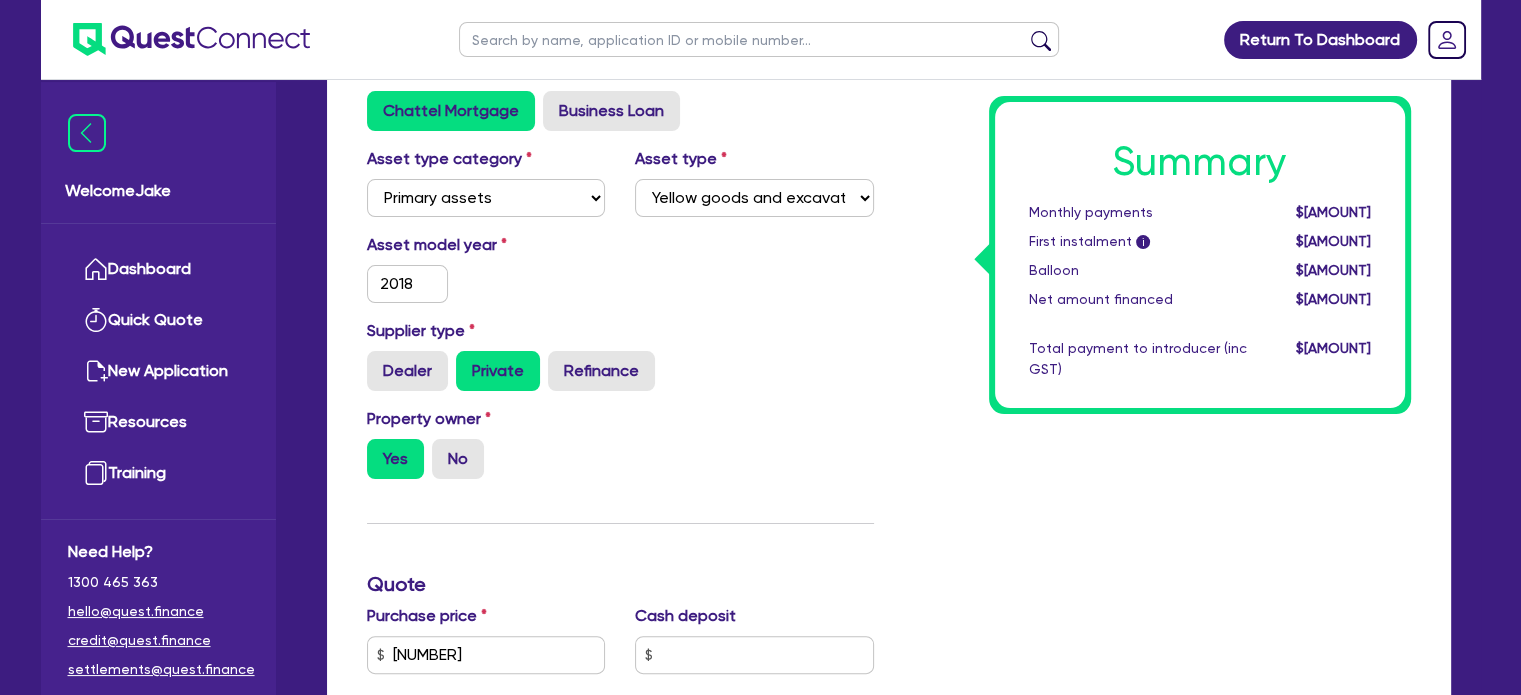 click on "Quote" at bounding box center (620, 584) 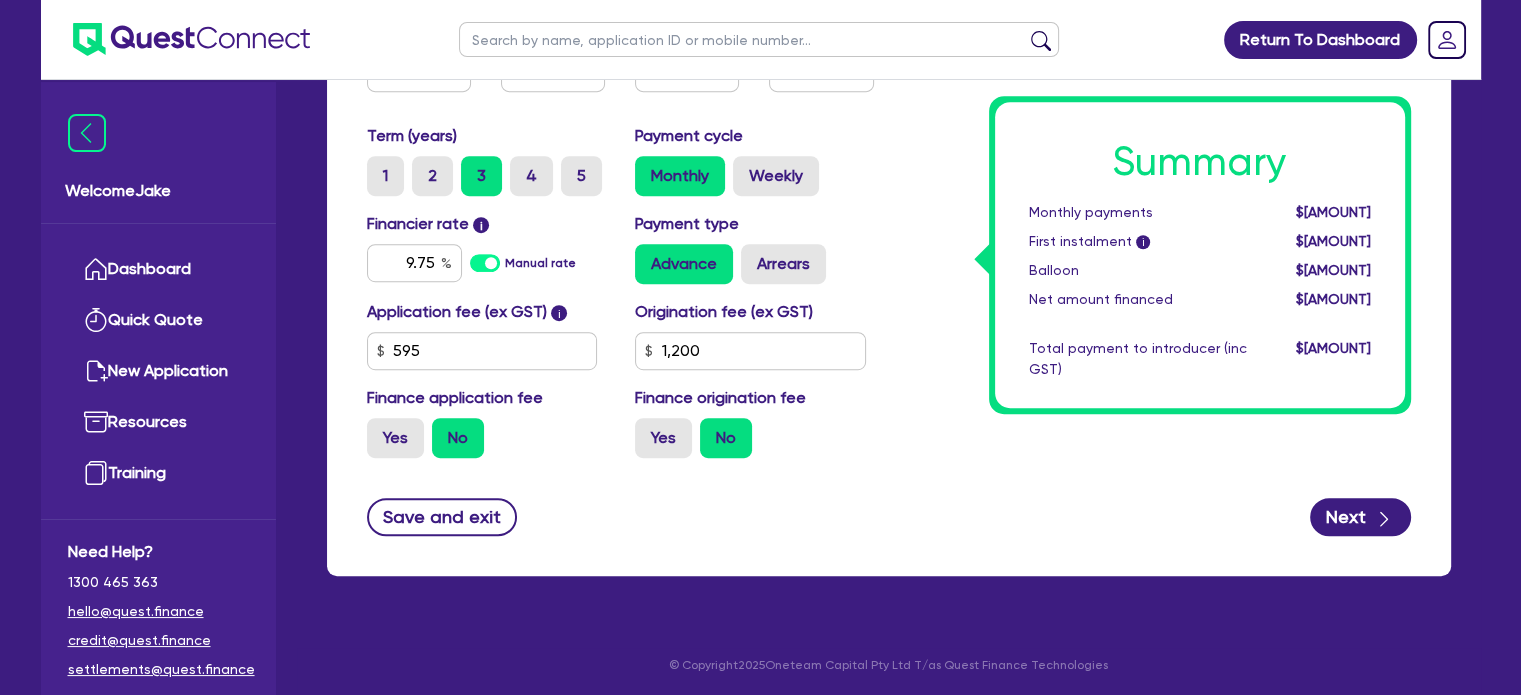 scroll, scrollTop: 1099, scrollLeft: 0, axis: vertical 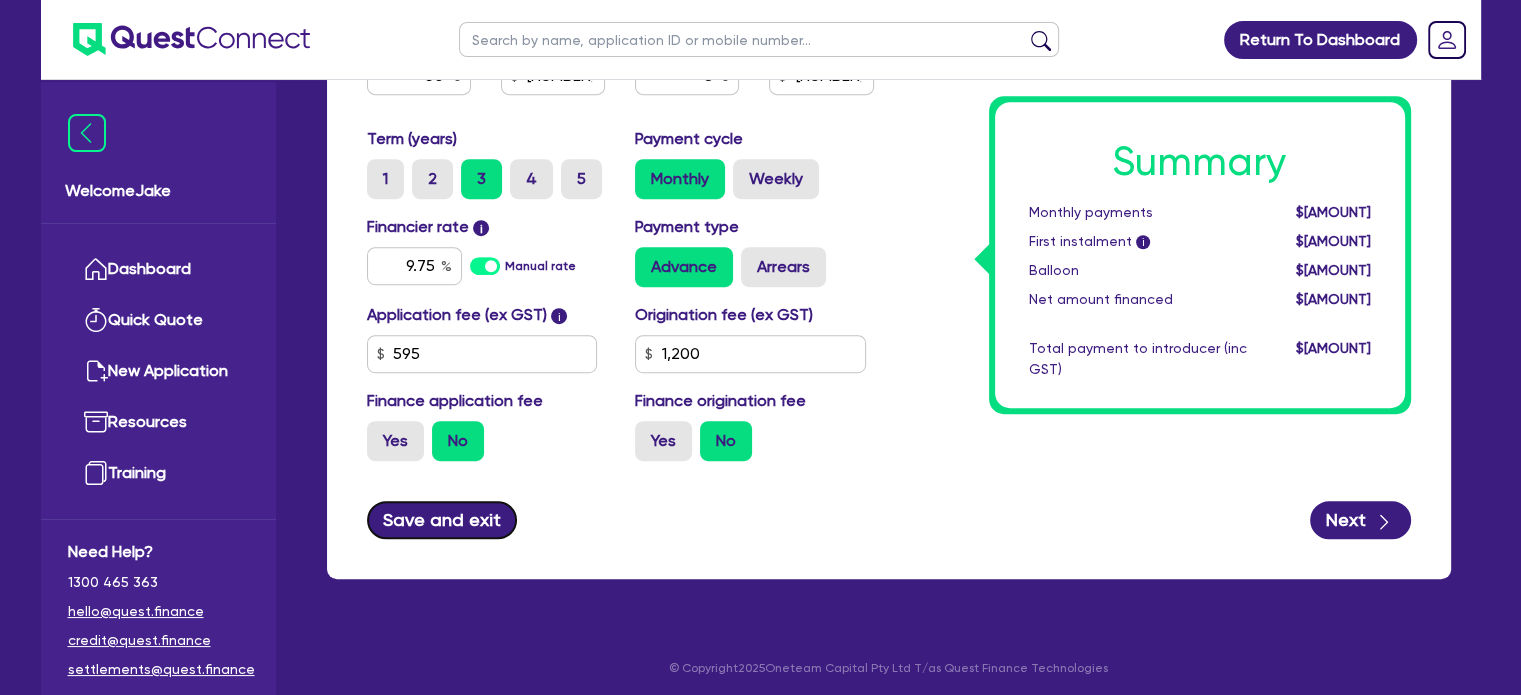 click on "Save and exit" at bounding box center (442, 520) 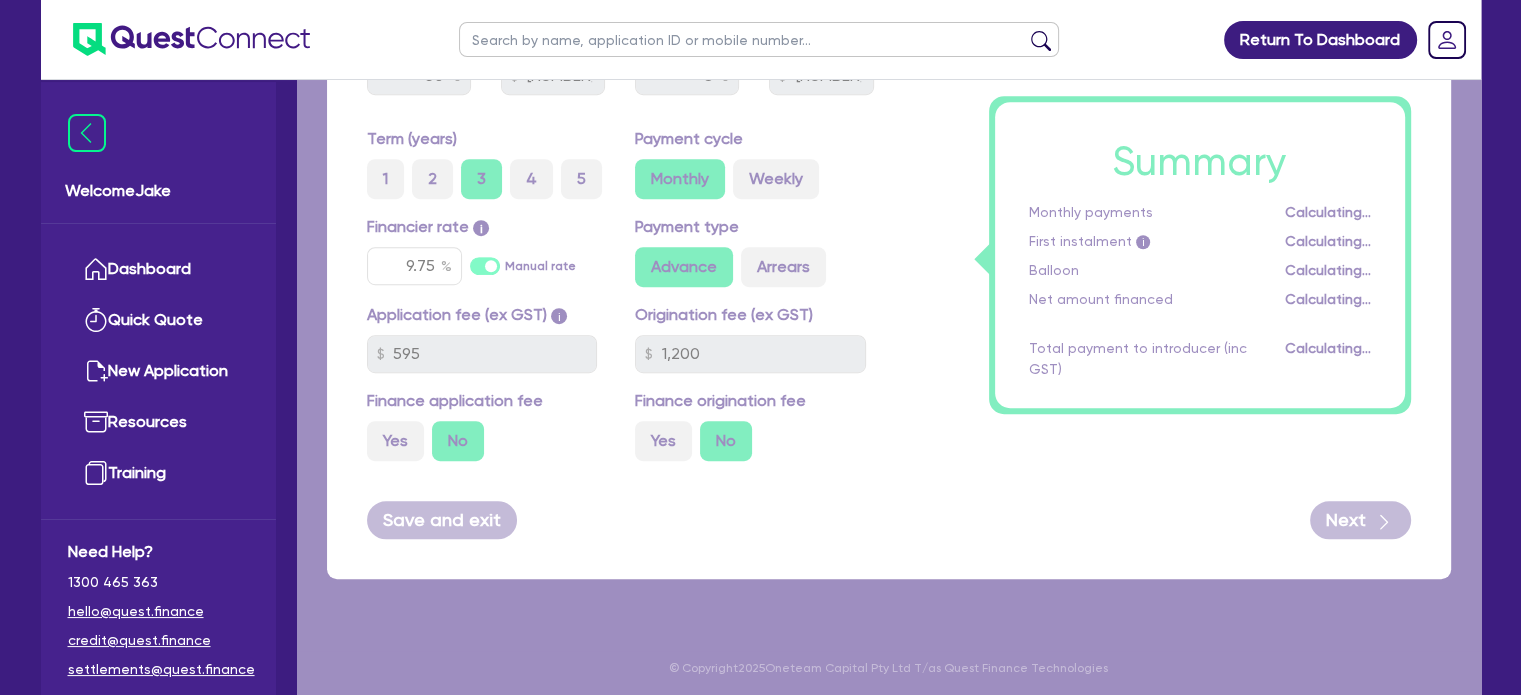 type on "[NUMBER]" 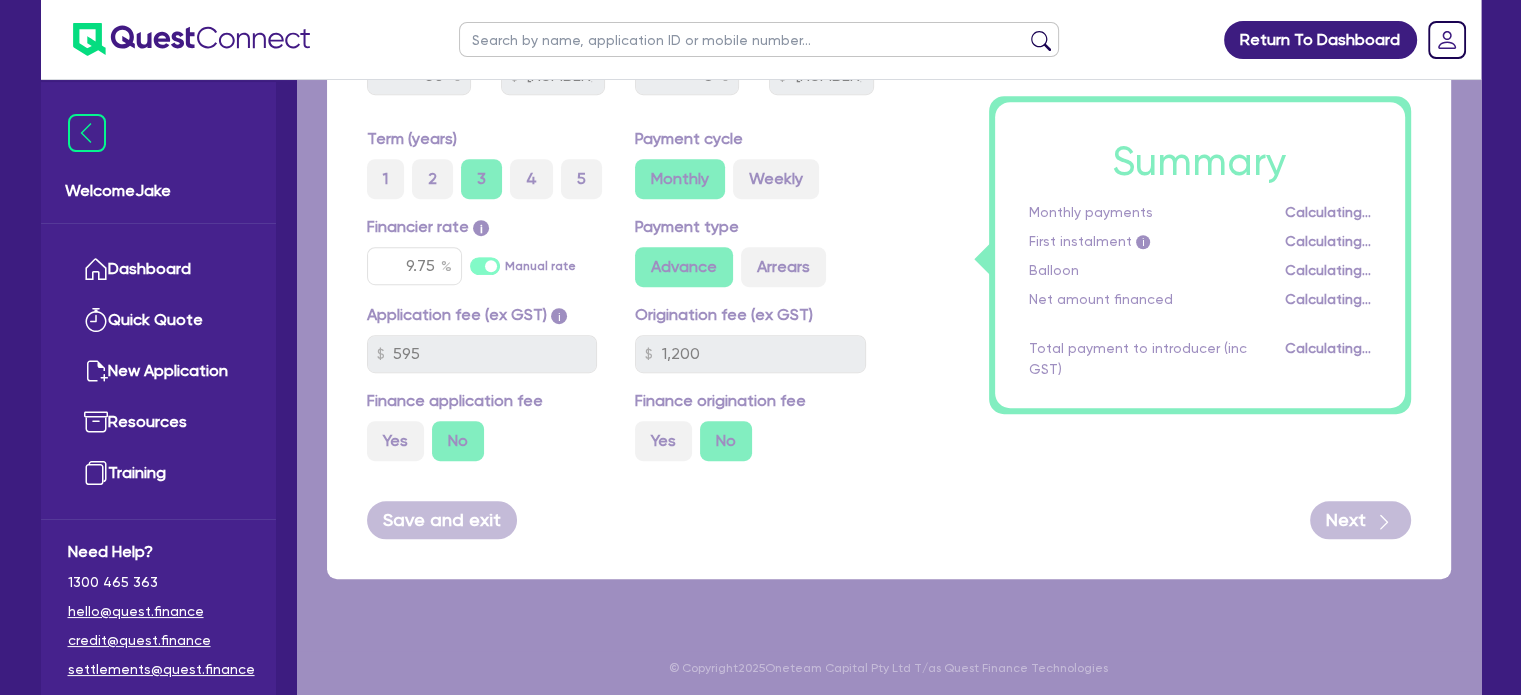 type on "[NUMBER]" 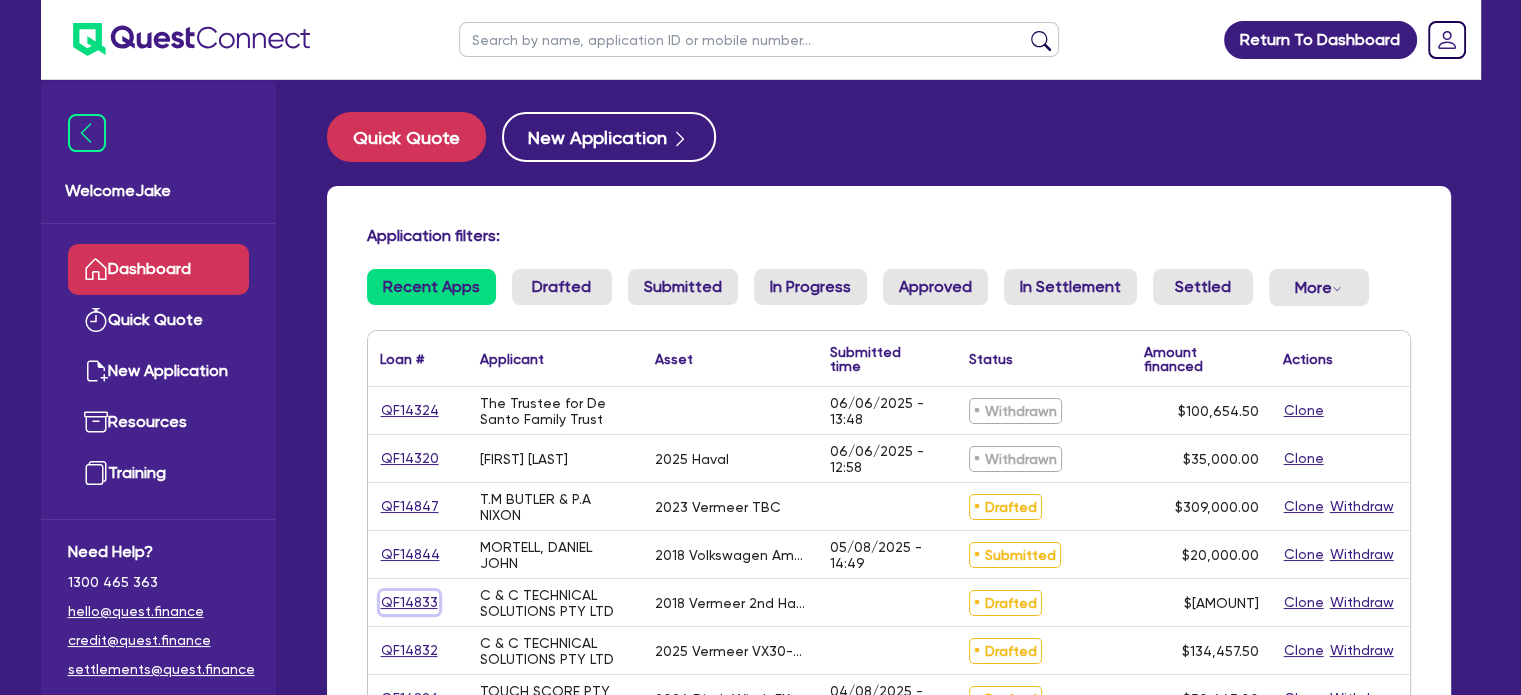 click on "QF14833" at bounding box center (409, 602) 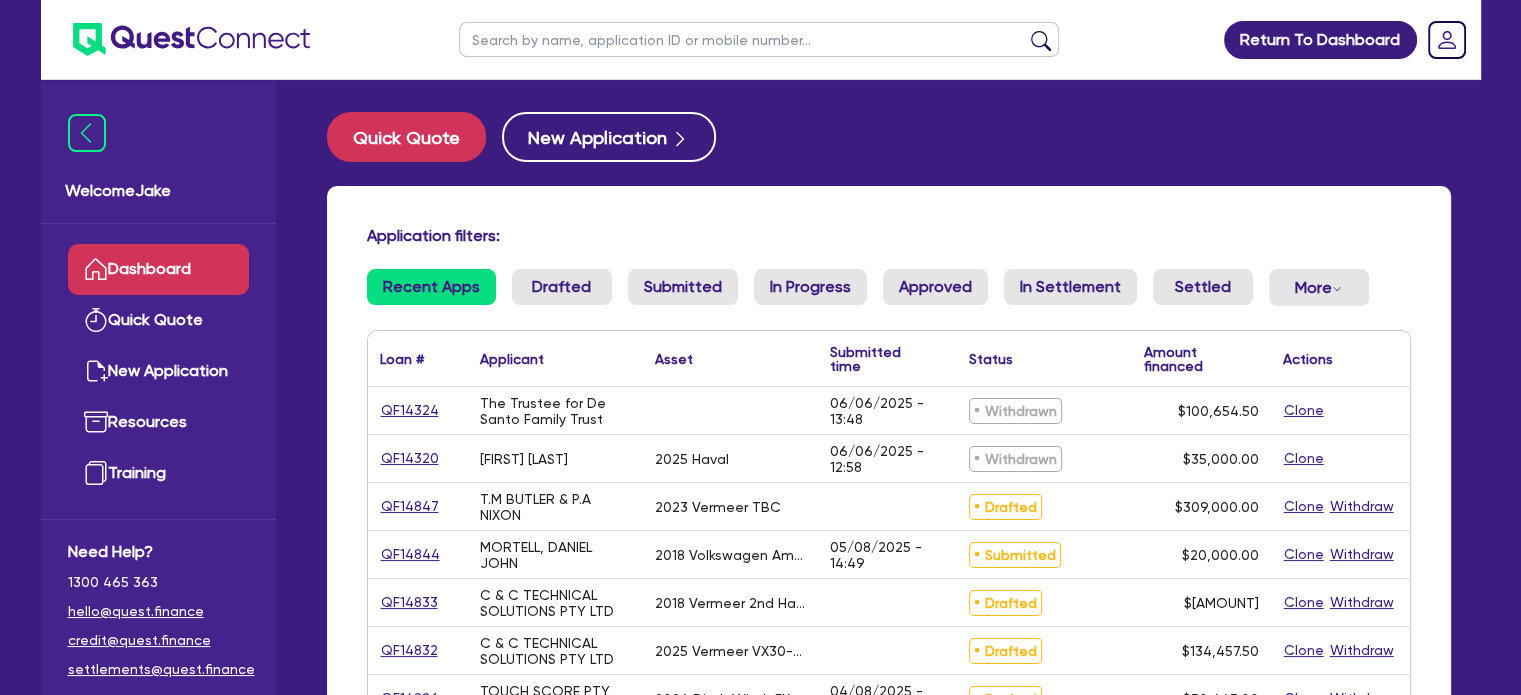 select on "PRIMARY_ASSETS" 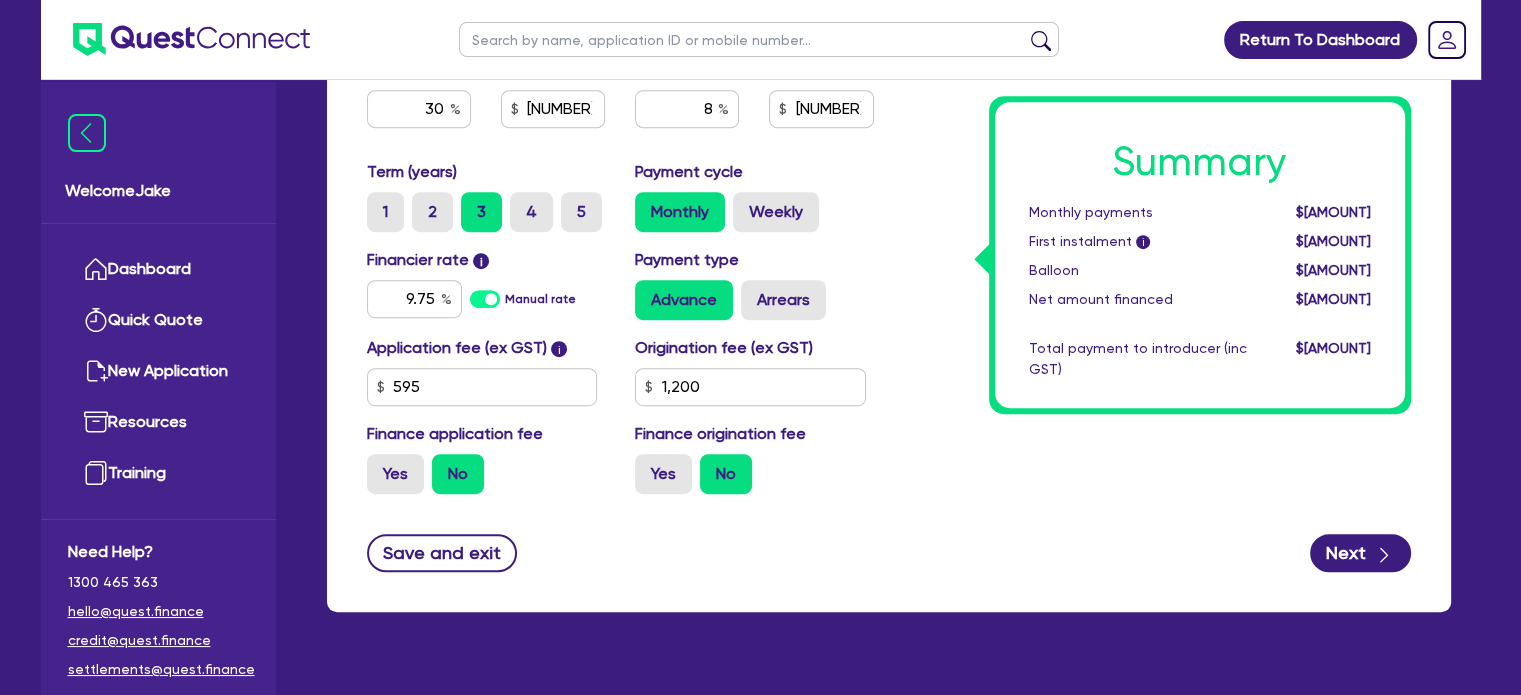 scroll, scrollTop: 1067, scrollLeft: 0, axis: vertical 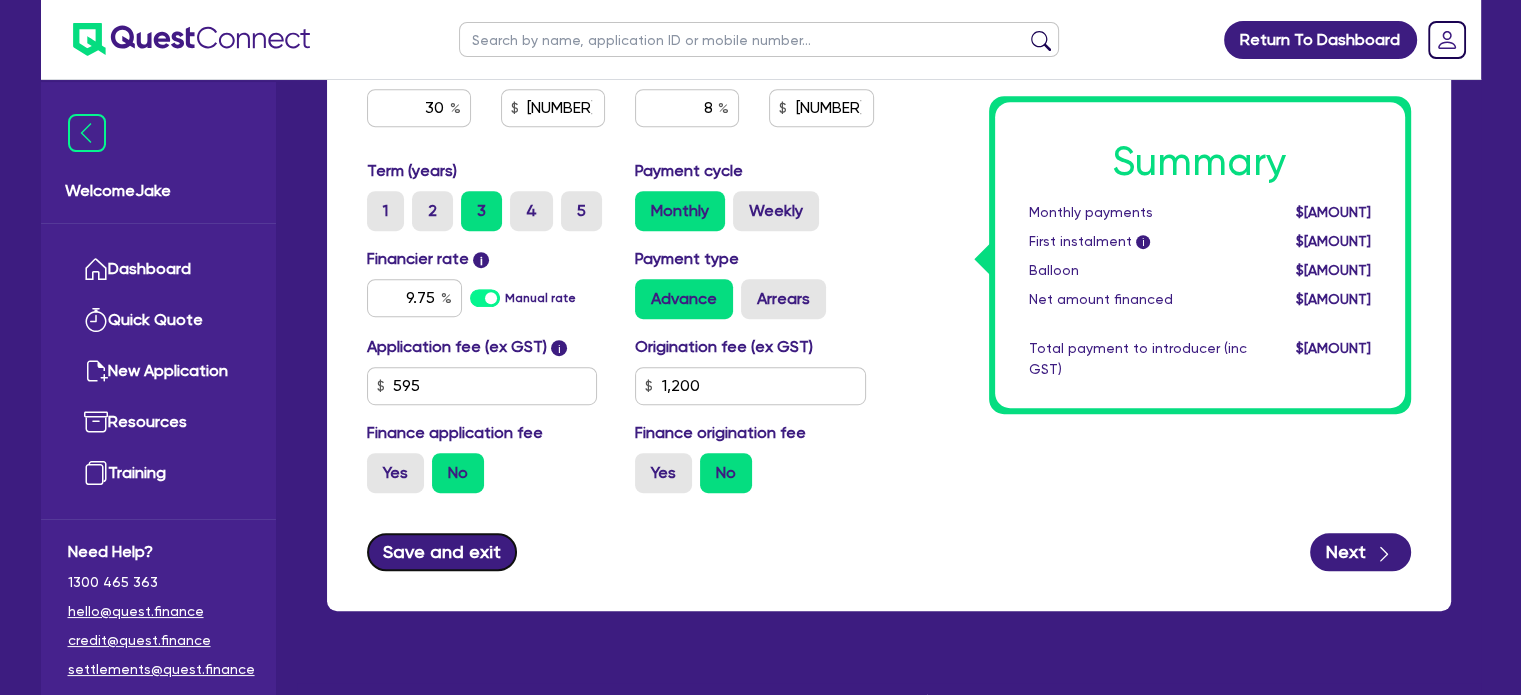 click on "Save and exit" at bounding box center (442, 552) 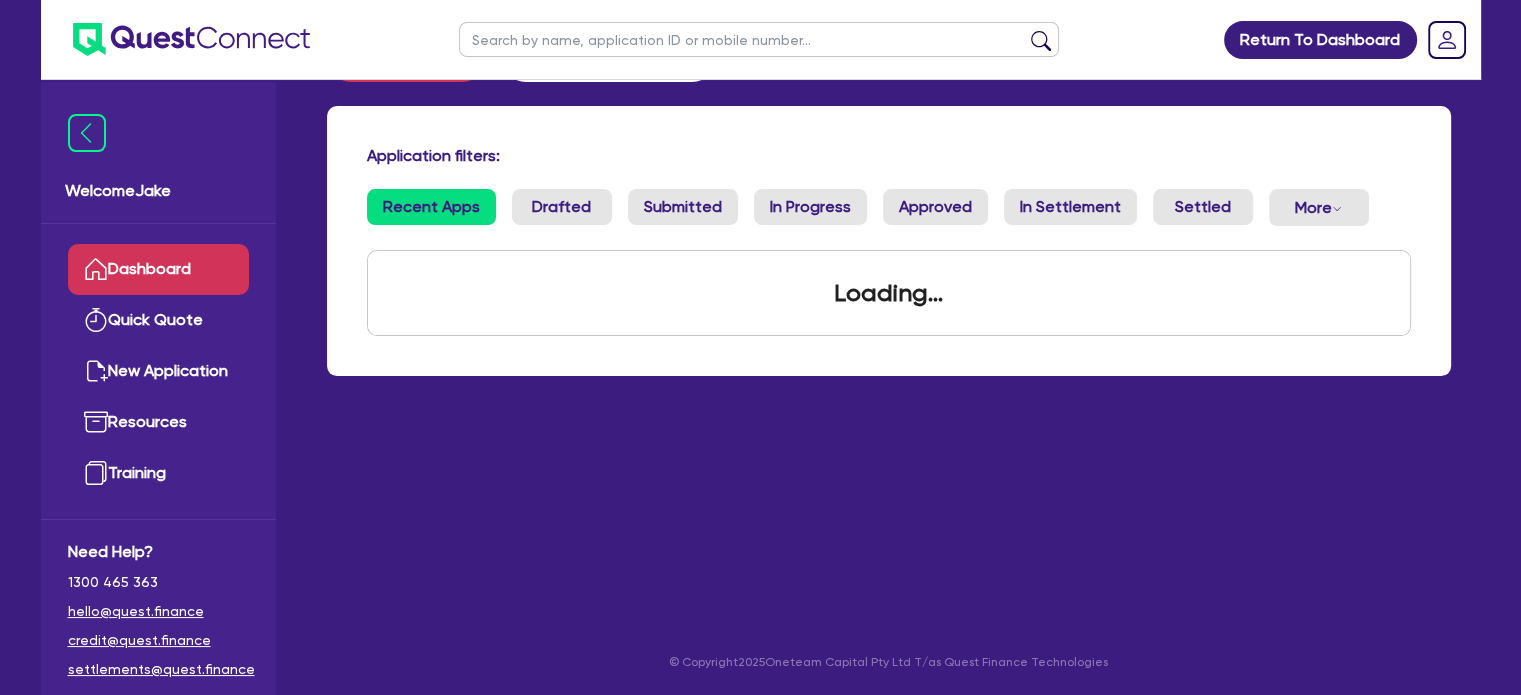 scroll, scrollTop: 0, scrollLeft: 0, axis: both 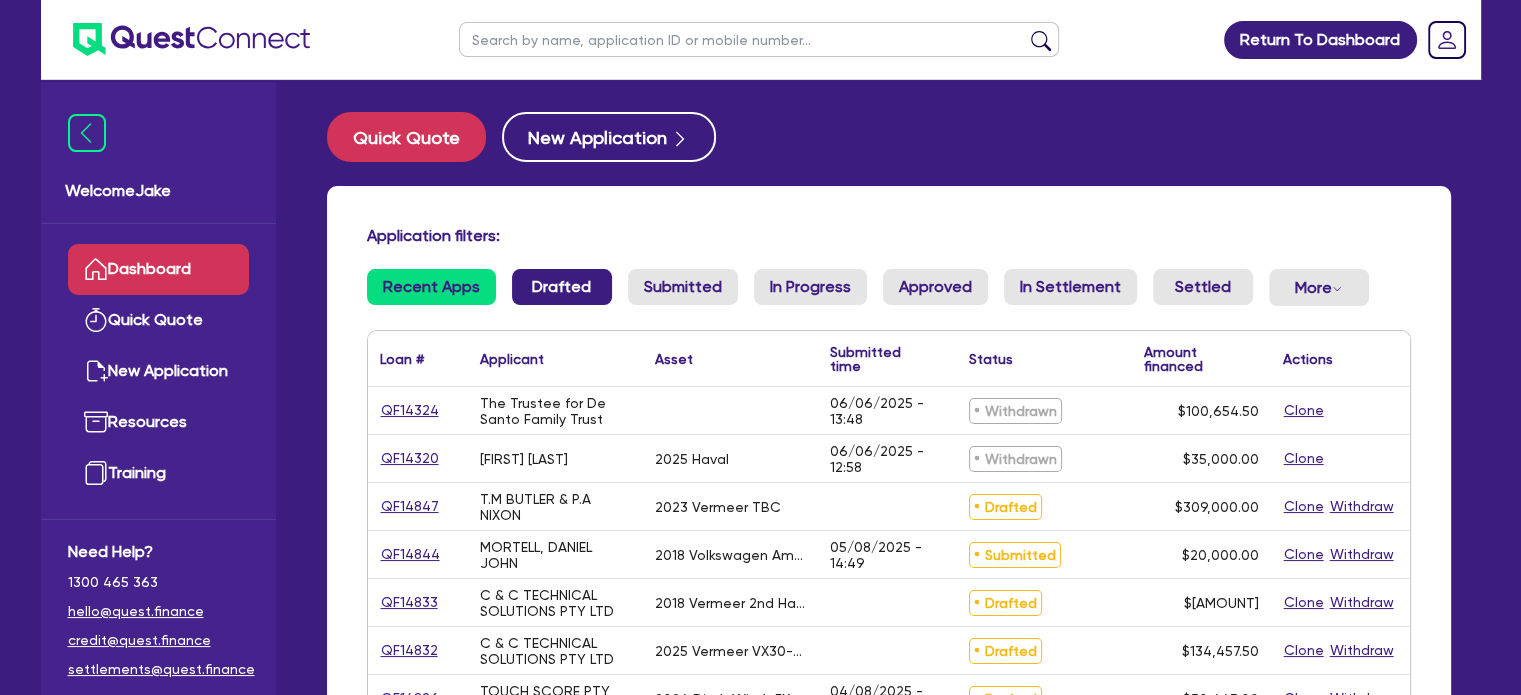 click on "Drafted" at bounding box center (562, 287) 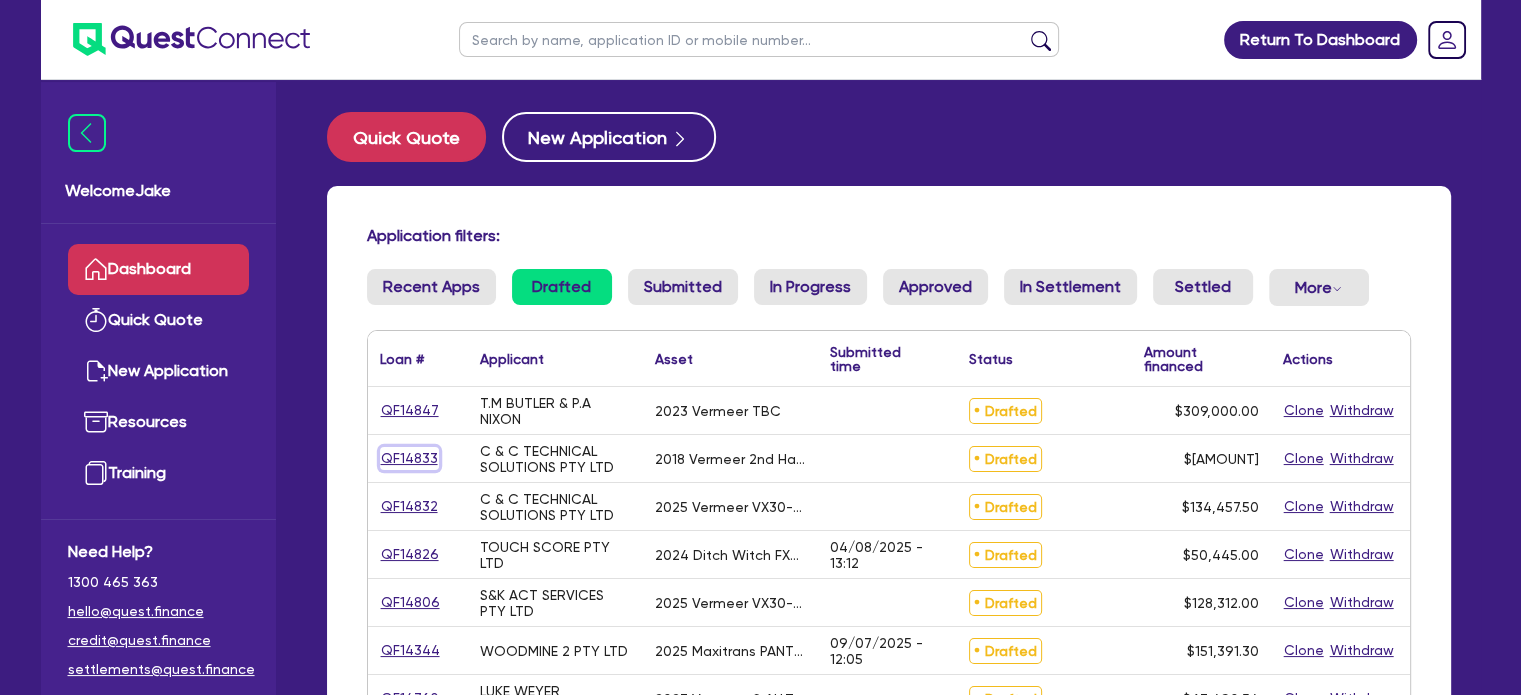 click on "QF14833" at bounding box center (409, 458) 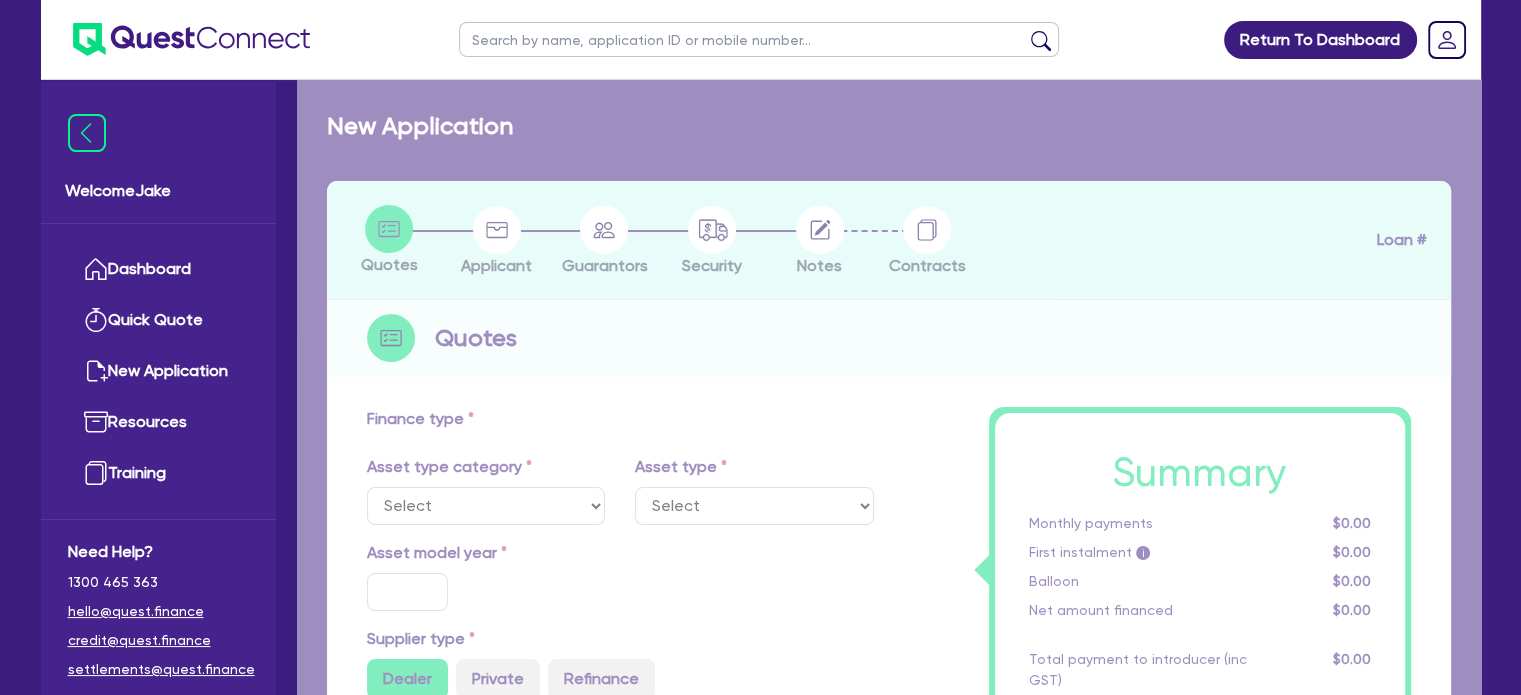select on "PRIMARY_ASSETS" 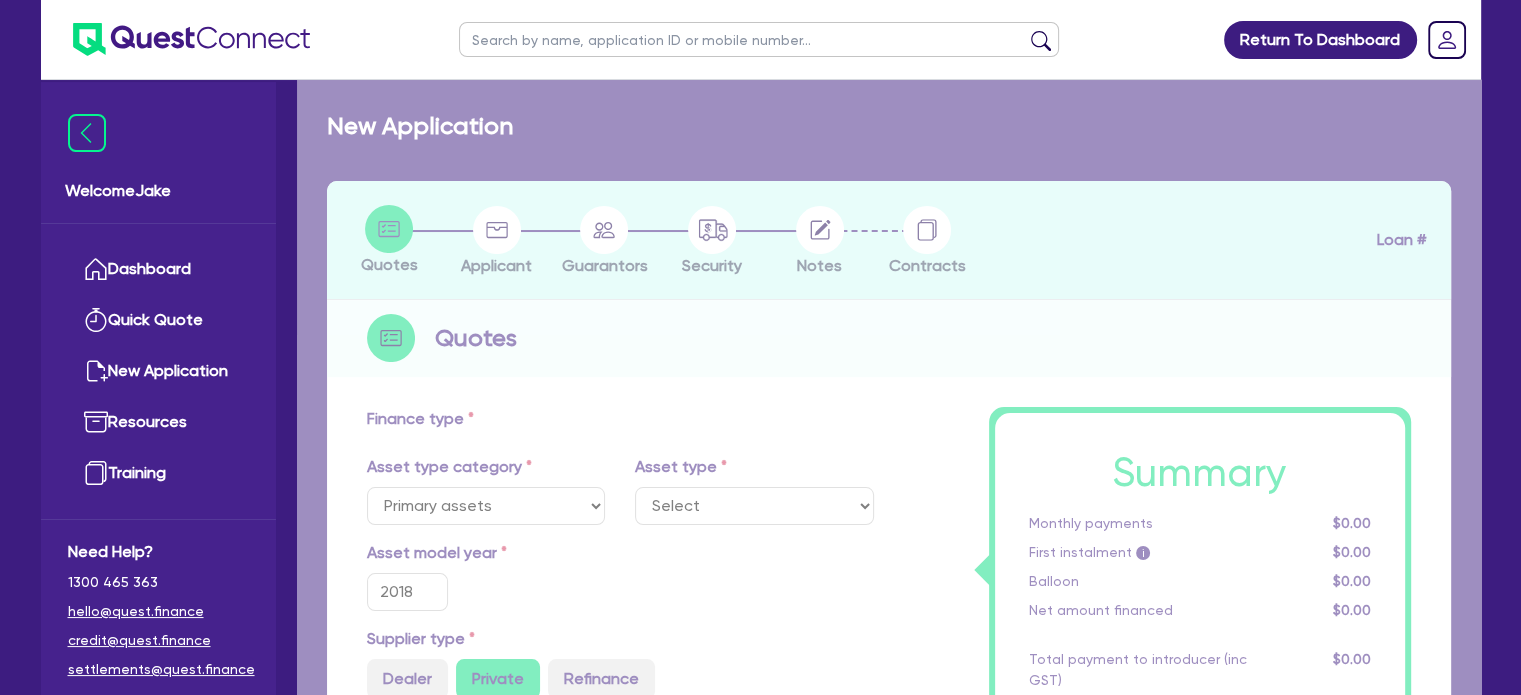 select on "YELLOW_GOODS_AND_EXCAVATORS" 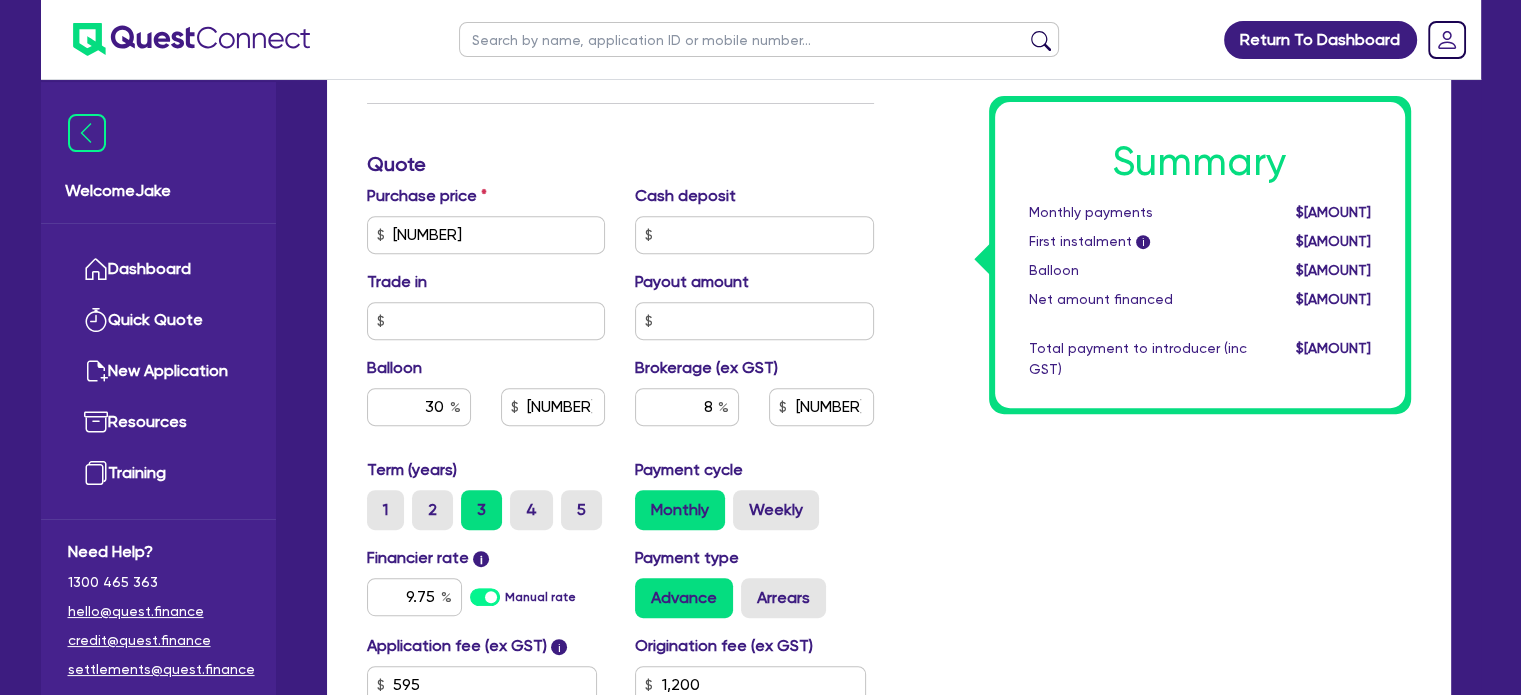 scroll, scrollTop: 1104, scrollLeft: 0, axis: vertical 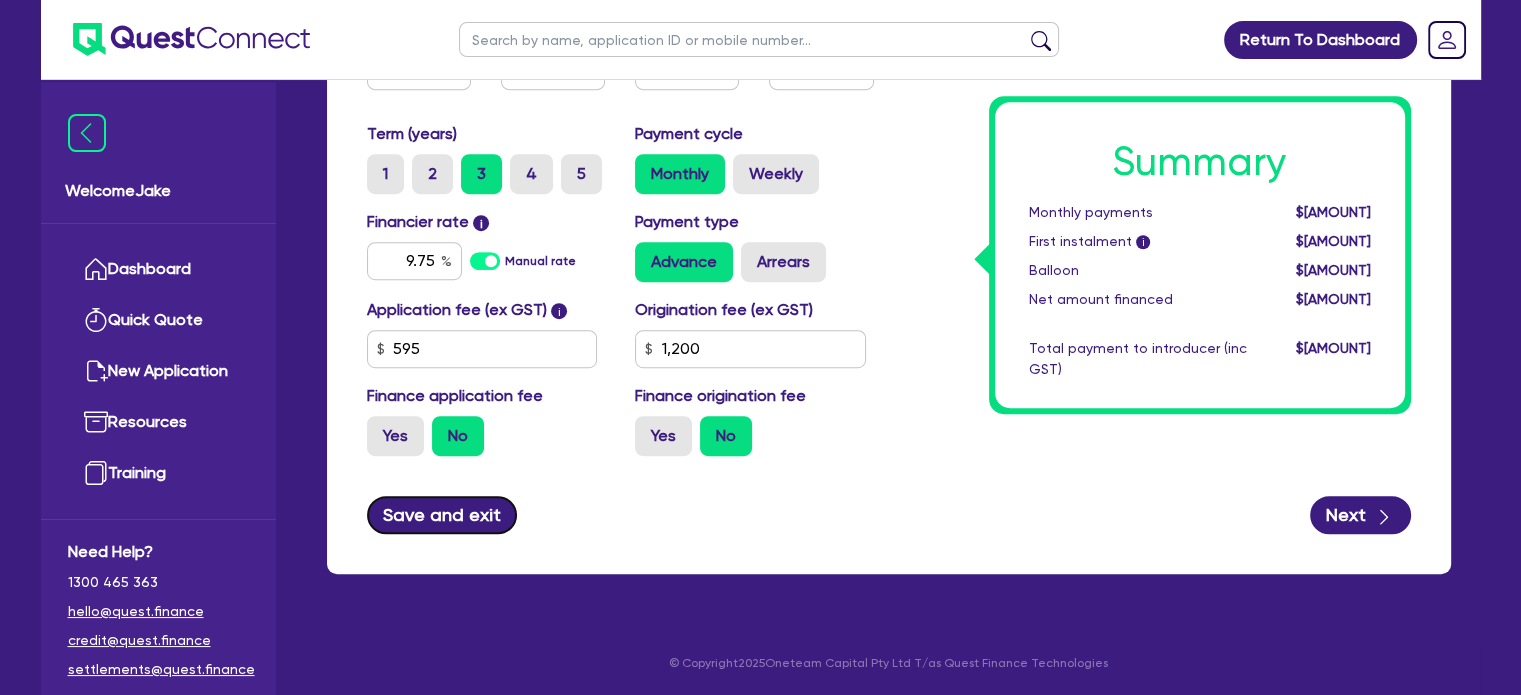click on "Save and exit" at bounding box center [442, 515] 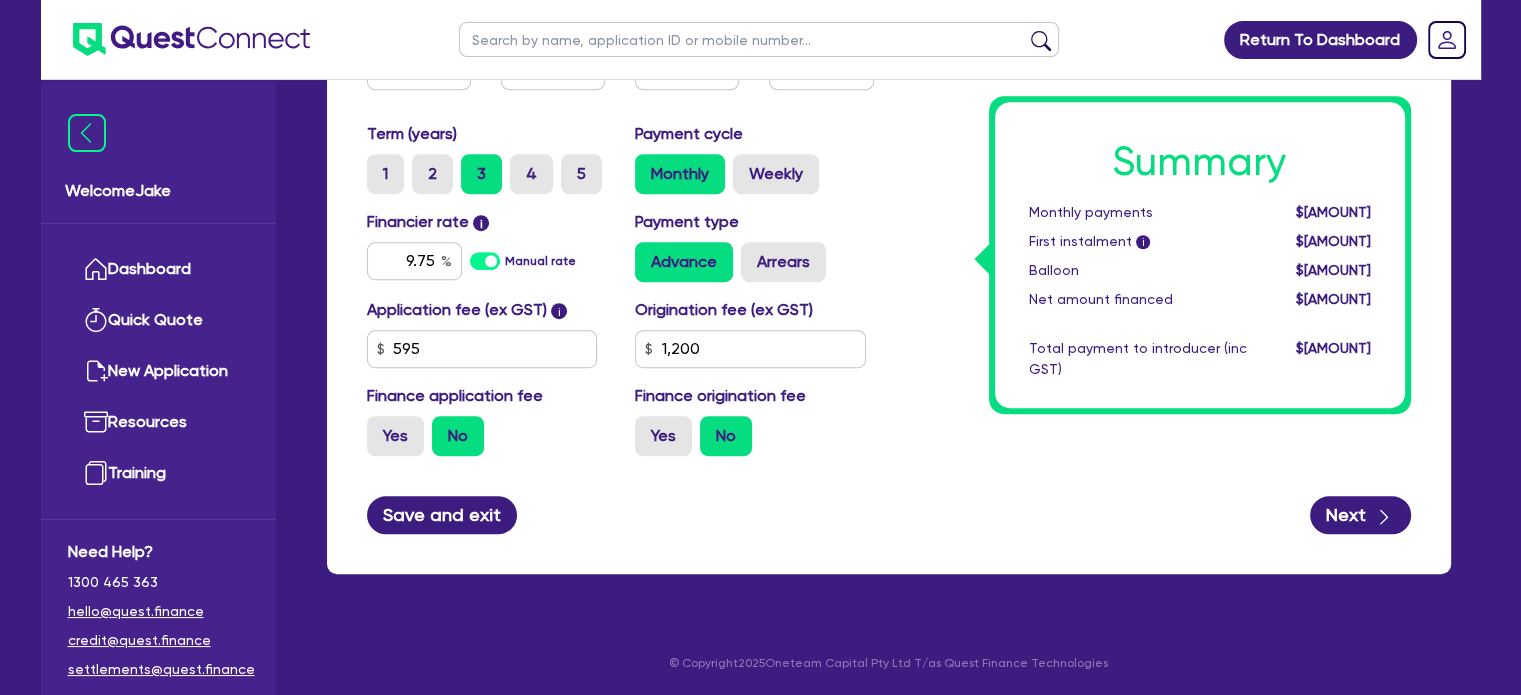 scroll, scrollTop: 0, scrollLeft: 0, axis: both 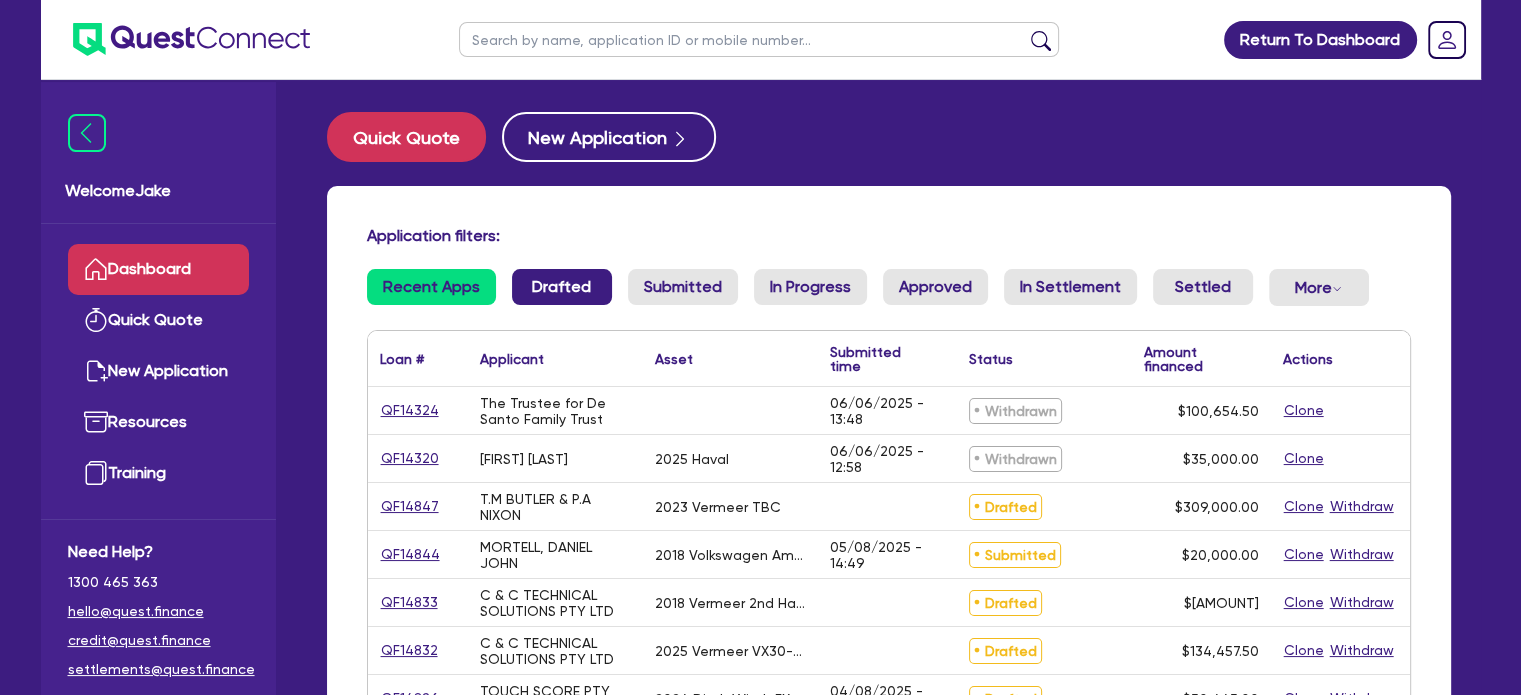 click on "Drafted" at bounding box center (562, 287) 